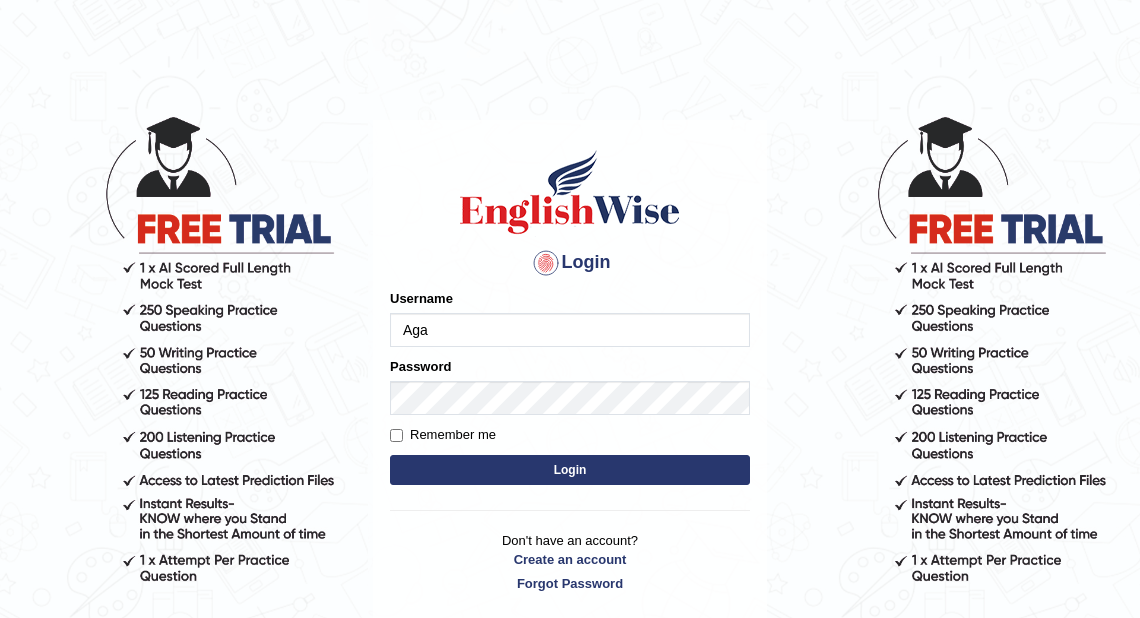 scroll, scrollTop: 0, scrollLeft: 0, axis: both 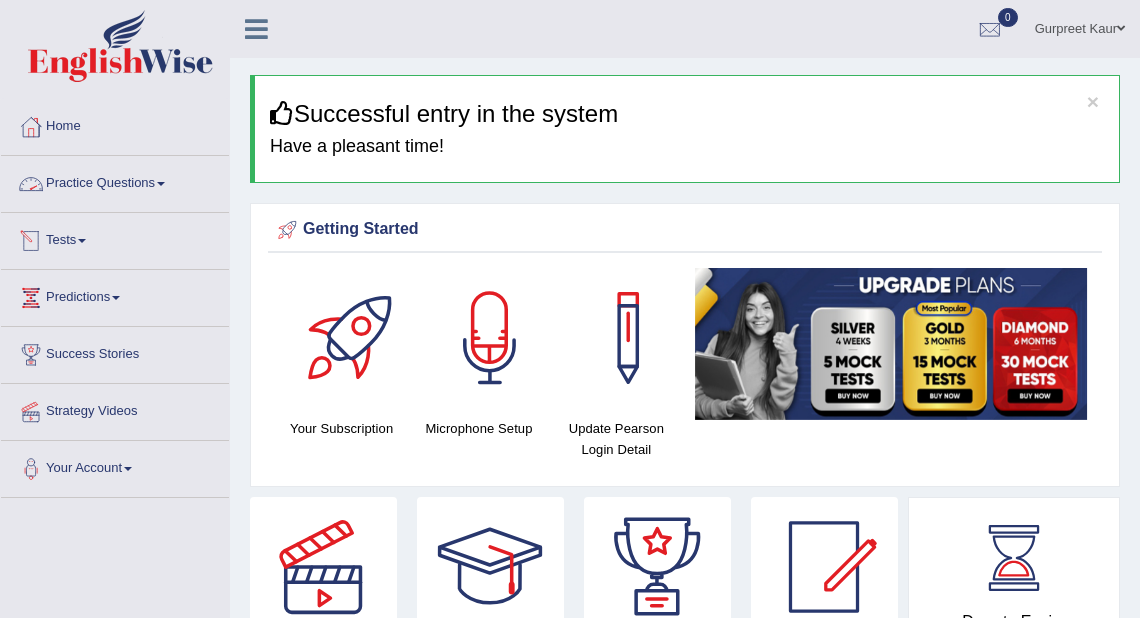 click on "Practice Questions" at bounding box center (115, 181) 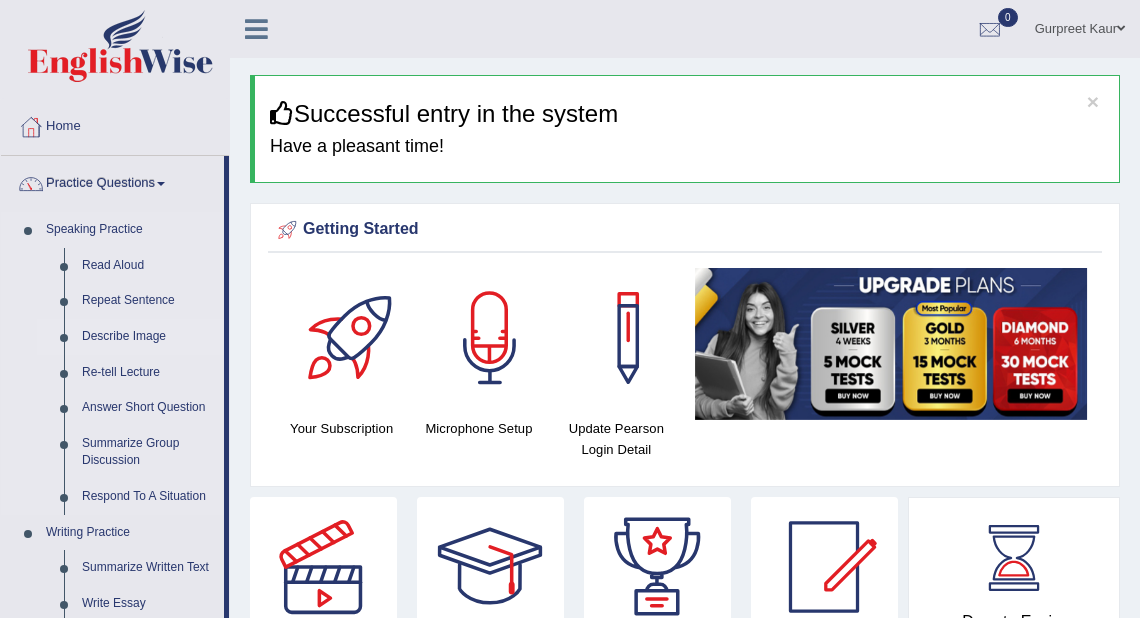 click on "Describe Image" at bounding box center [148, 337] 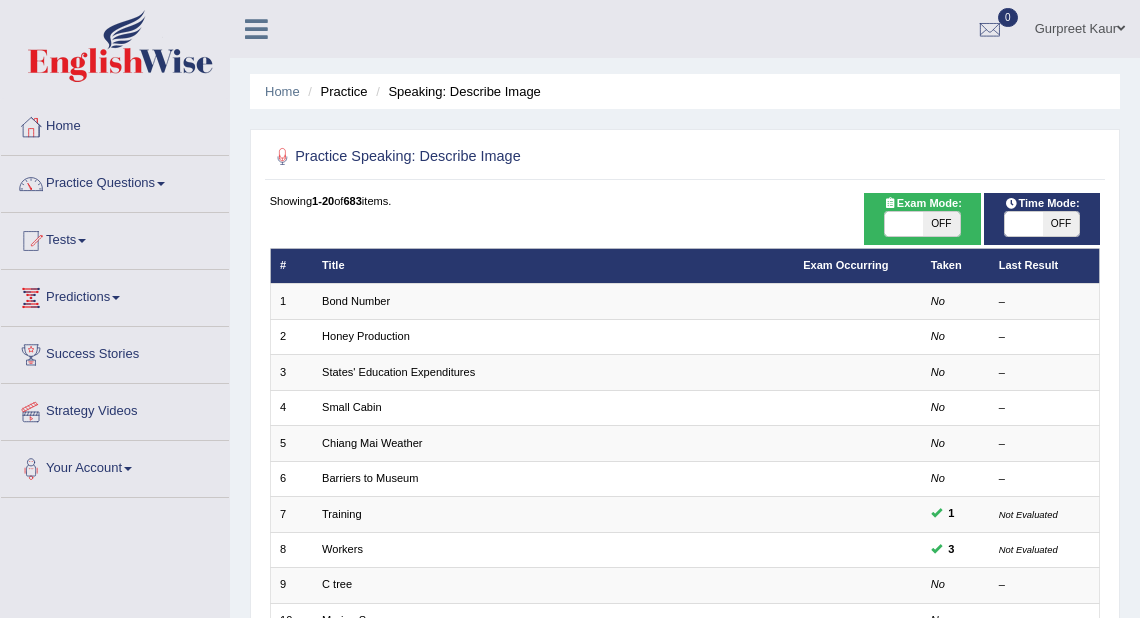scroll, scrollTop: 422, scrollLeft: 0, axis: vertical 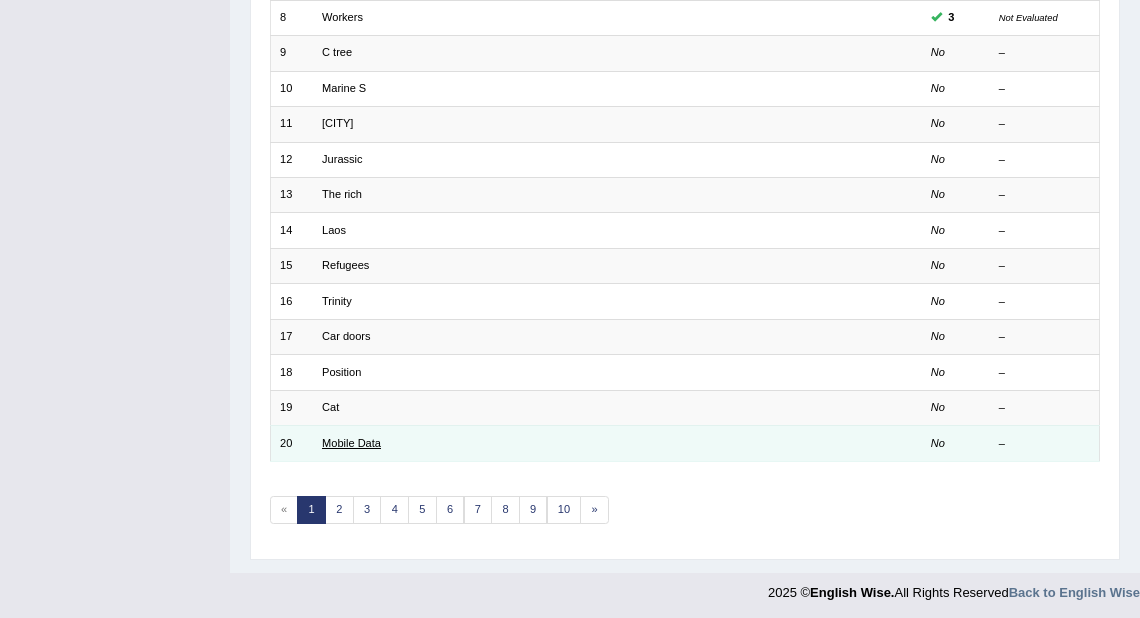 click on "Mobile Data" at bounding box center [351, 443] 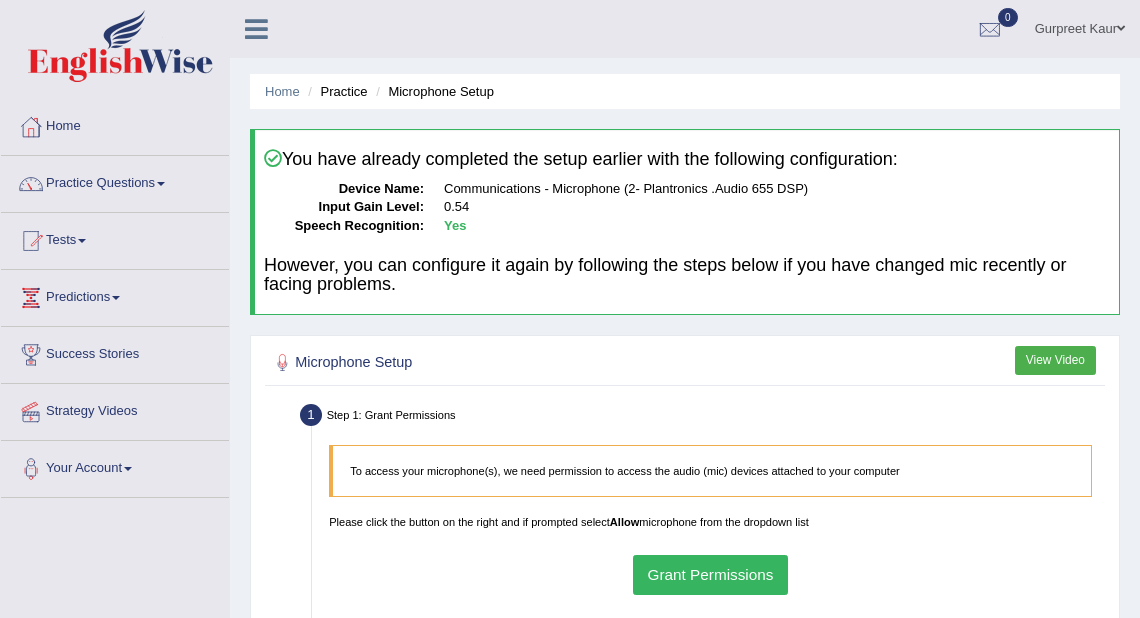 scroll, scrollTop: 0, scrollLeft: 0, axis: both 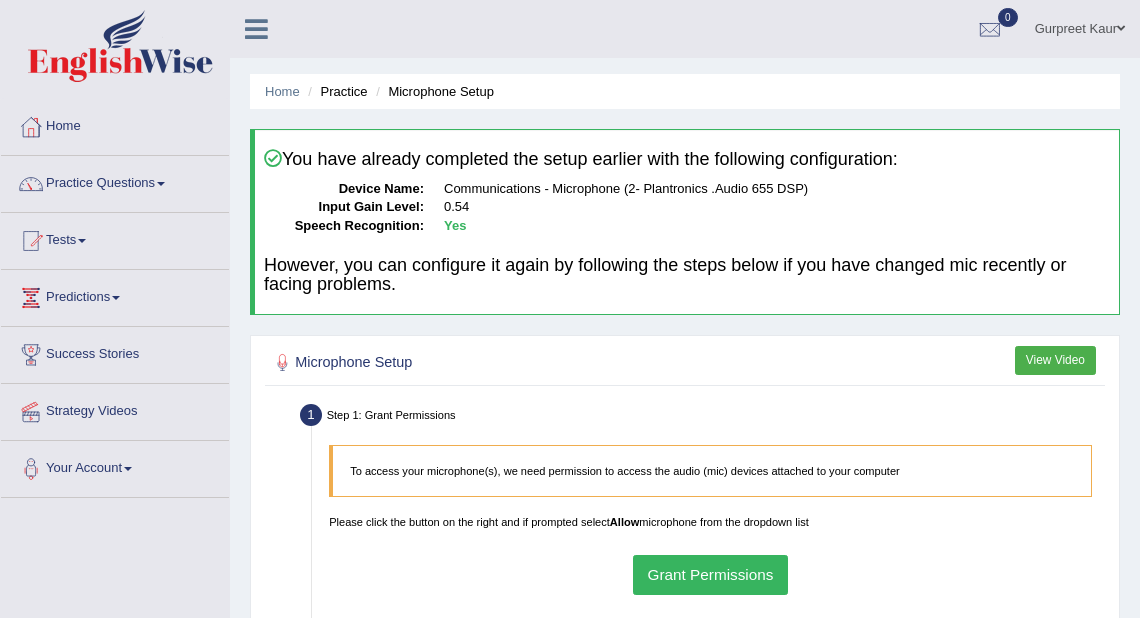 click on "Grant Permissions" at bounding box center (710, 574) 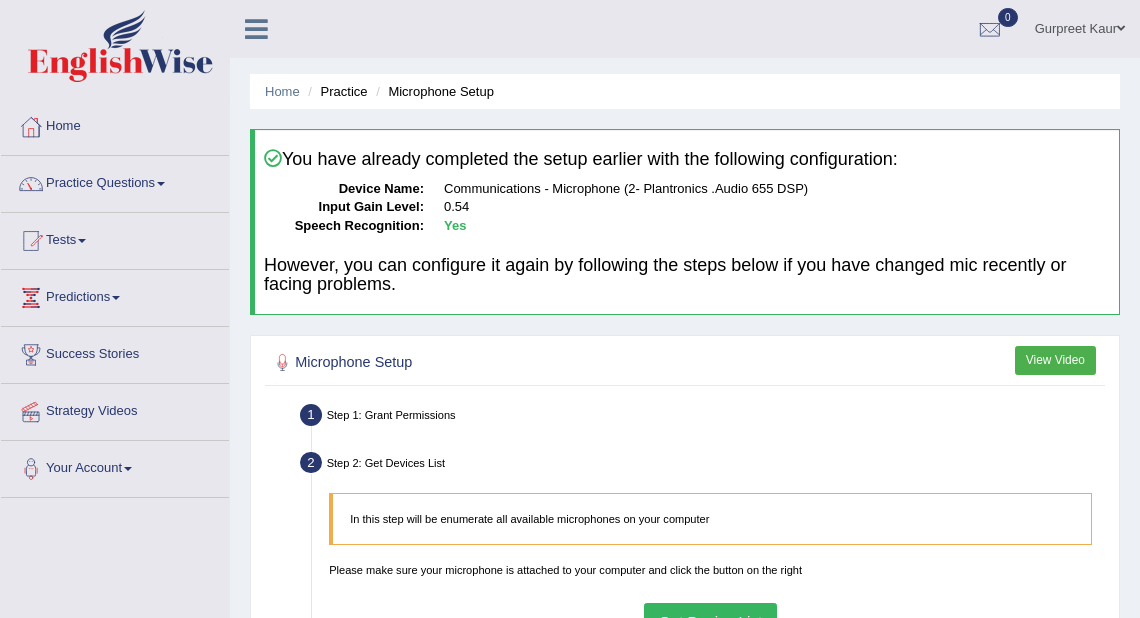 scroll, scrollTop: 400, scrollLeft: 0, axis: vertical 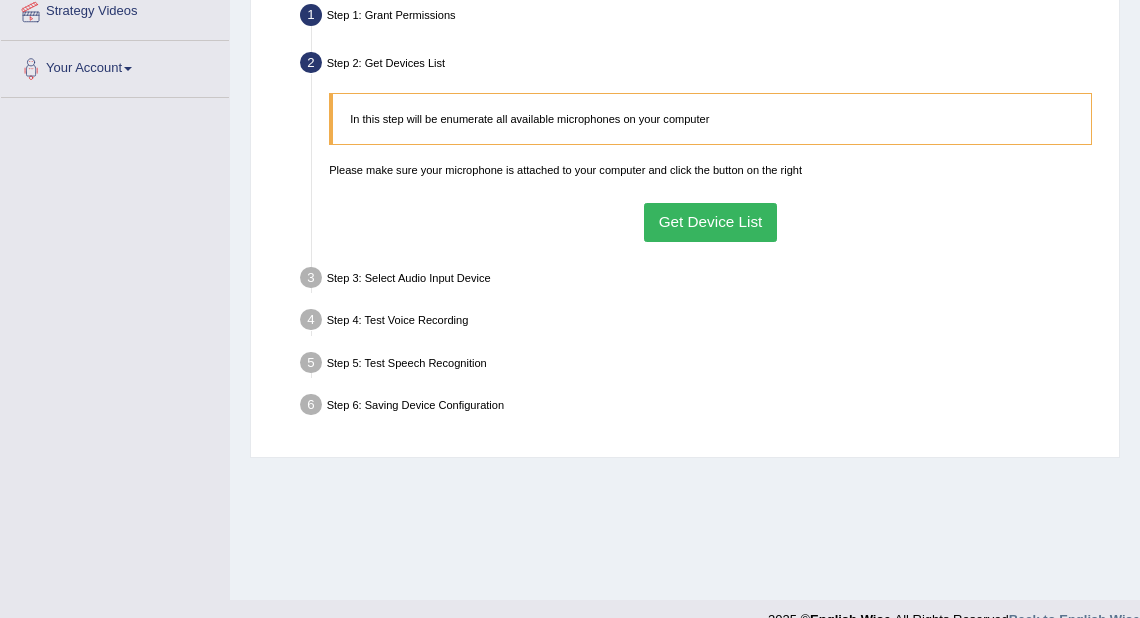 click on "Get Device List" at bounding box center (710, 222) 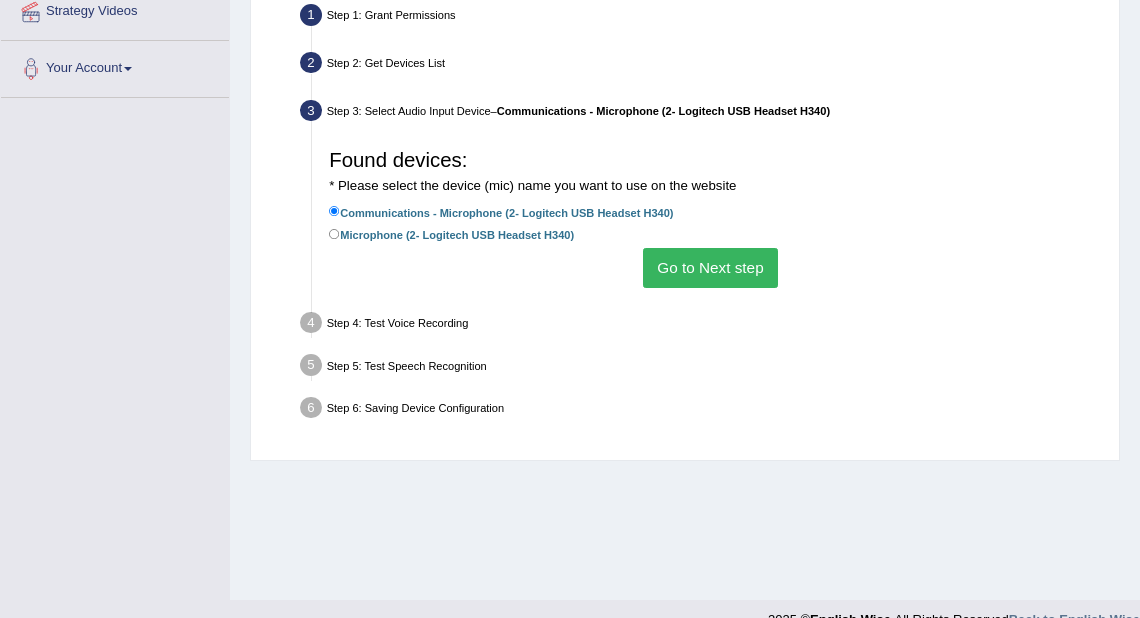 click on "Go to Next step" at bounding box center [710, 267] 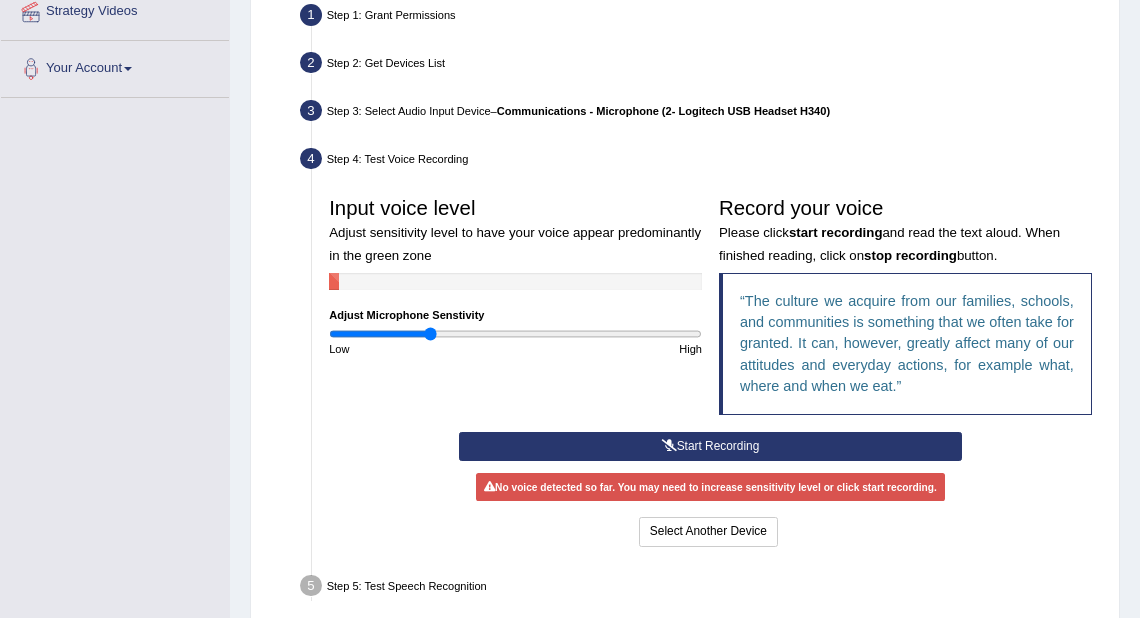 click on "Start Recording" at bounding box center (710, 446) 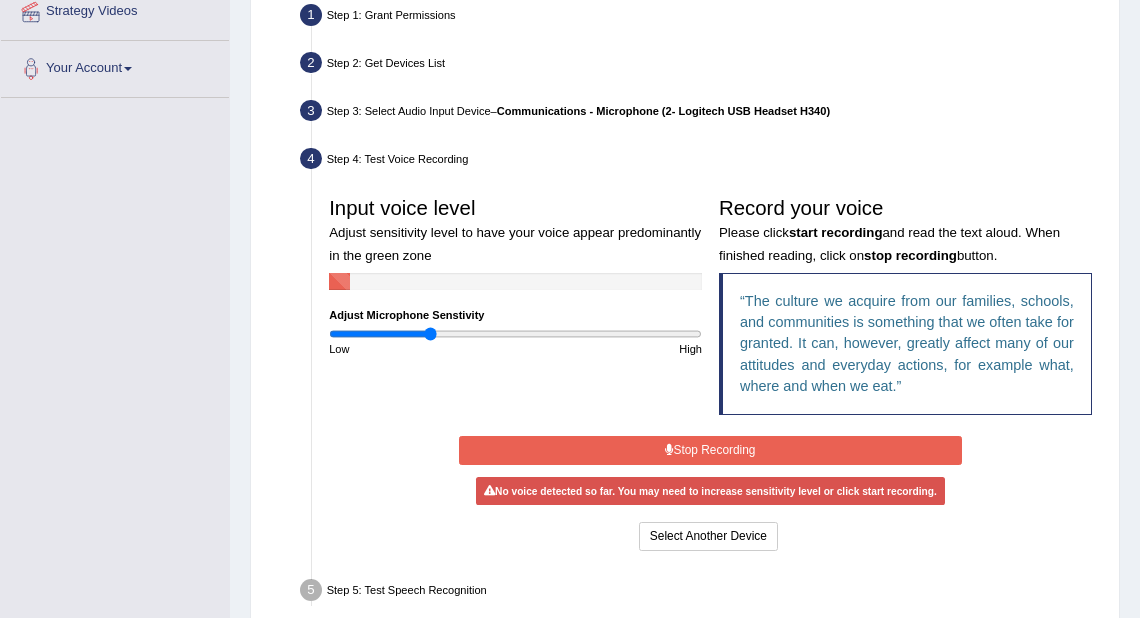 click on "Stop Recording" at bounding box center (710, 450) 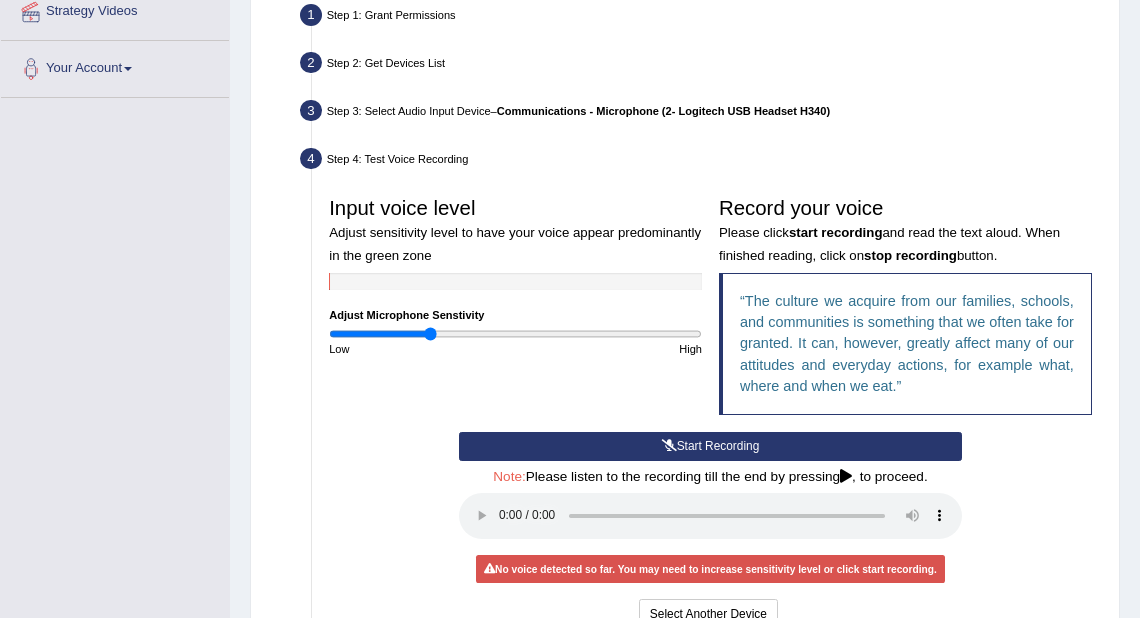 click on "Start Recording" at bounding box center (710, 446) 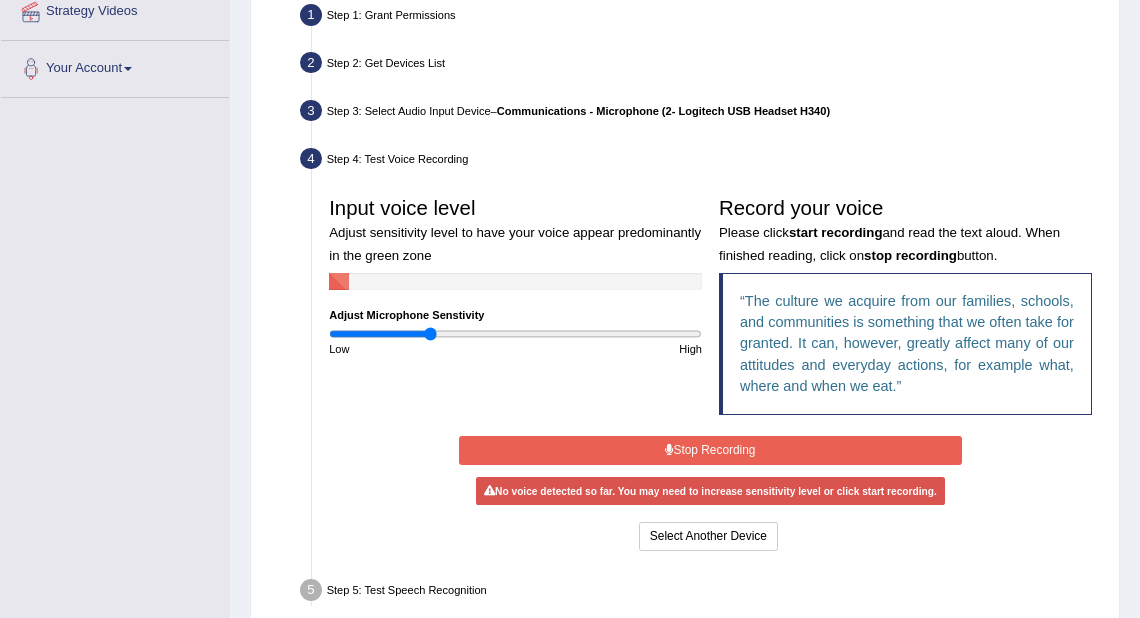click on "Stop Recording" at bounding box center [710, 450] 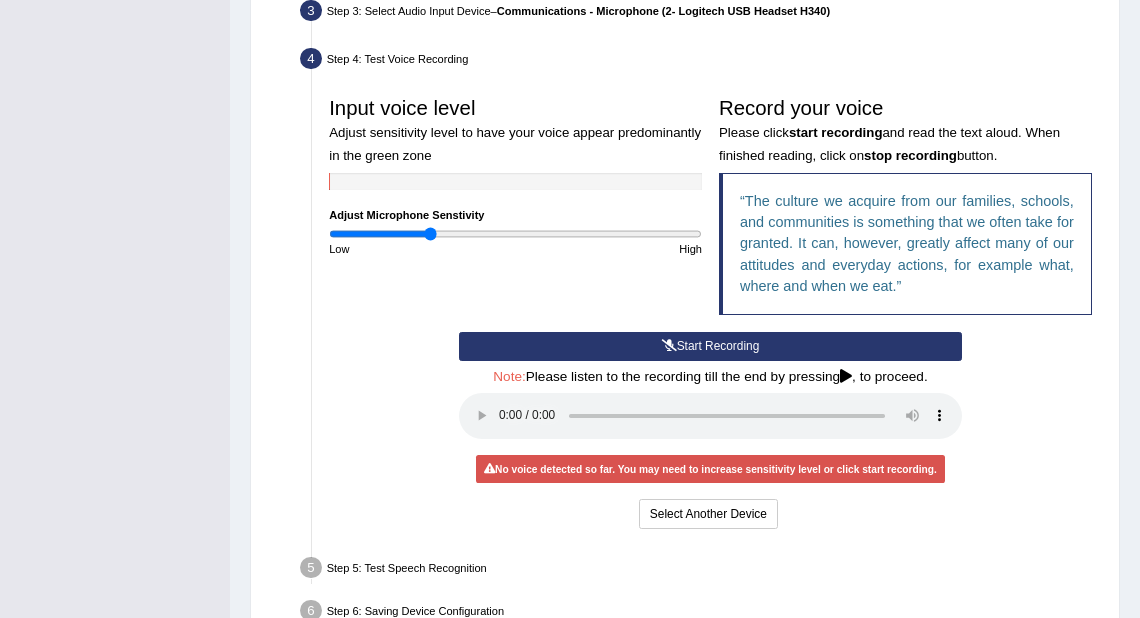 scroll, scrollTop: 607, scrollLeft: 0, axis: vertical 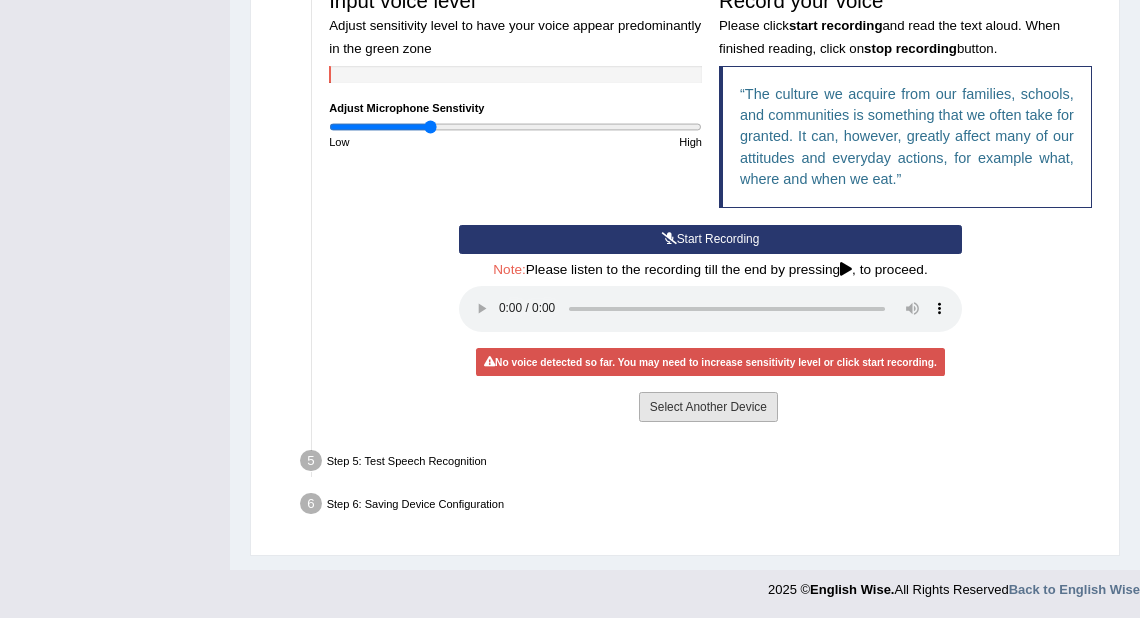 click on "Select Another Device" at bounding box center [708, 406] 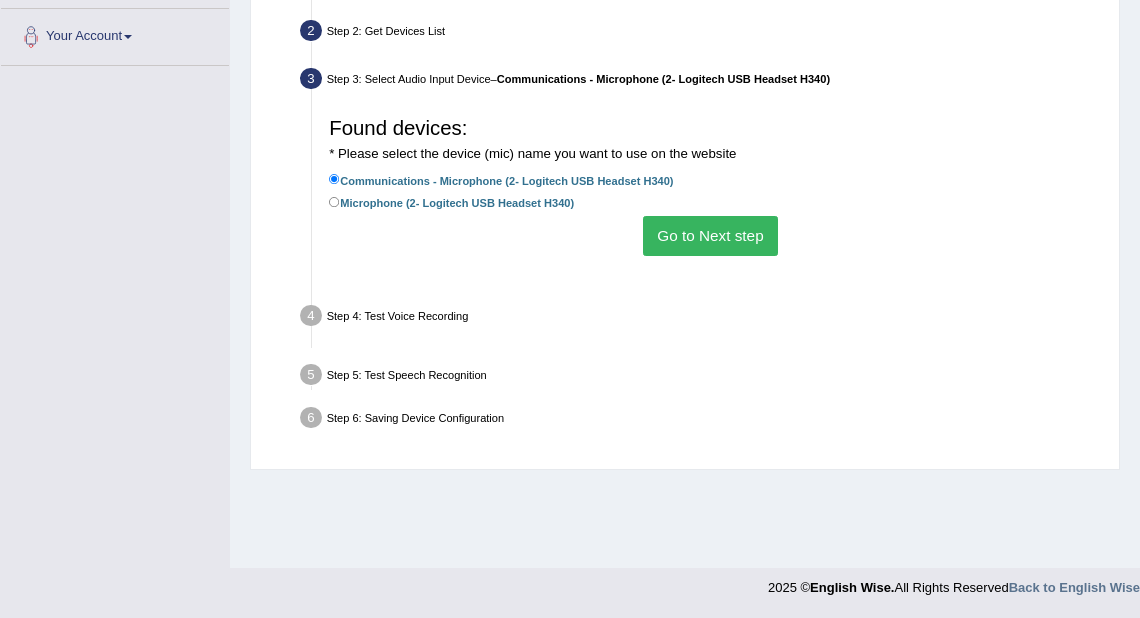scroll, scrollTop: 432, scrollLeft: 0, axis: vertical 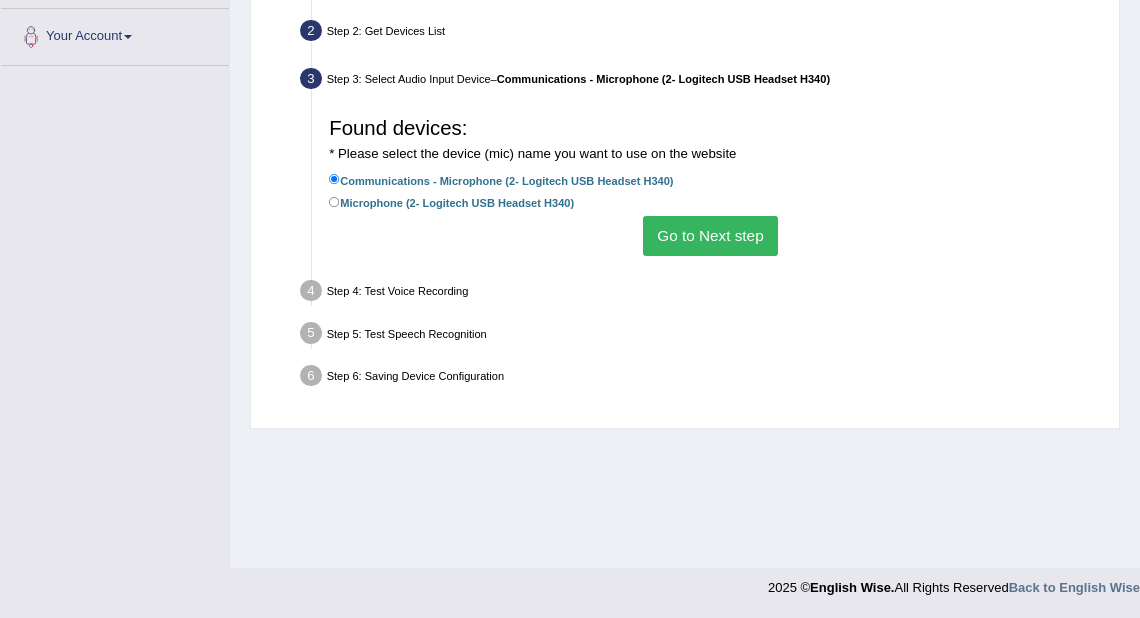 click on "Go to Next step" at bounding box center [710, 235] 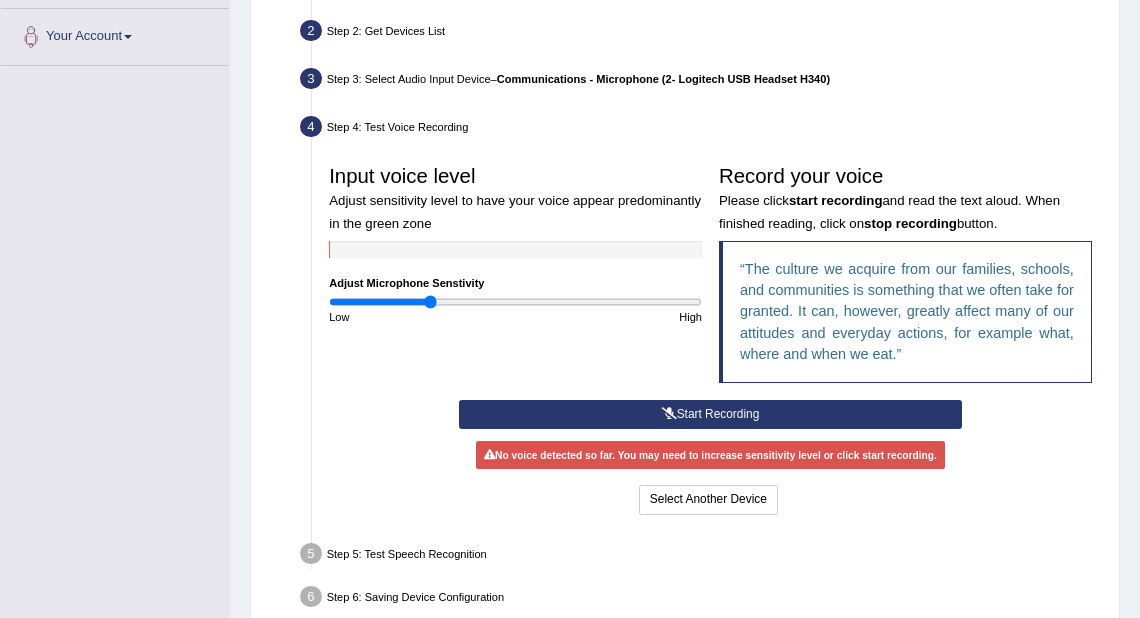 click on "Start Recording" at bounding box center (710, 414) 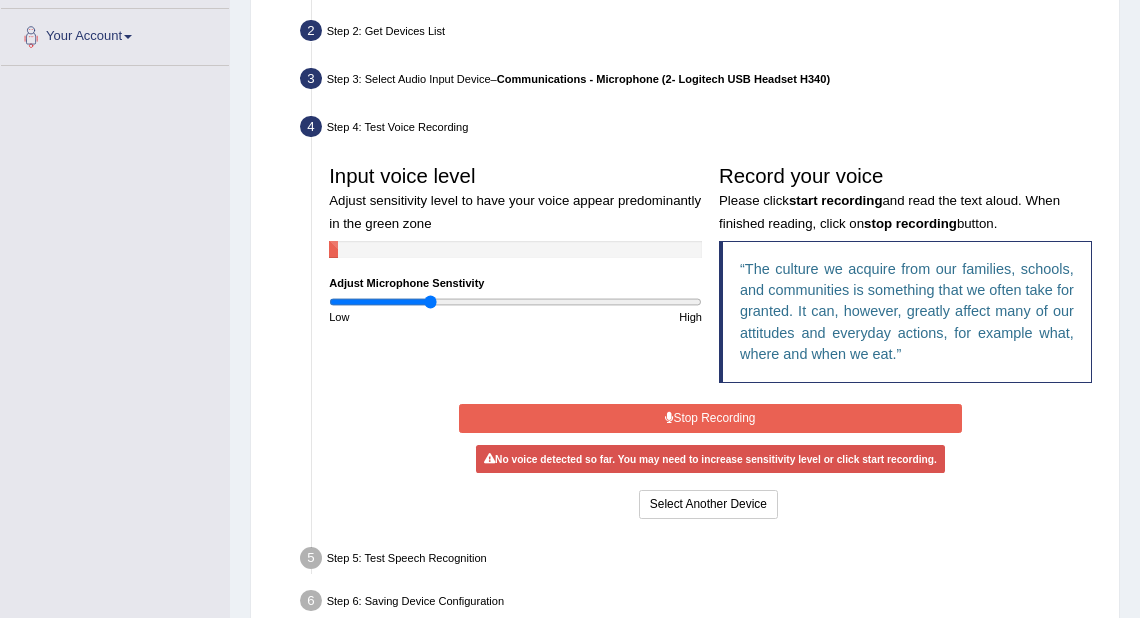 click on "Stop Recording" at bounding box center (710, 418) 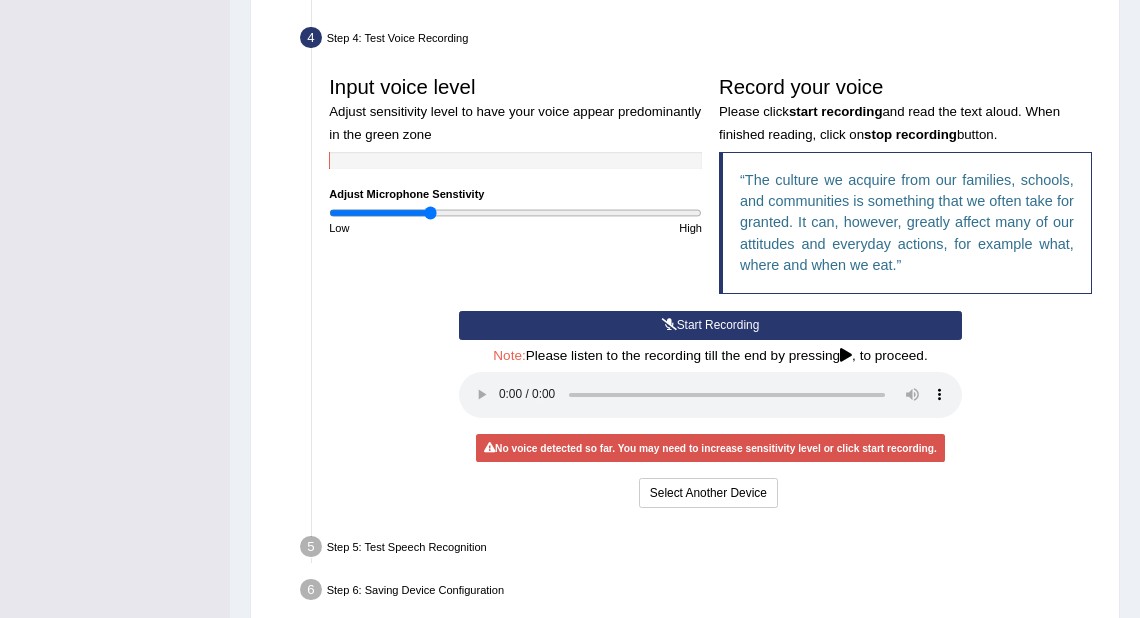scroll, scrollTop: 607, scrollLeft: 0, axis: vertical 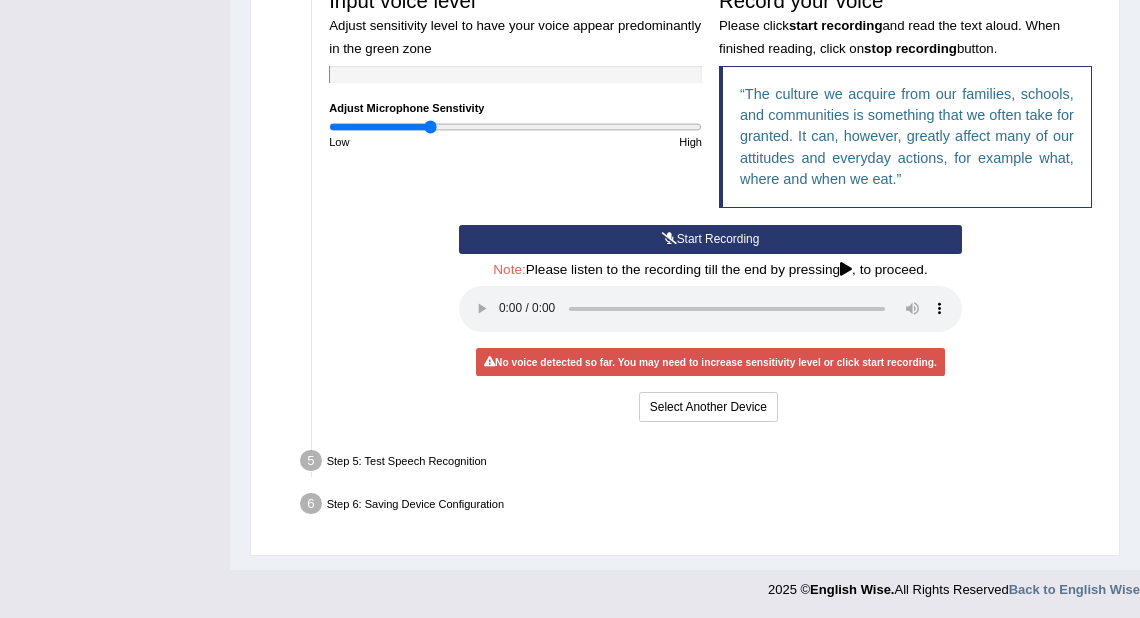 click on "Start Recording" at bounding box center (710, 239) 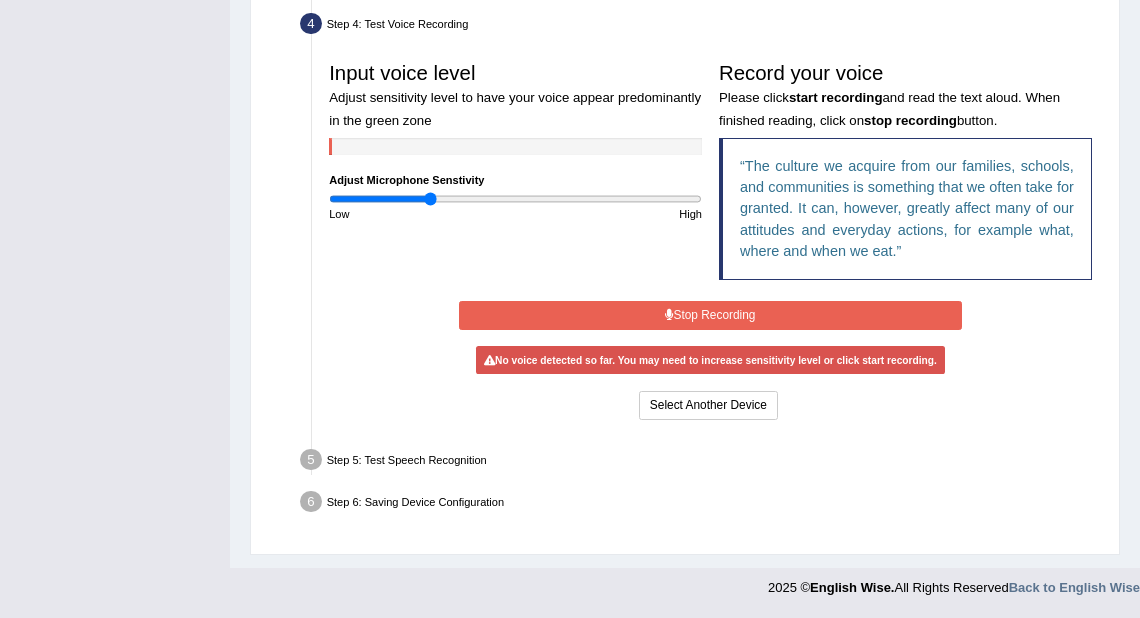 scroll, scrollTop: 528, scrollLeft: 0, axis: vertical 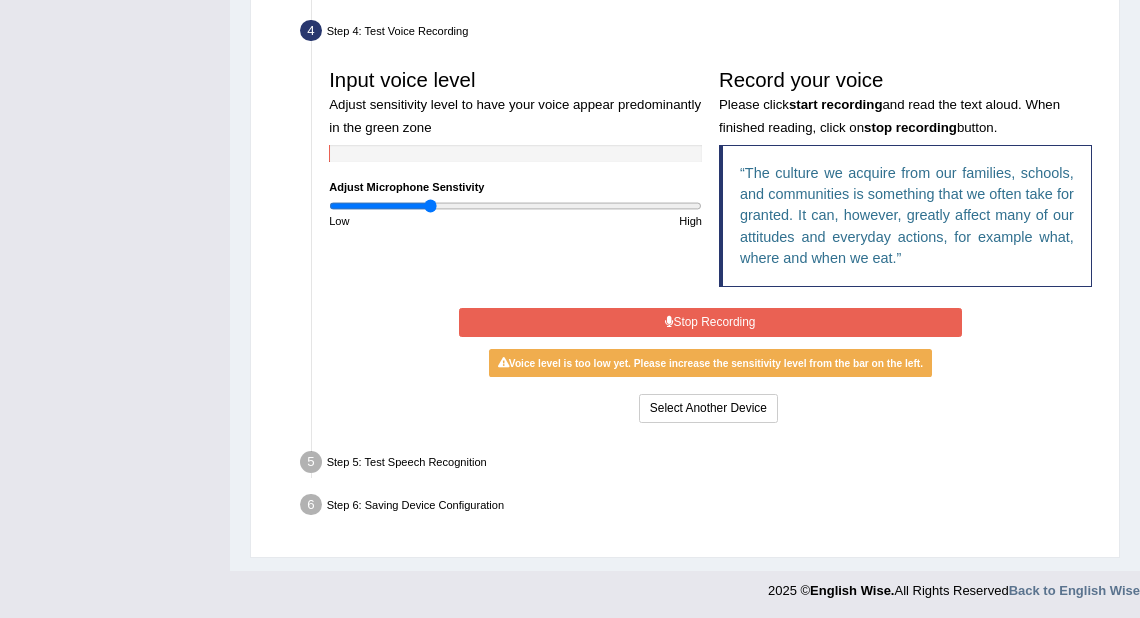 click on "Stop Recording" at bounding box center [710, 322] 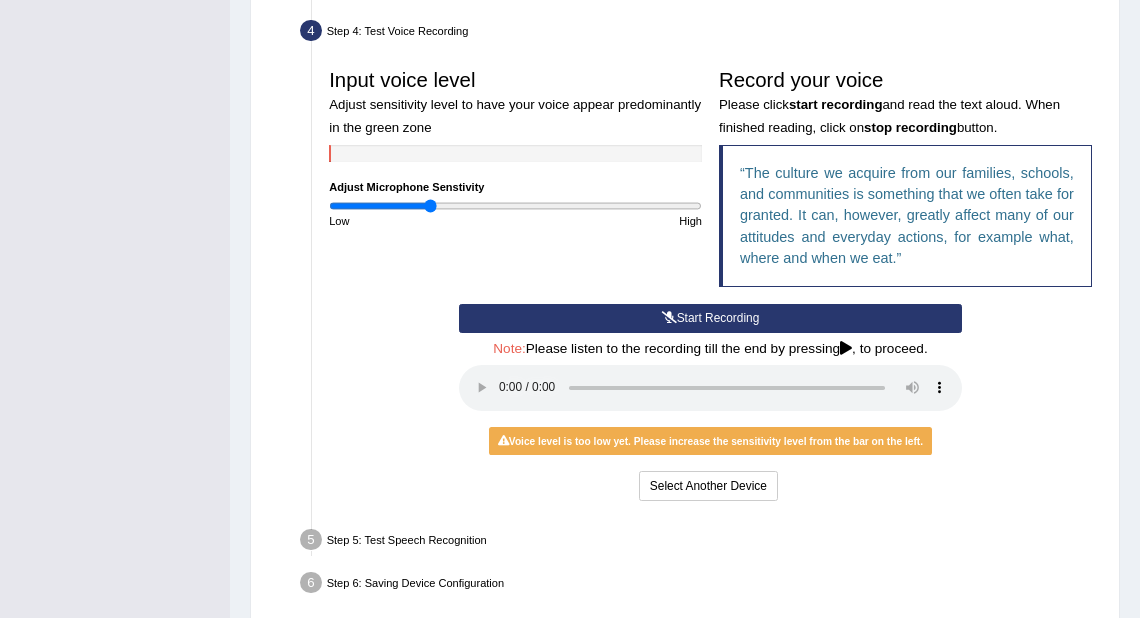 click on "Start Recording" at bounding box center (710, 318) 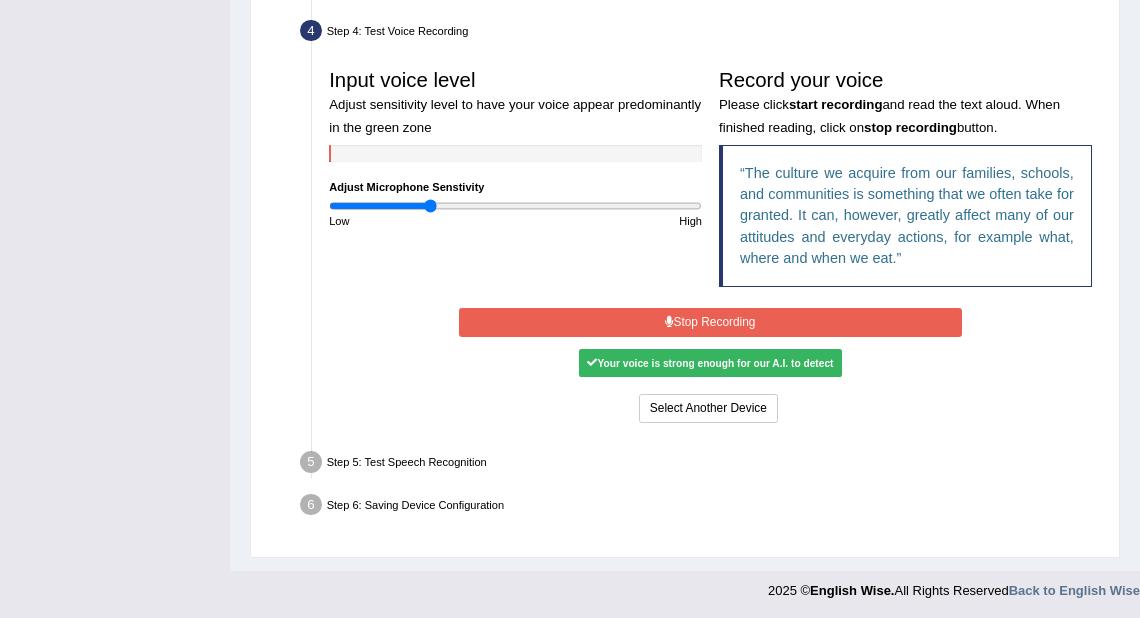 click on "Stop Recording" at bounding box center (710, 322) 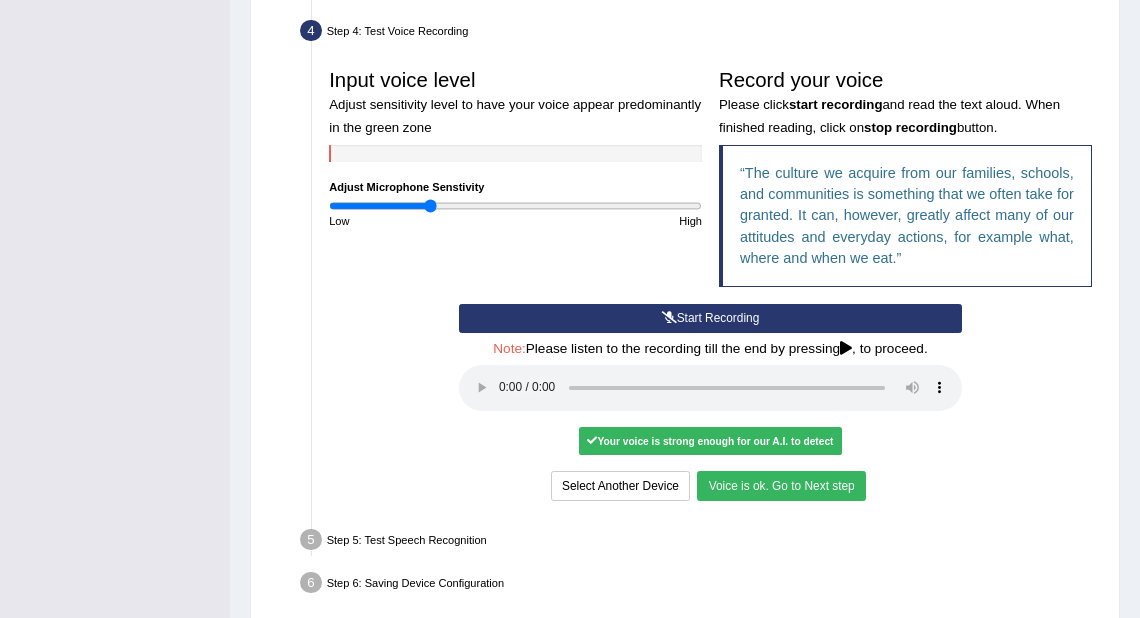 click on "Voice is ok. Go to Next step" at bounding box center [781, 485] 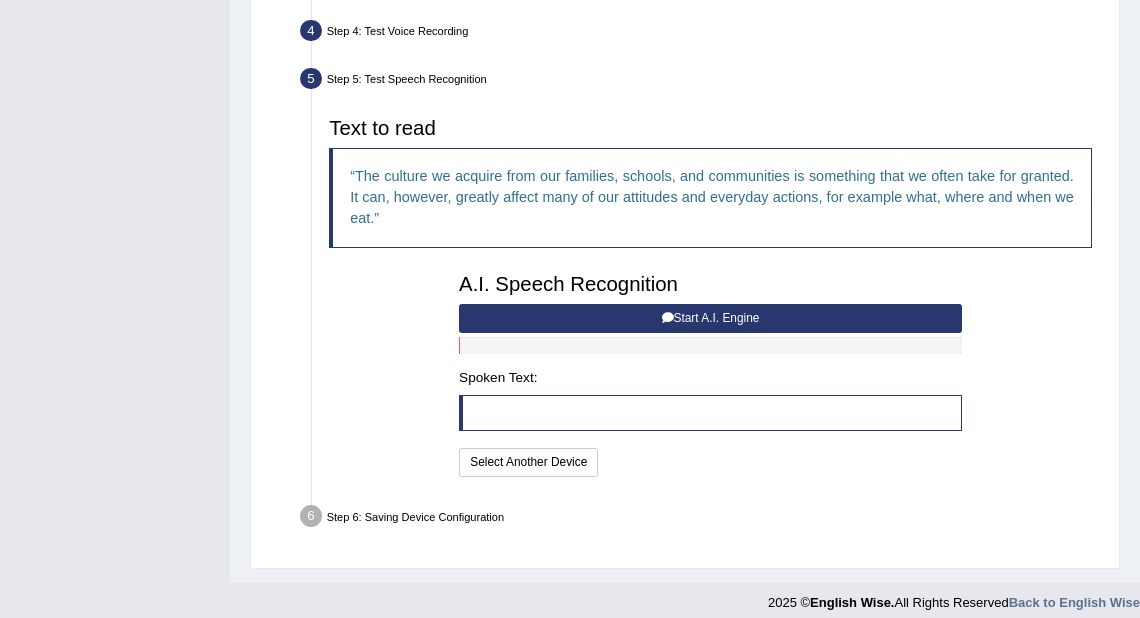 click on "Start A.I. Engine" at bounding box center (710, 318) 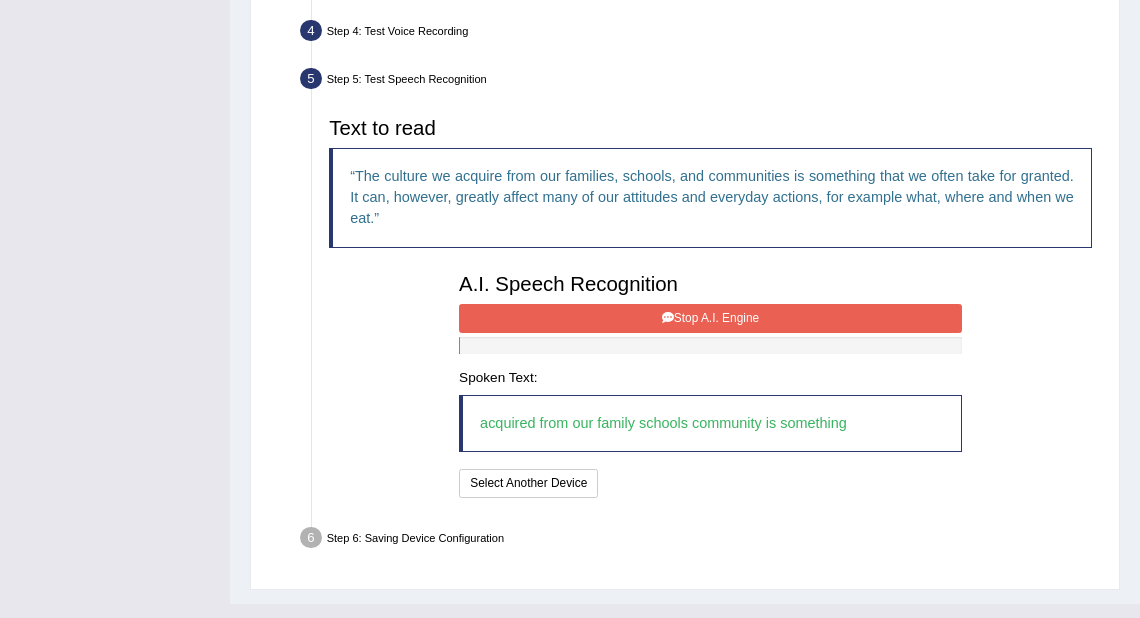 click at bounding box center [668, 318] 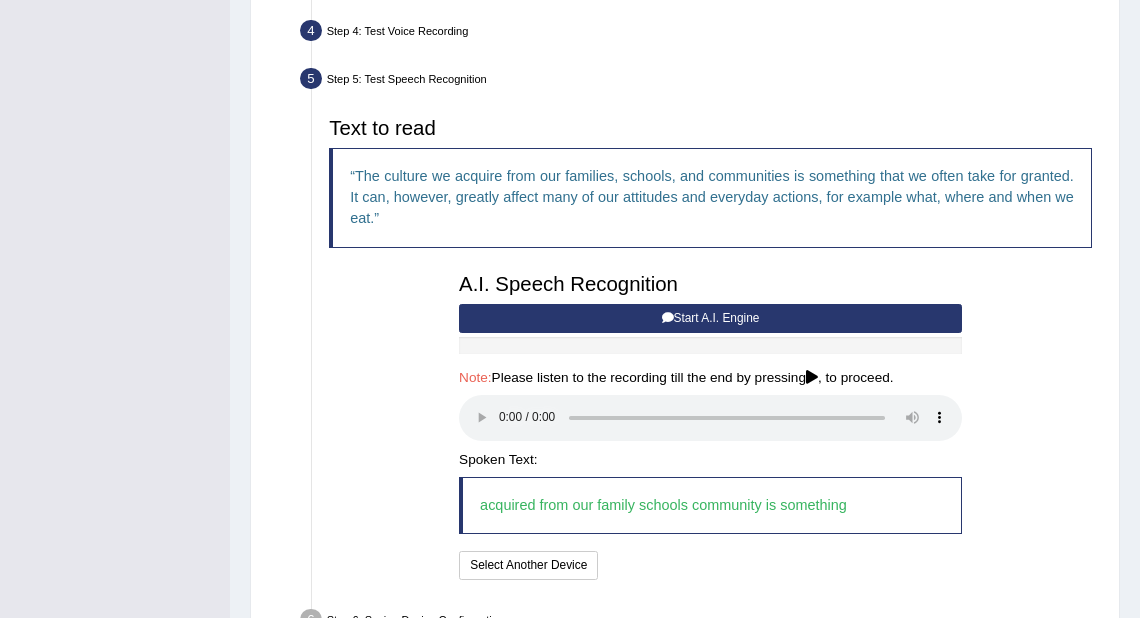 scroll, scrollTop: 644, scrollLeft: 0, axis: vertical 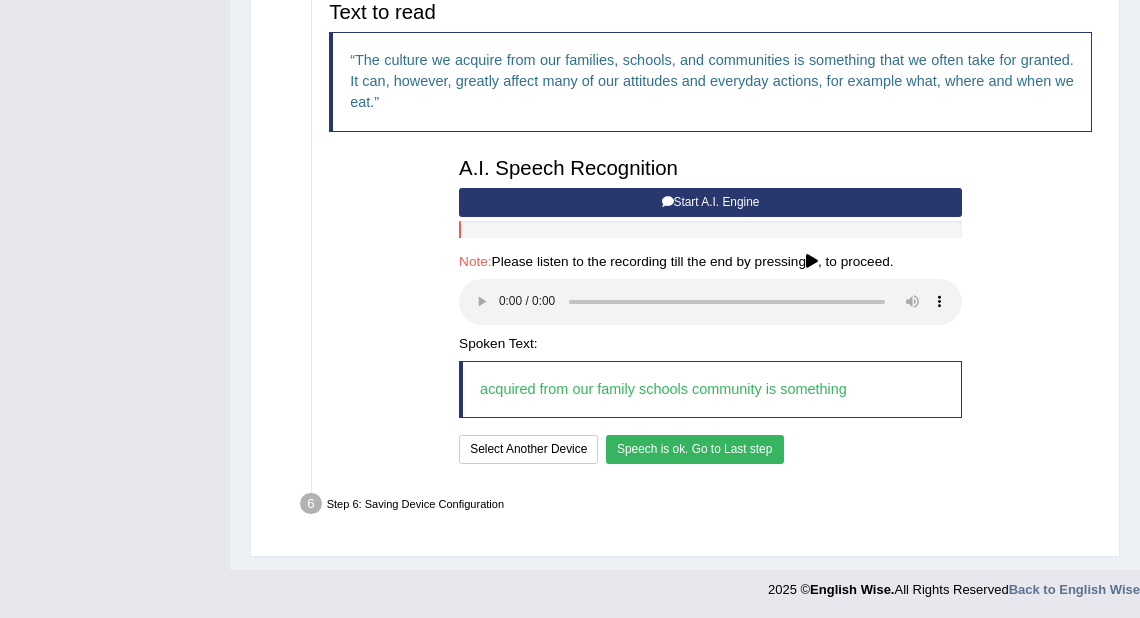 click on "Speech is ok. Go to Last step" at bounding box center (695, 449) 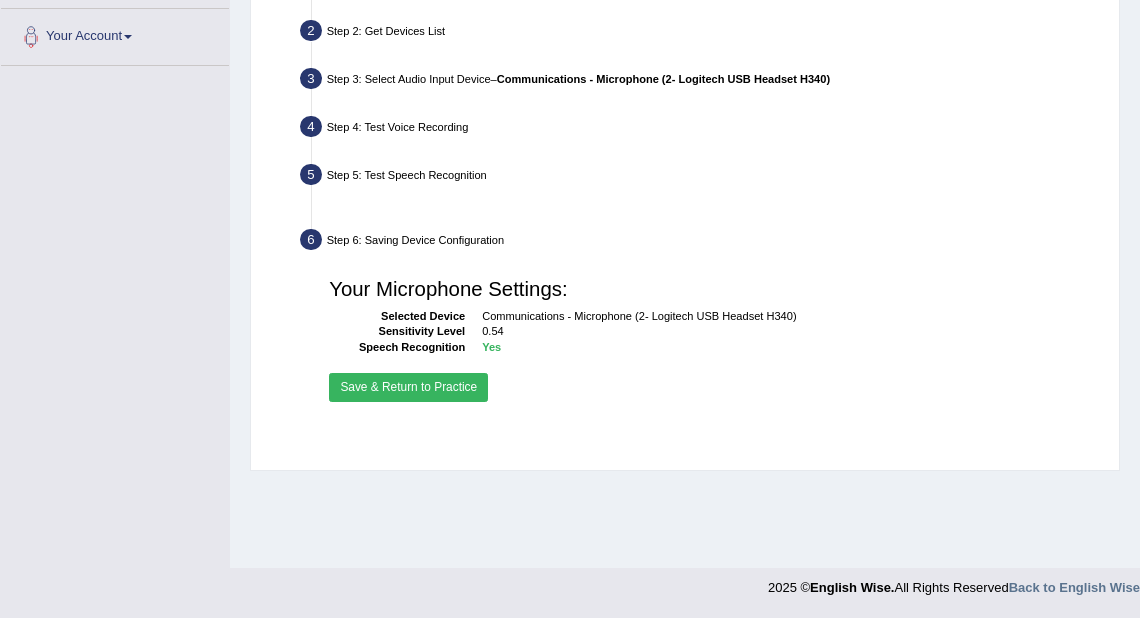 scroll, scrollTop: 432, scrollLeft: 0, axis: vertical 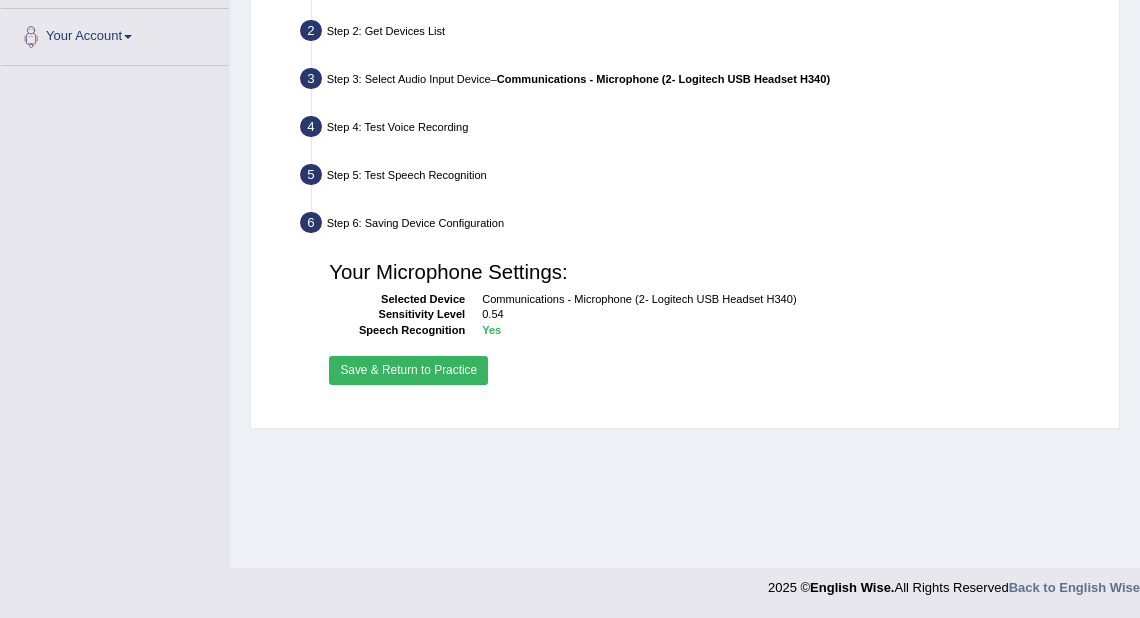 click on "Save & Return to Practice" at bounding box center [408, 370] 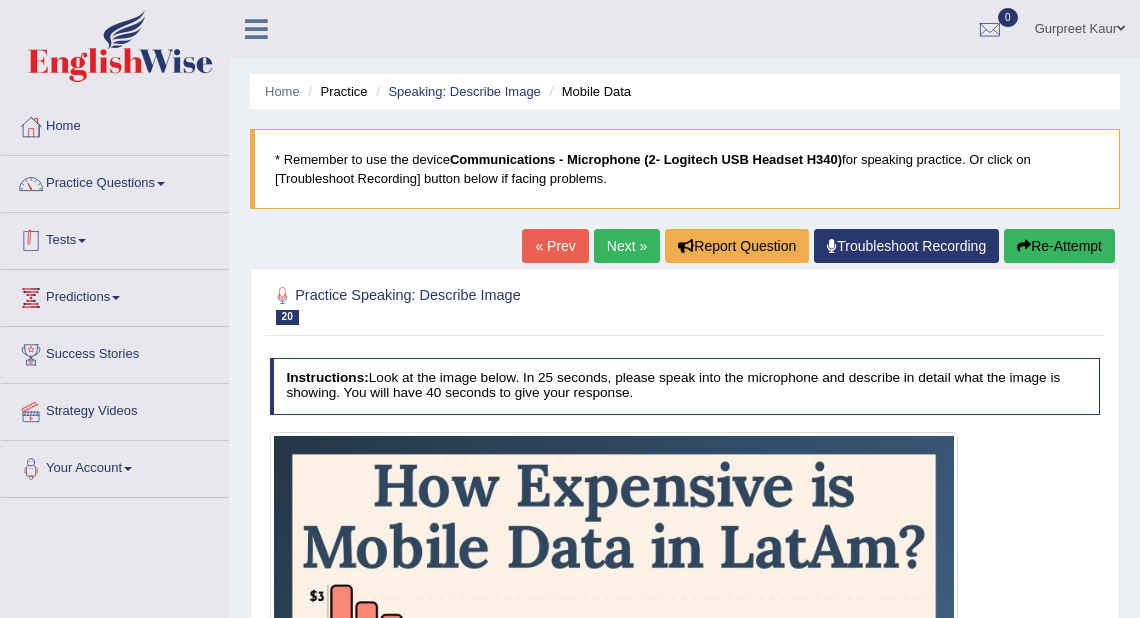 scroll, scrollTop: 126, scrollLeft: 0, axis: vertical 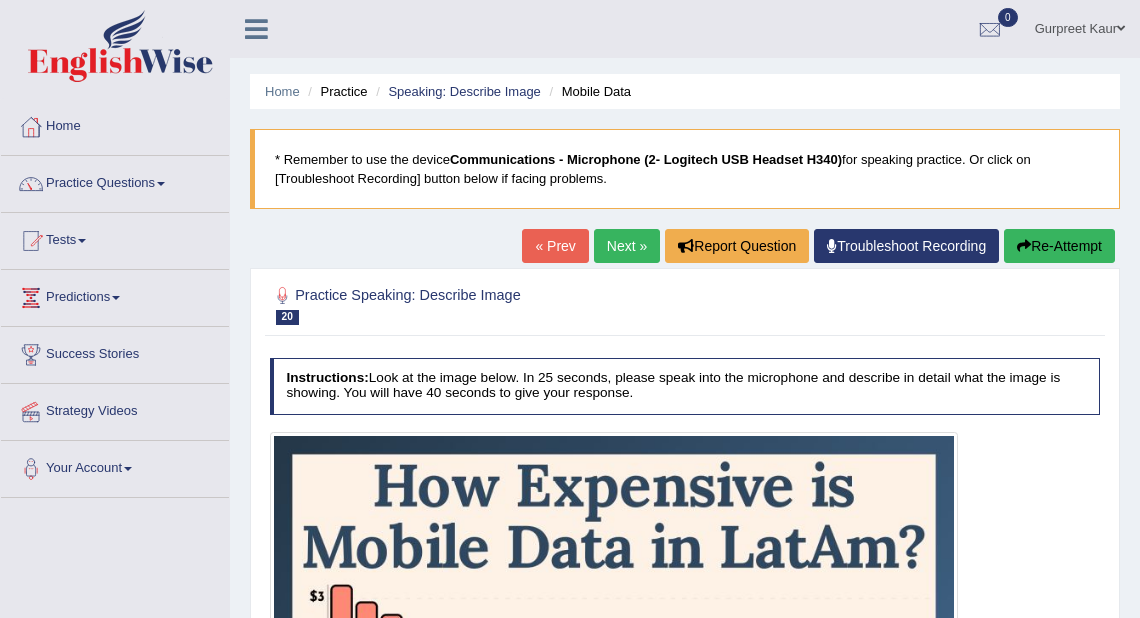click on "Next »" at bounding box center (627, 246) 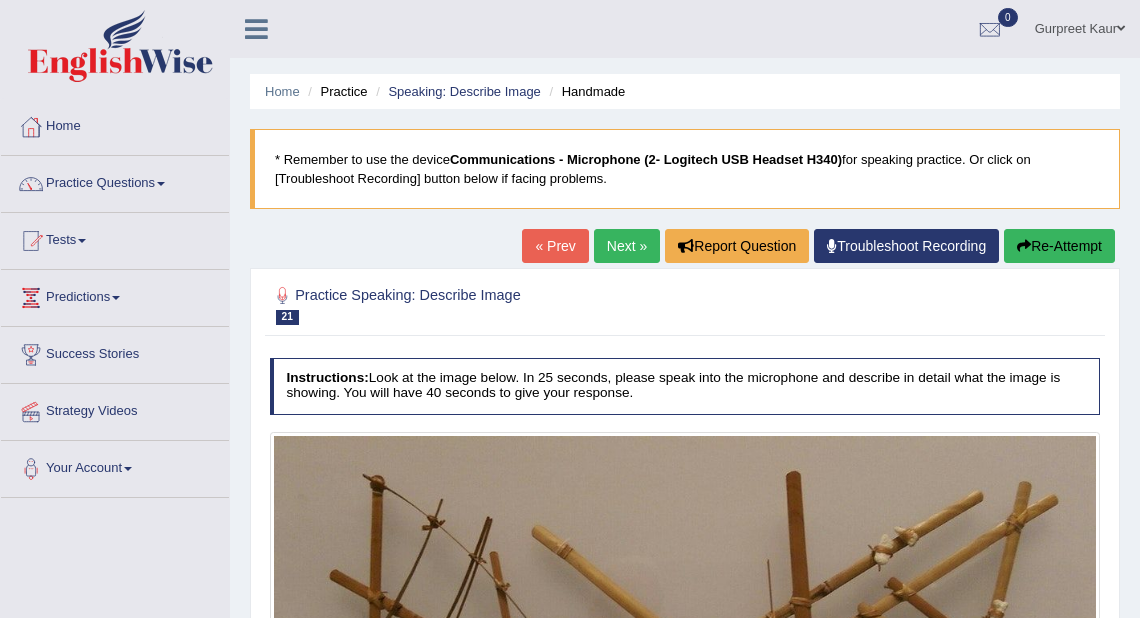 scroll, scrollTop: 370, scrollLeft: 0, axis: vertical 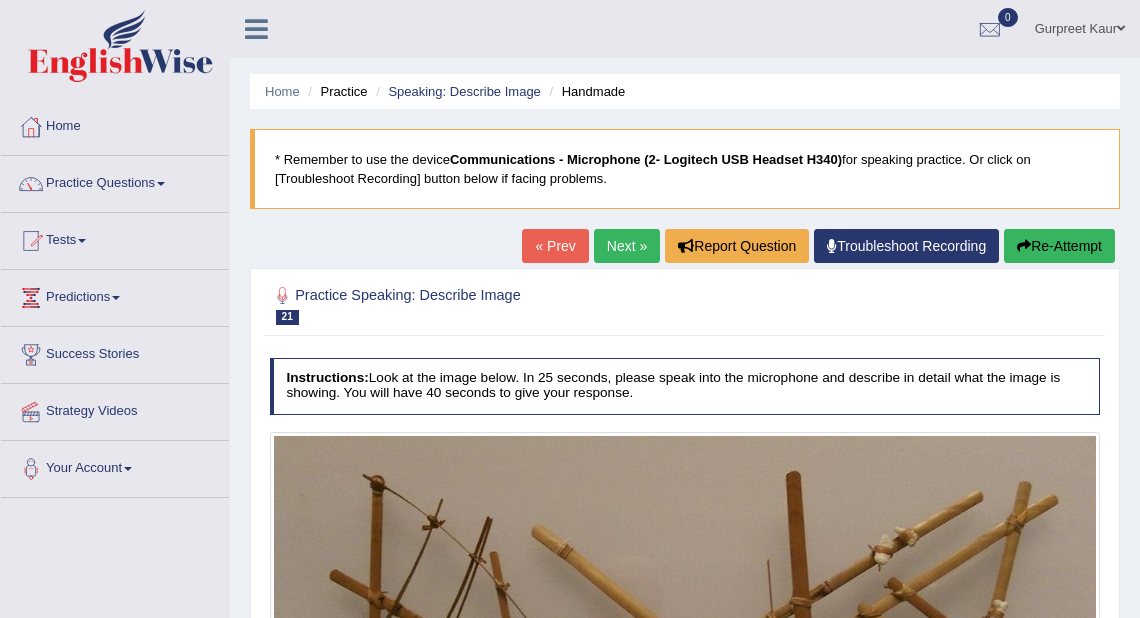 click on "Next »" at bounding box center [627, 246] 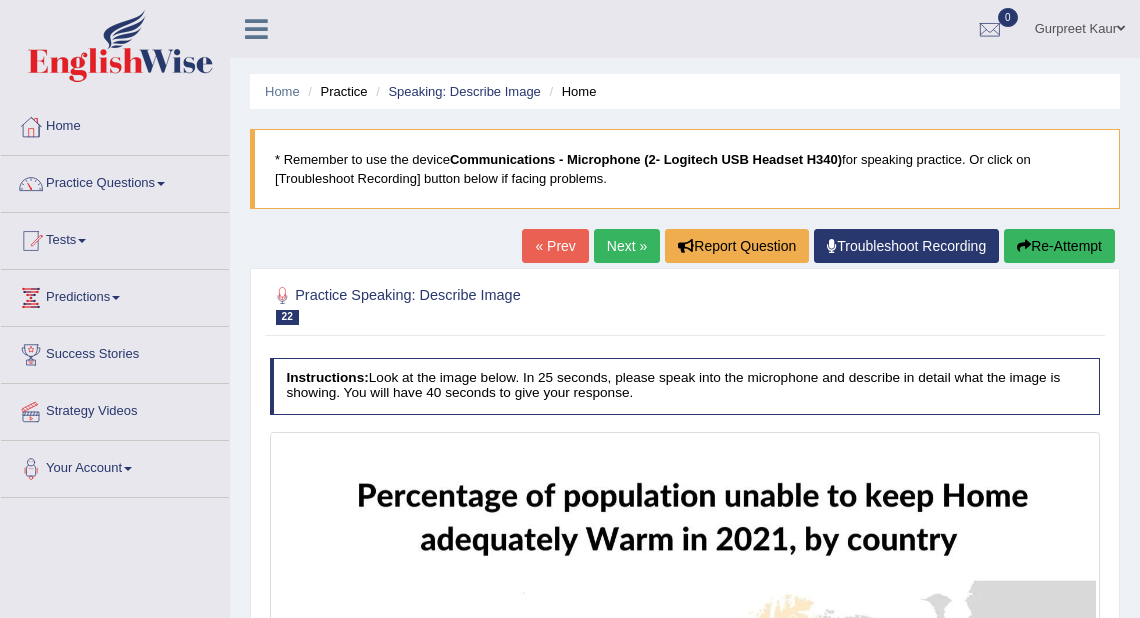 scroll, scrollTop: 0, scrollLeft: 0, axis: both 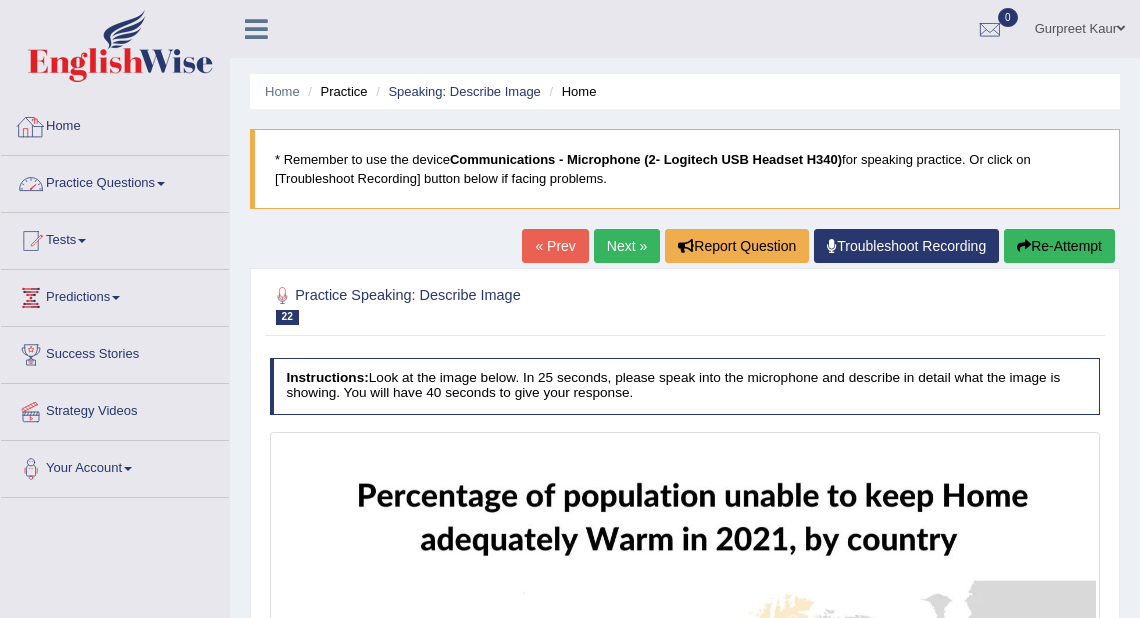 click on "Practice Questions" at bounding box center (115, 181) 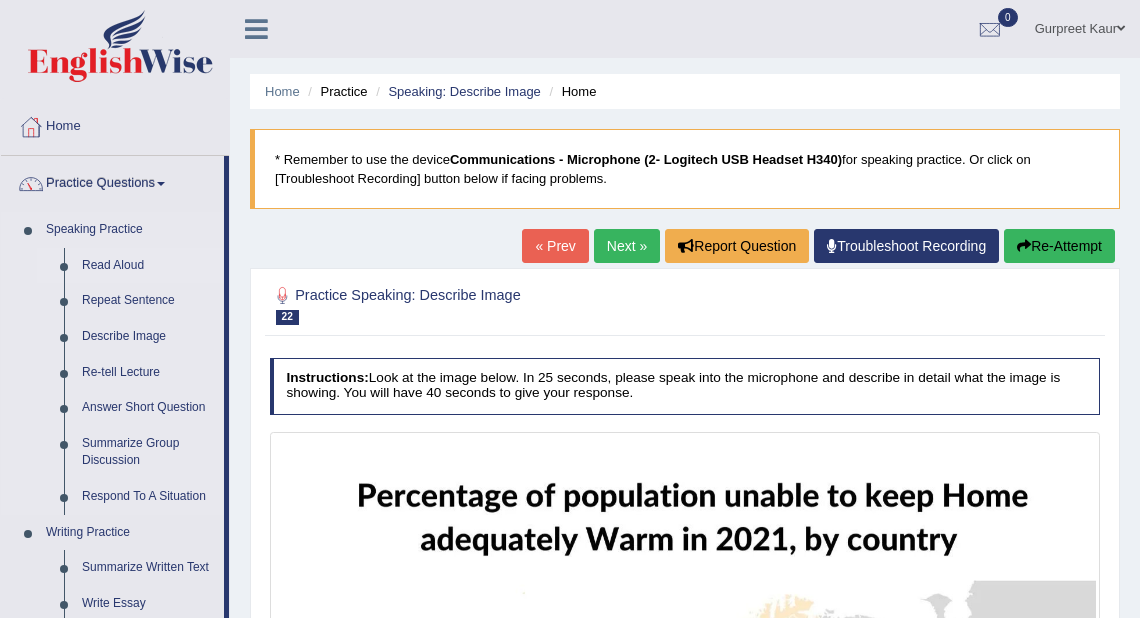 click on "Read Aloud" at bounding box center [148, 266] 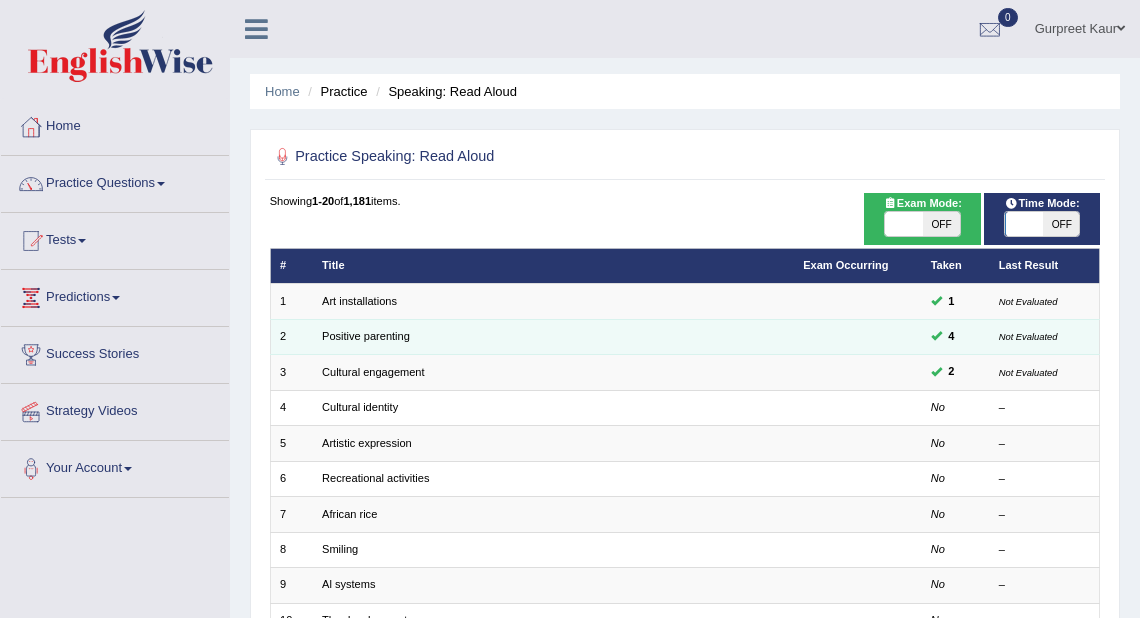 scroll, scrollTop: 0, scrollLeft: 0, axis: both 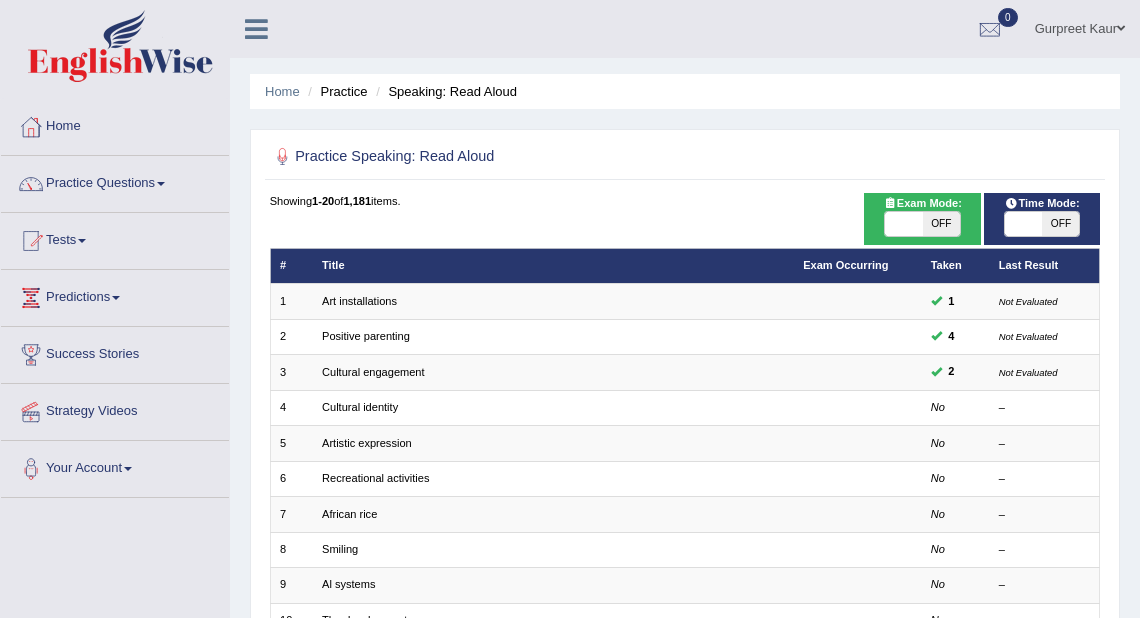 click on "OFF" at bounding box center [941, 224] 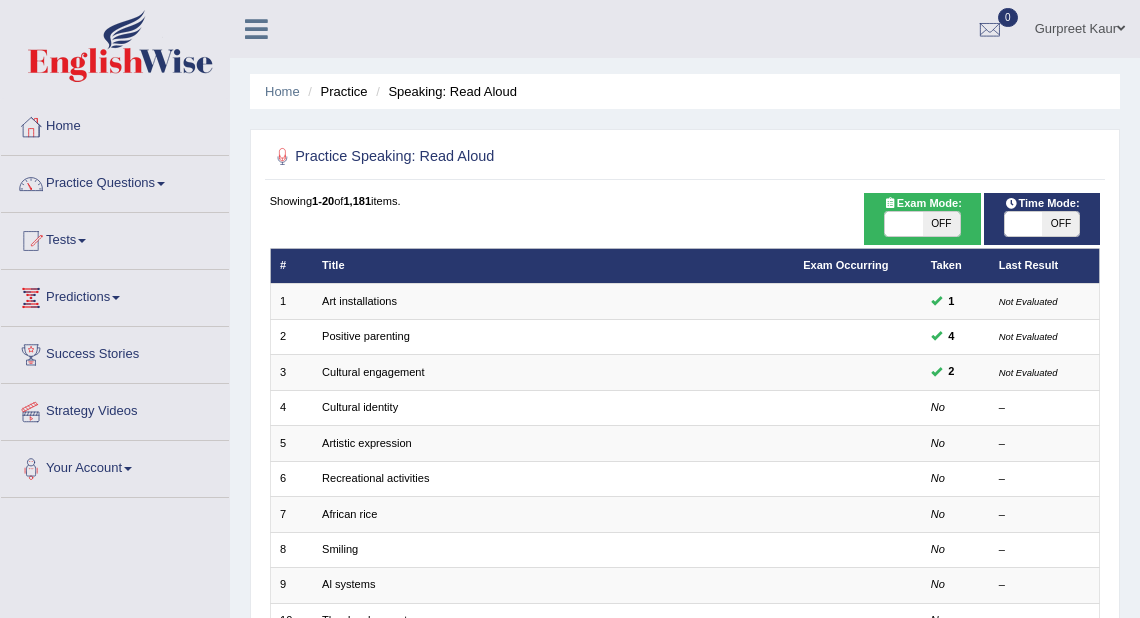 checkbox on "true" 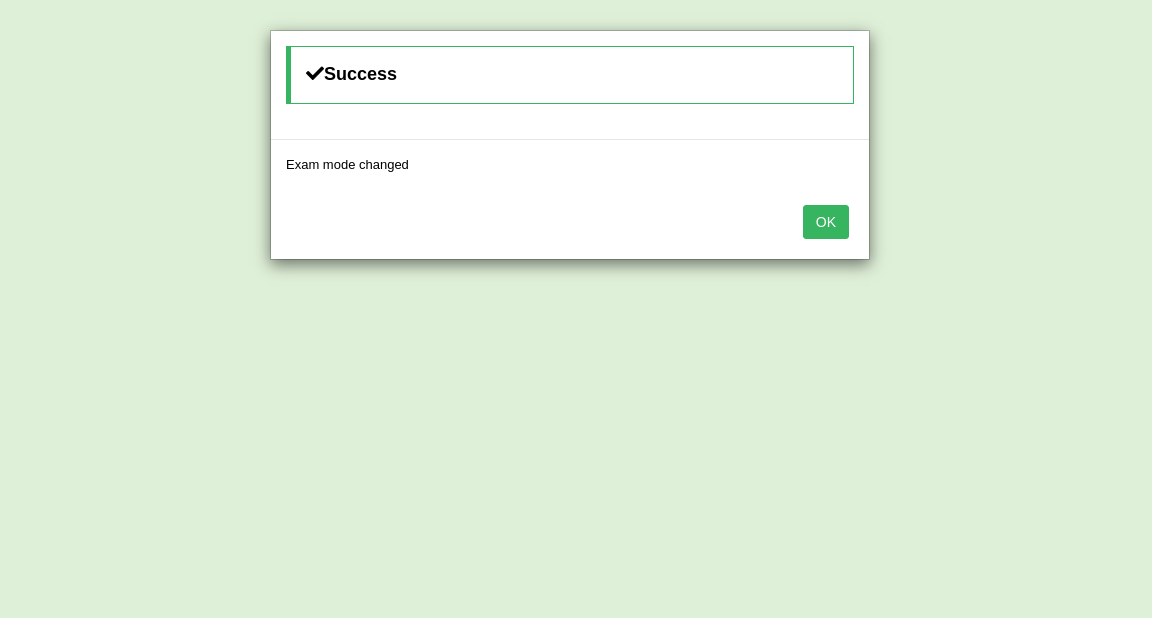 click on "OK" at bounding box center [826, 222] 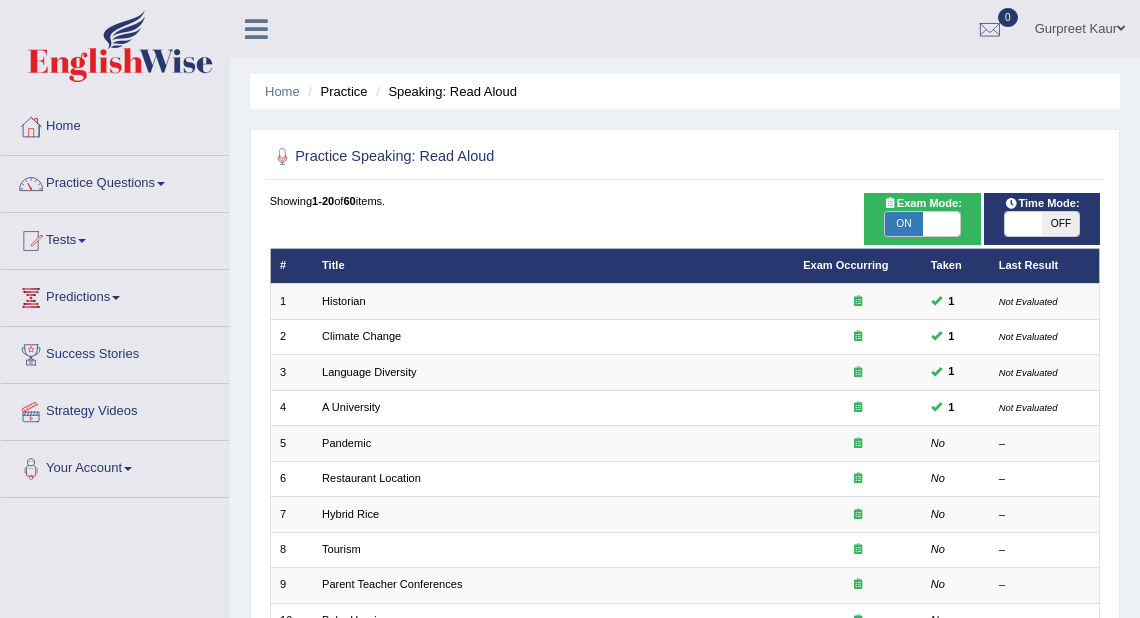 scroll, scrollTop: 0, scrollLeft: 0, axis: both 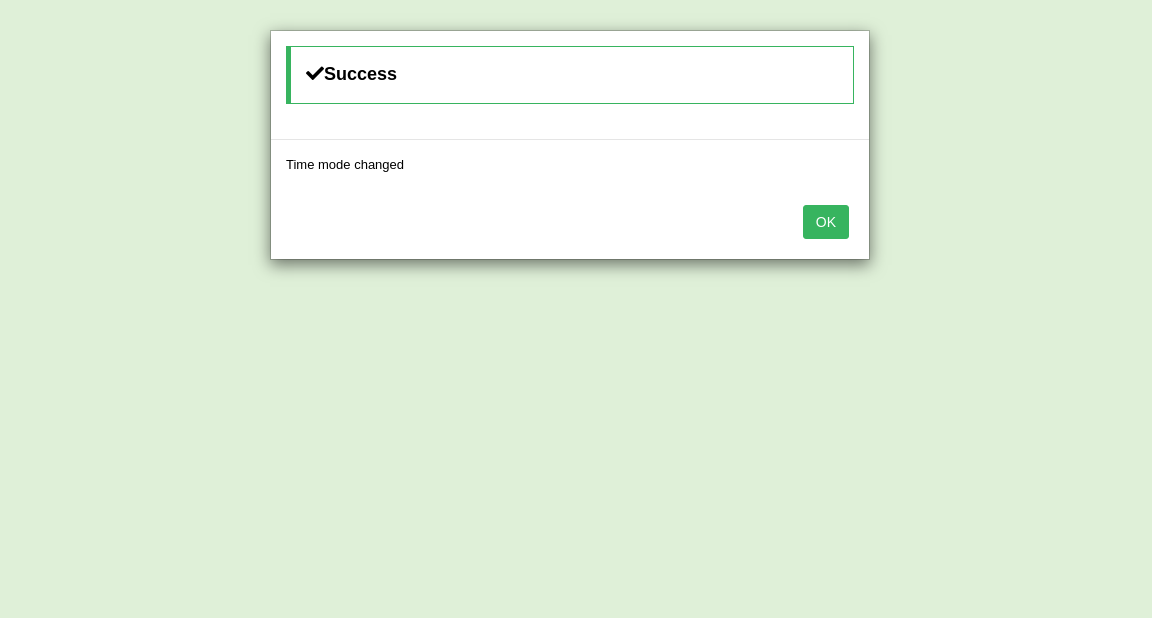 click on "OK" at bounding box center (826, 222) 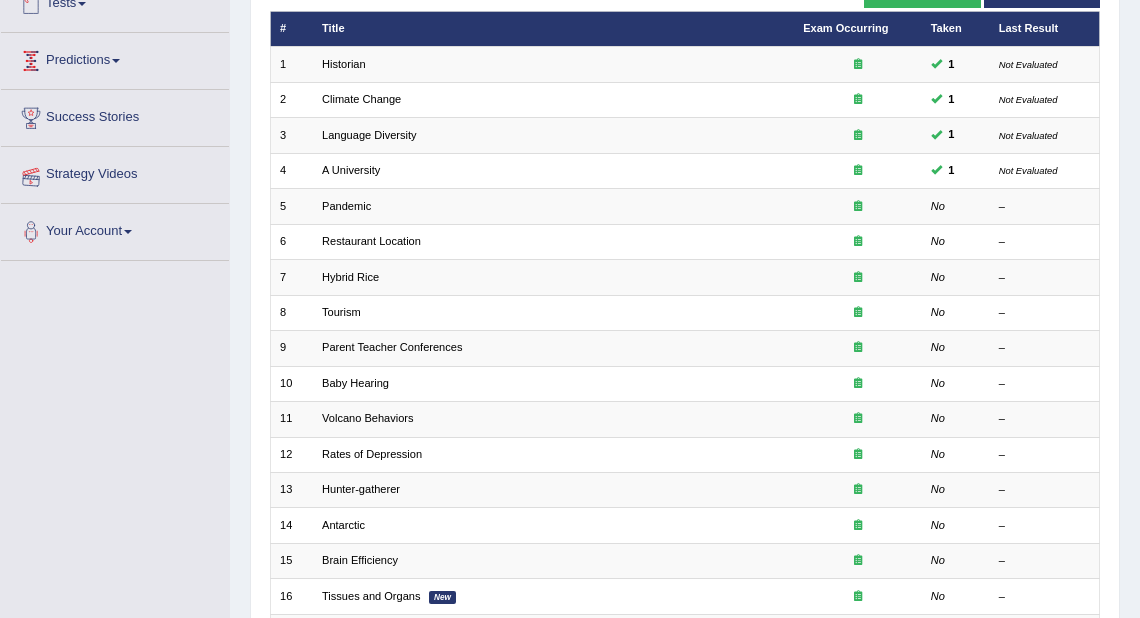scroll, scrollTop: 480, scrollLeft: 0, axis: vertical 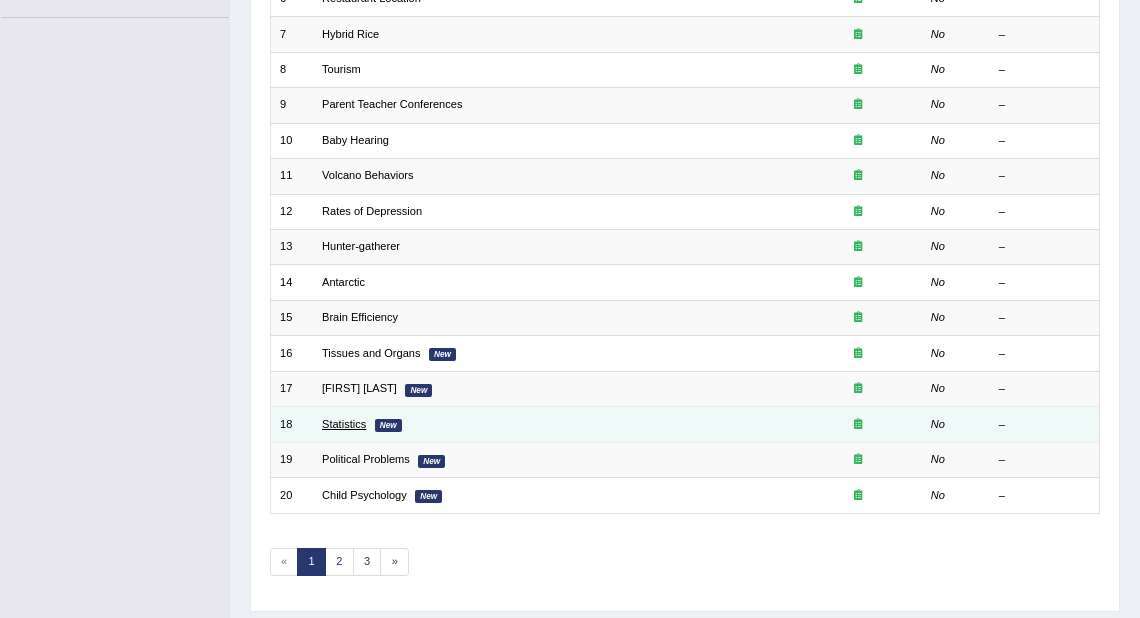 click on "Statistics" at bounding box center [344, 424] 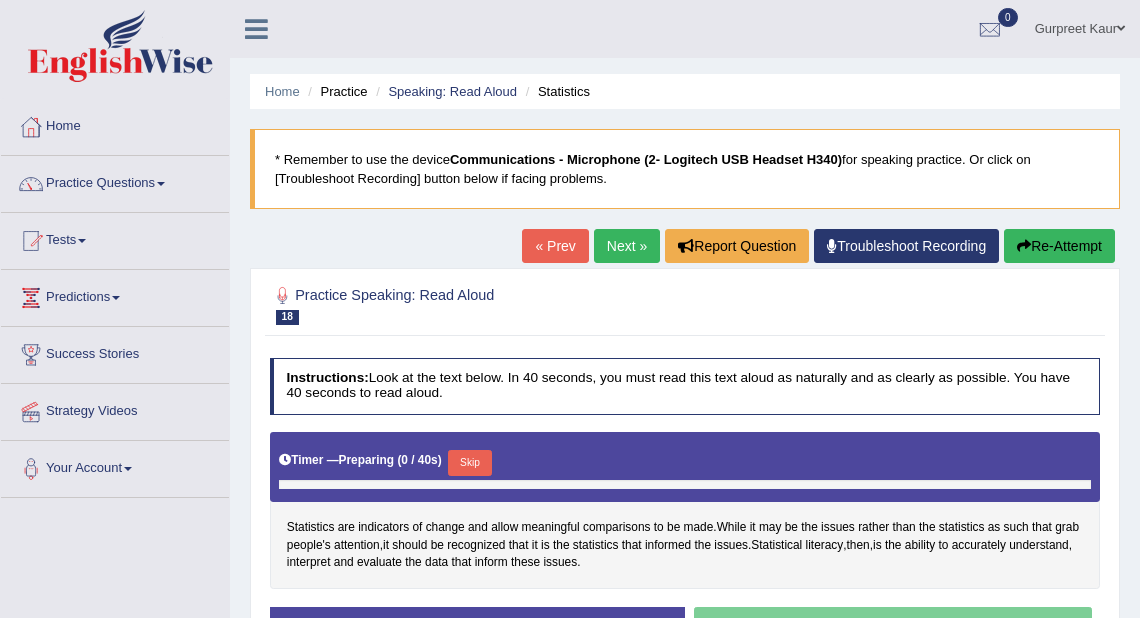 scroll, scrollTop: 0, scrollLeft: 0, axis: both 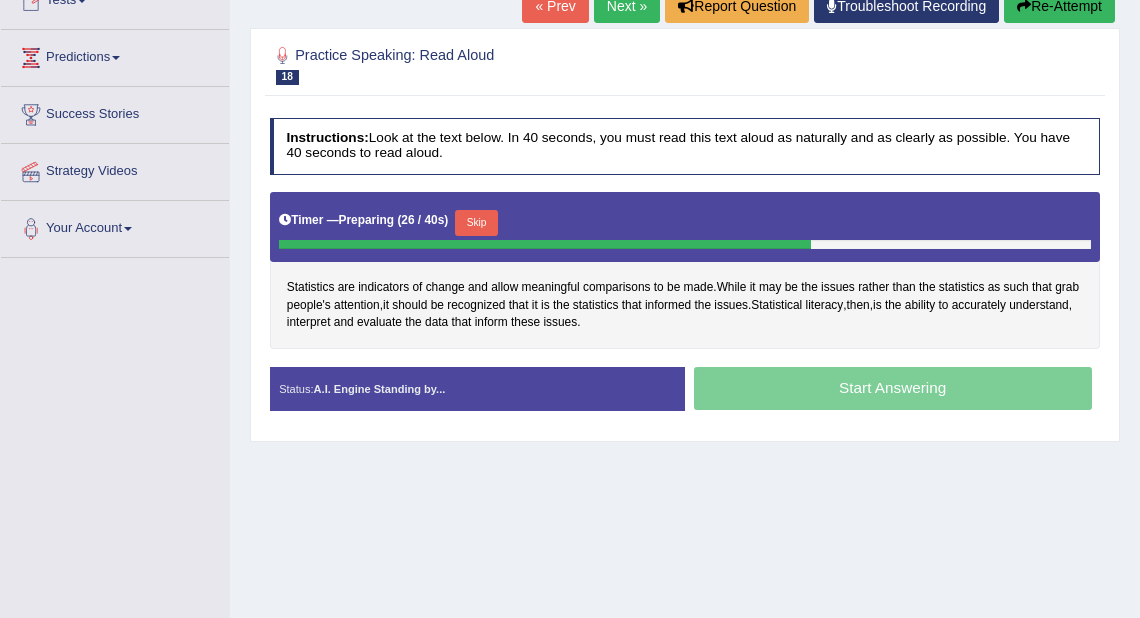 click on "Skip" at bounding box center (476, 223) 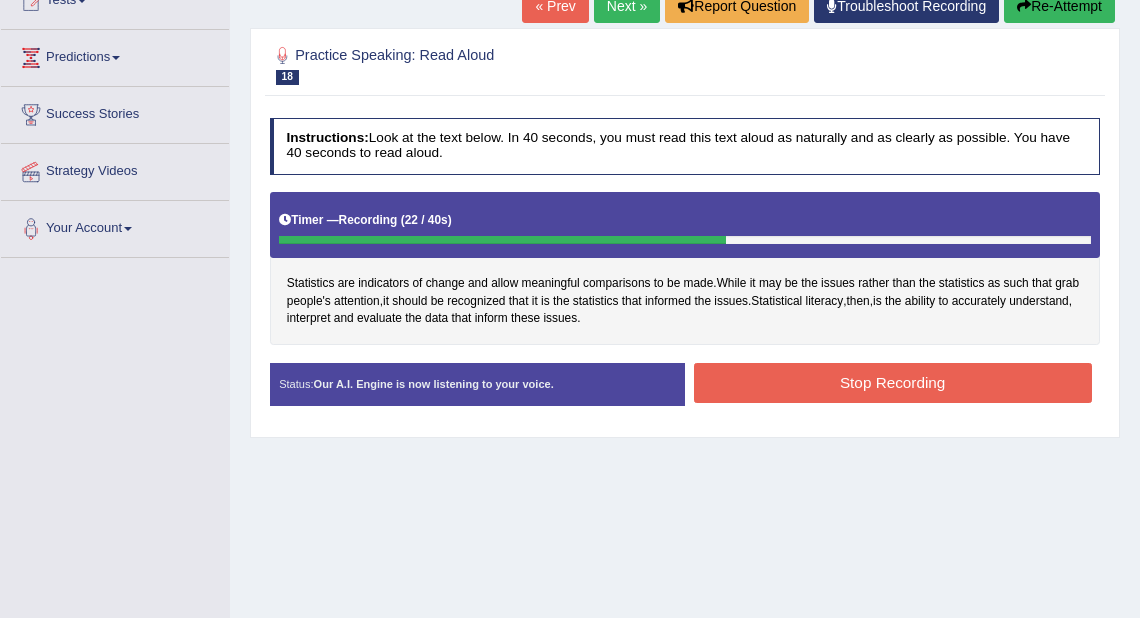 click on "Stop Recording" at bounding box center (893, 382) 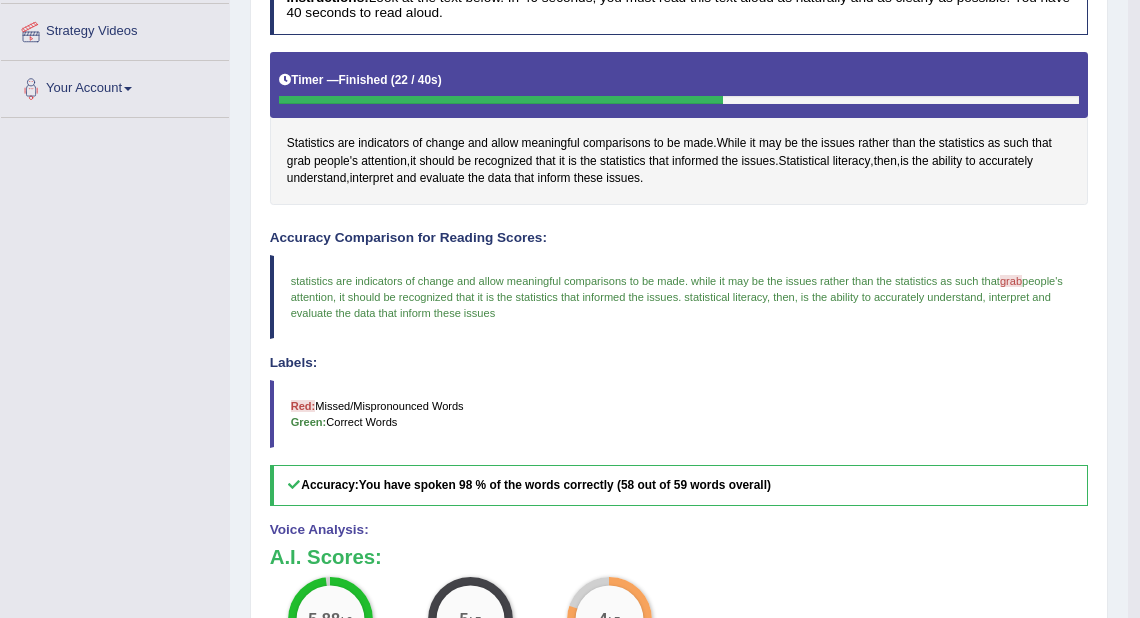 scroll, scrollTop: 0, scrollLeft: 0, axis: both 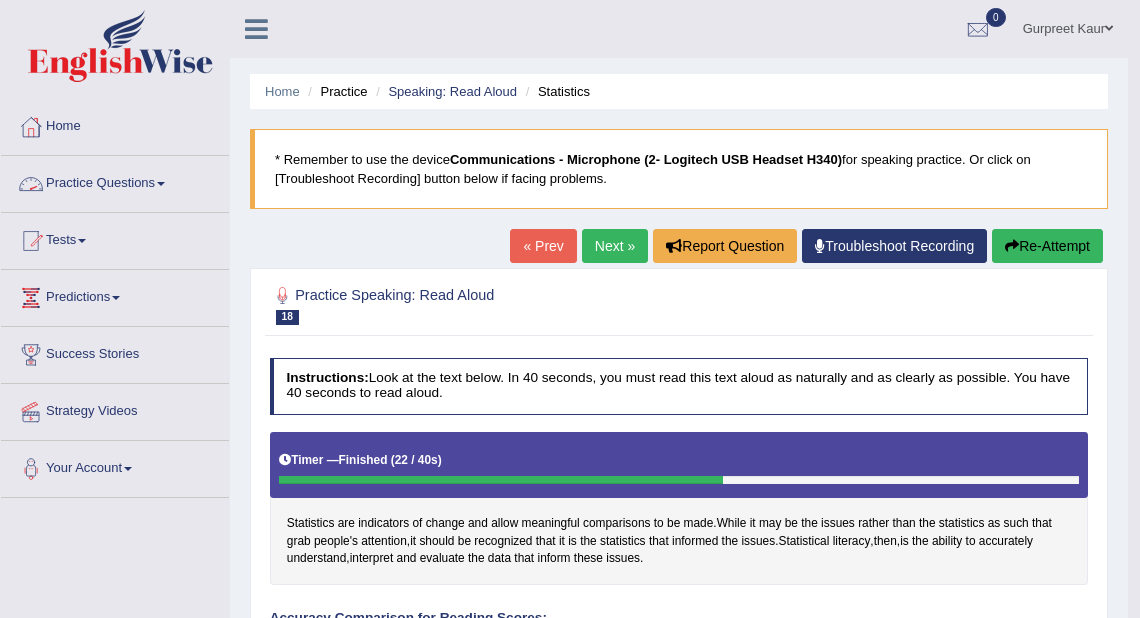 click on "Practice Questions" at bounding box center (115, 181) 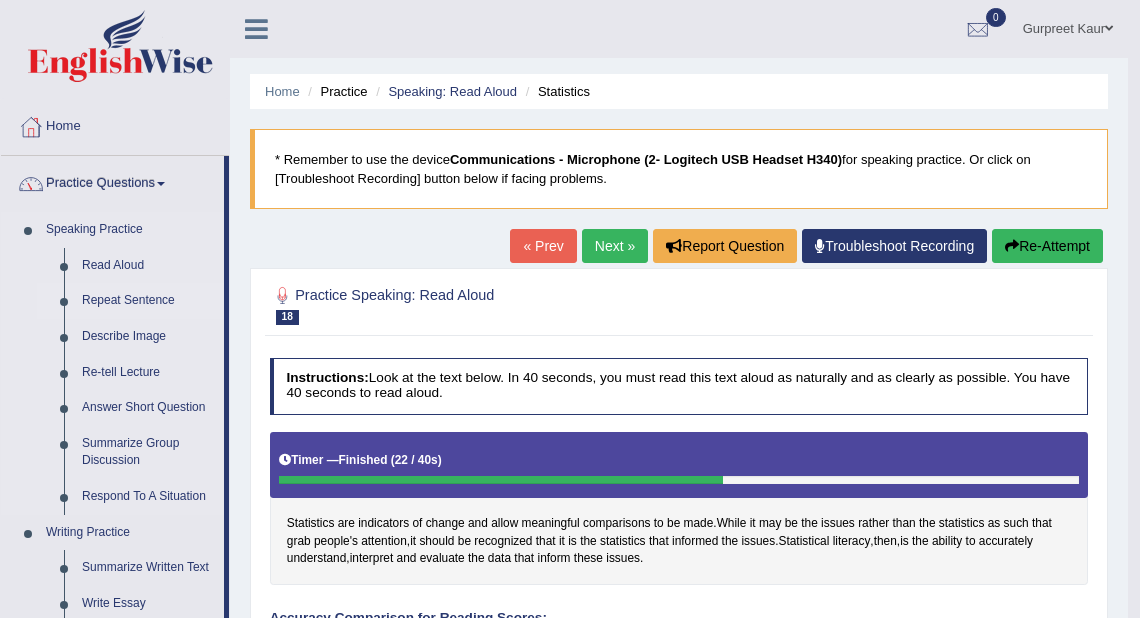 click on "Repeat Sentence" at bounding box center [148, 301] 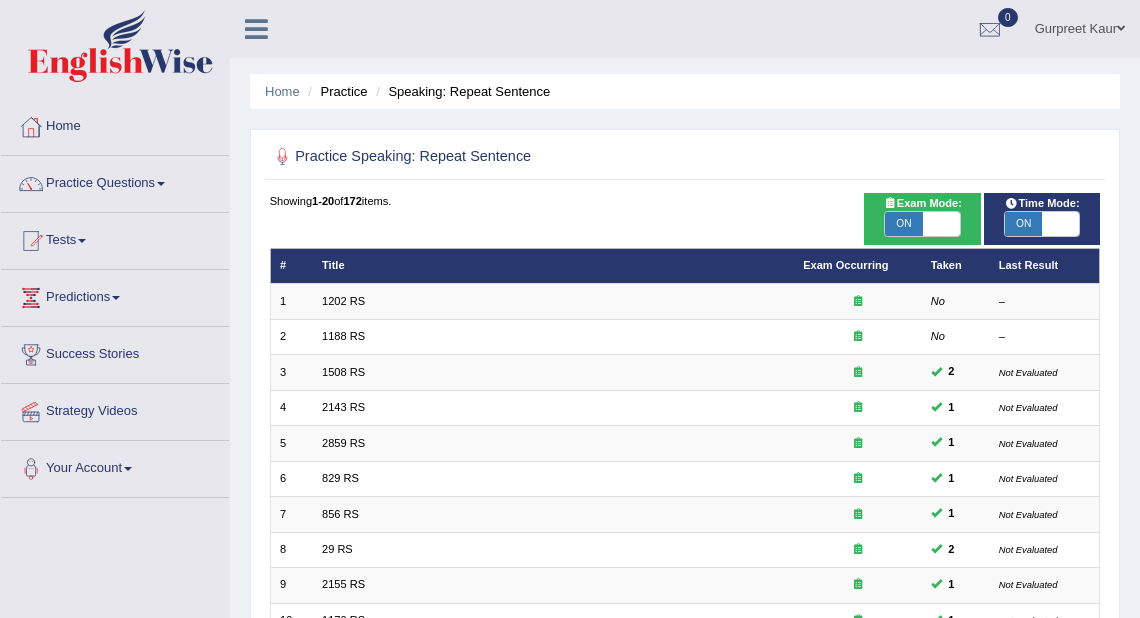 scroll, scrollTop: 320, scrollLeft: 0, axis: vertical 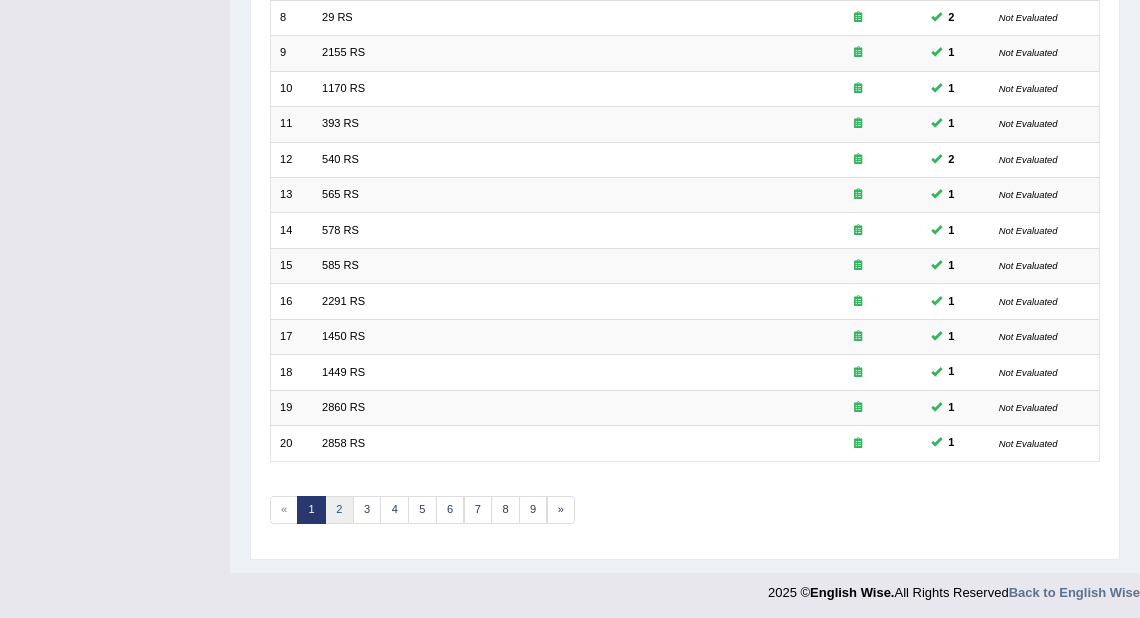 click on "2" at bounding box center (339, 510) 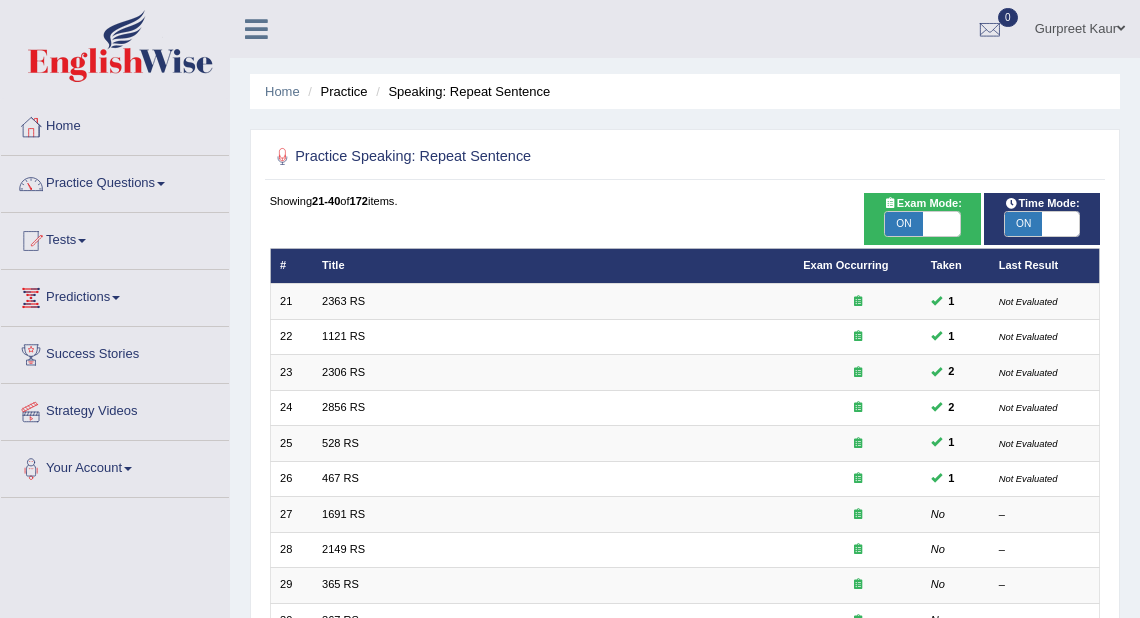 scroll, scrollTop: 250, scrollLeft: 0, axis: vertical 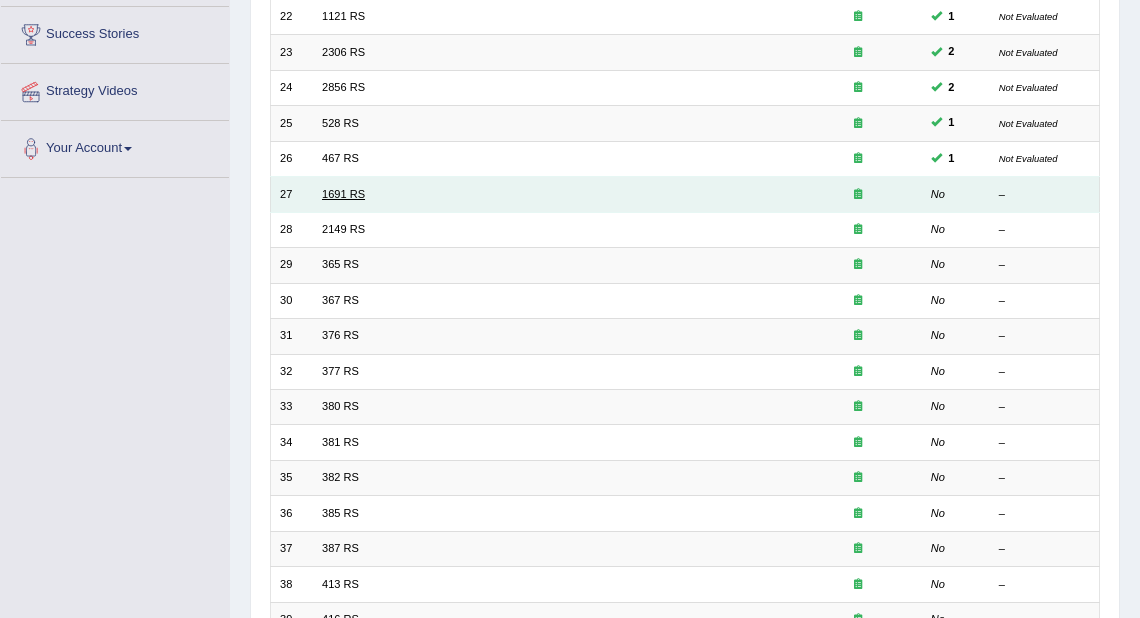 click on "1691 RS" at bounding box center [343, 194] 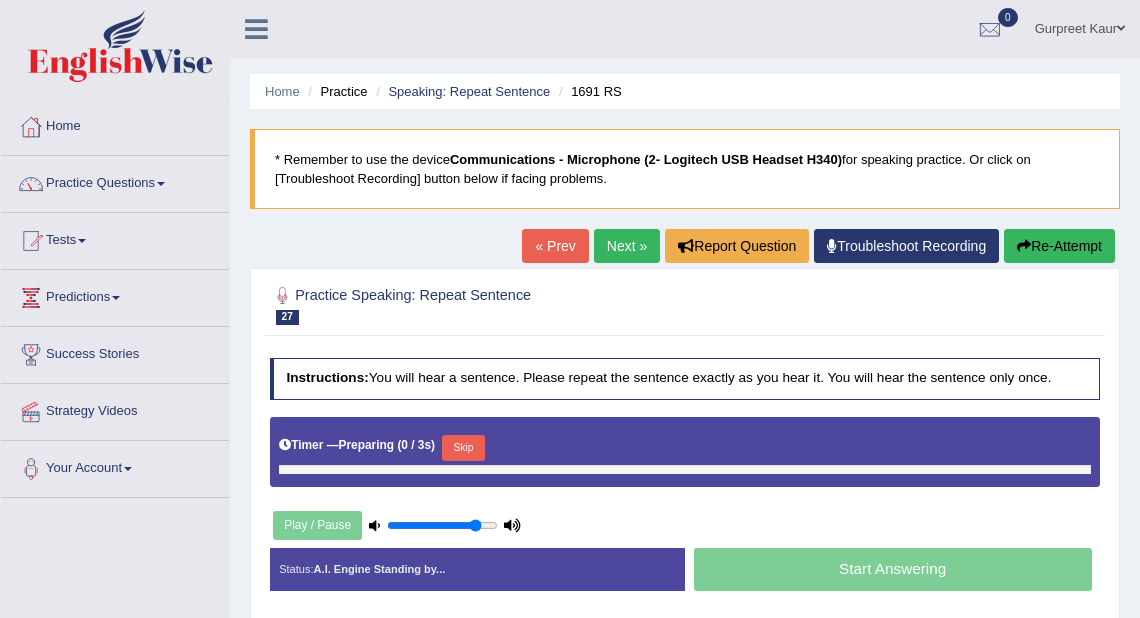 scroll, scrollTop: 0, scrollLeft: 0, axis: both 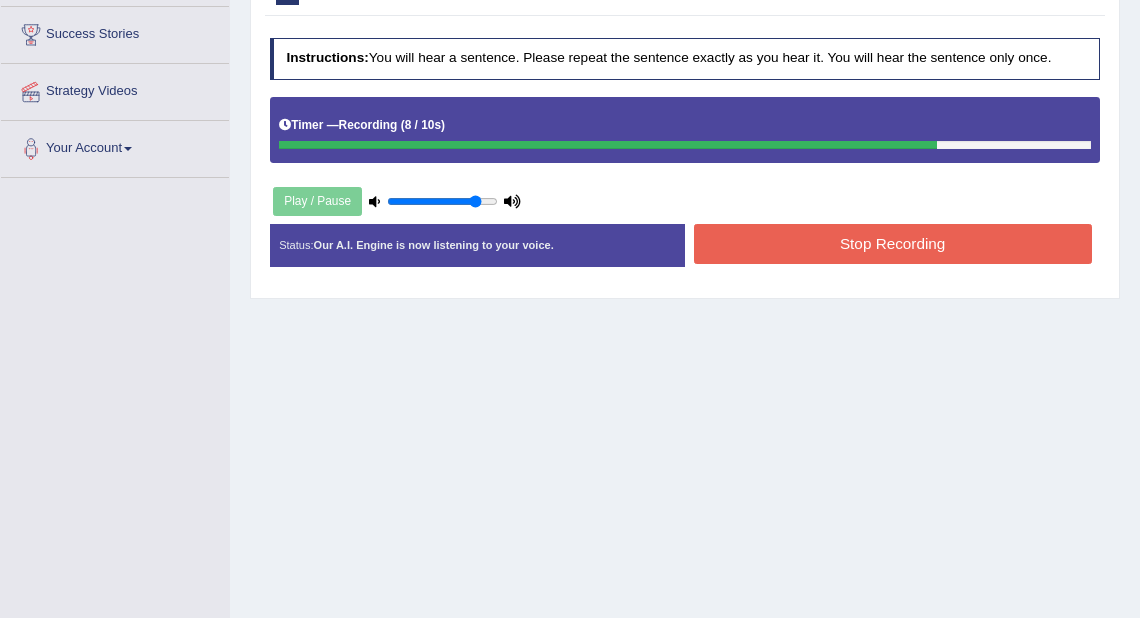 click on "Stop Recording" at bounding box center (893, 243) 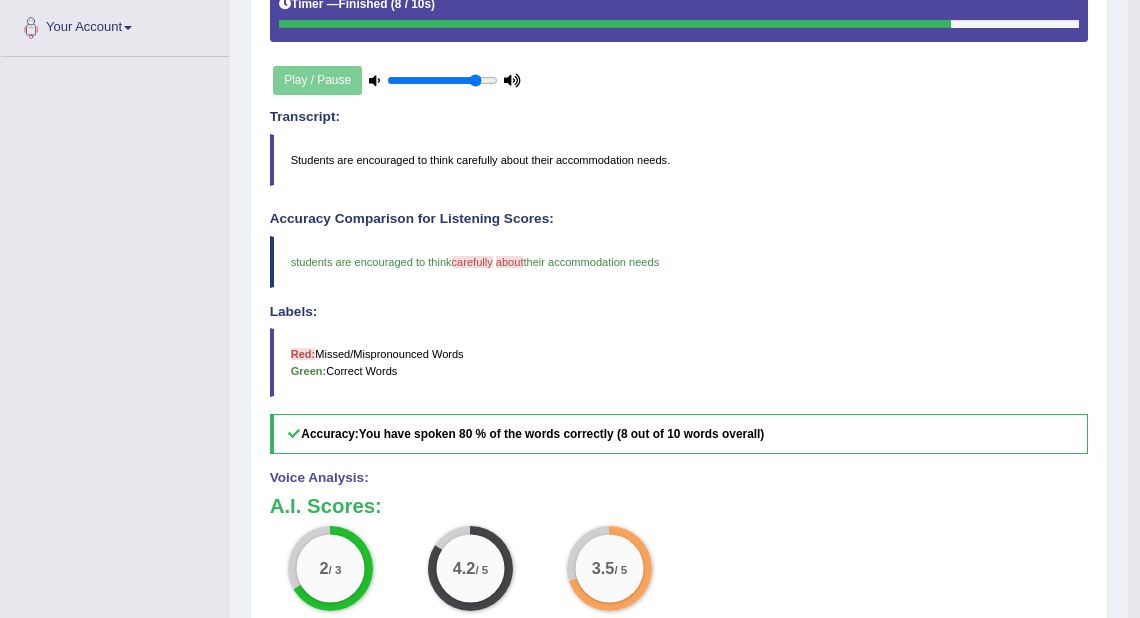 scroll, scrollTop: 104, scrollLeft: 0, axis: vertical 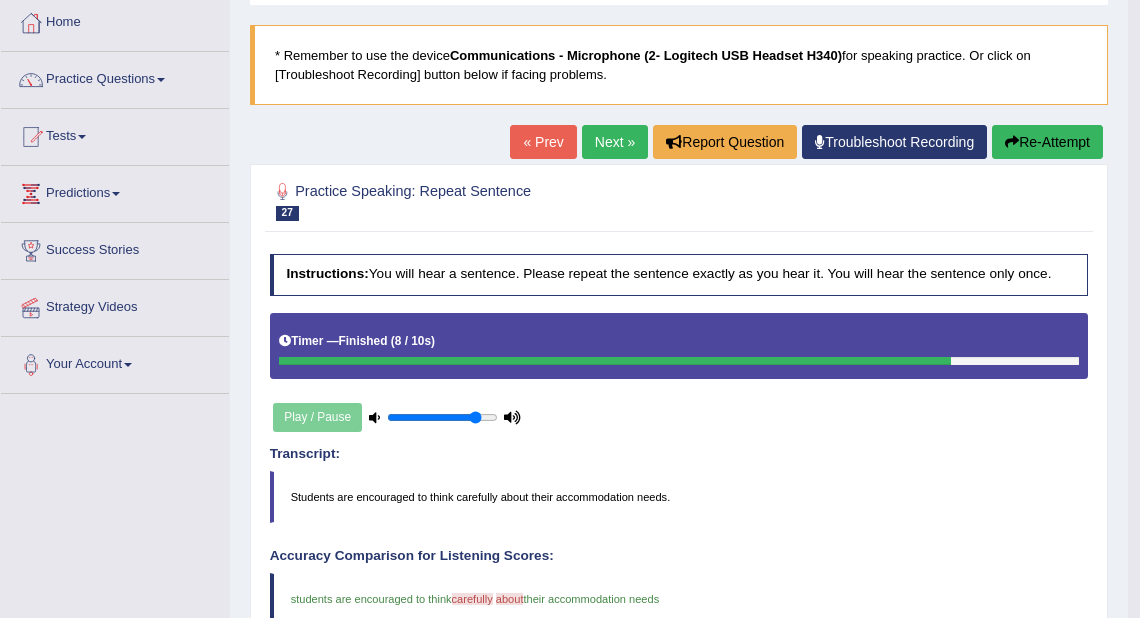 click on "Next »" at bounding box center [615, 142] 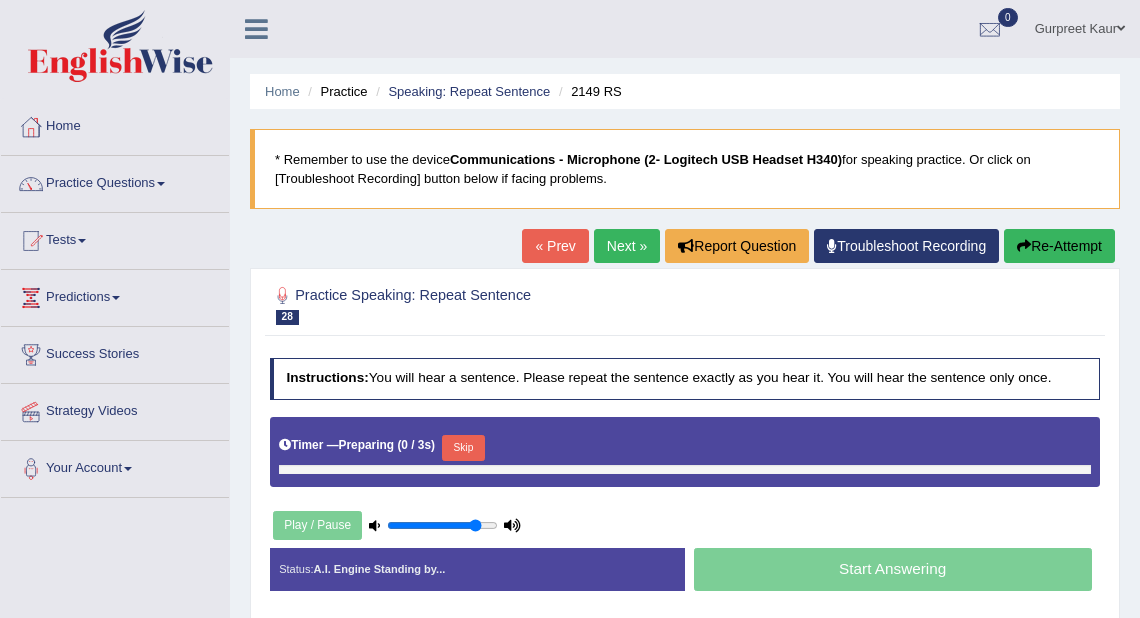 scroll, scrollTop: 0, scrollLeft: 0, axis: both 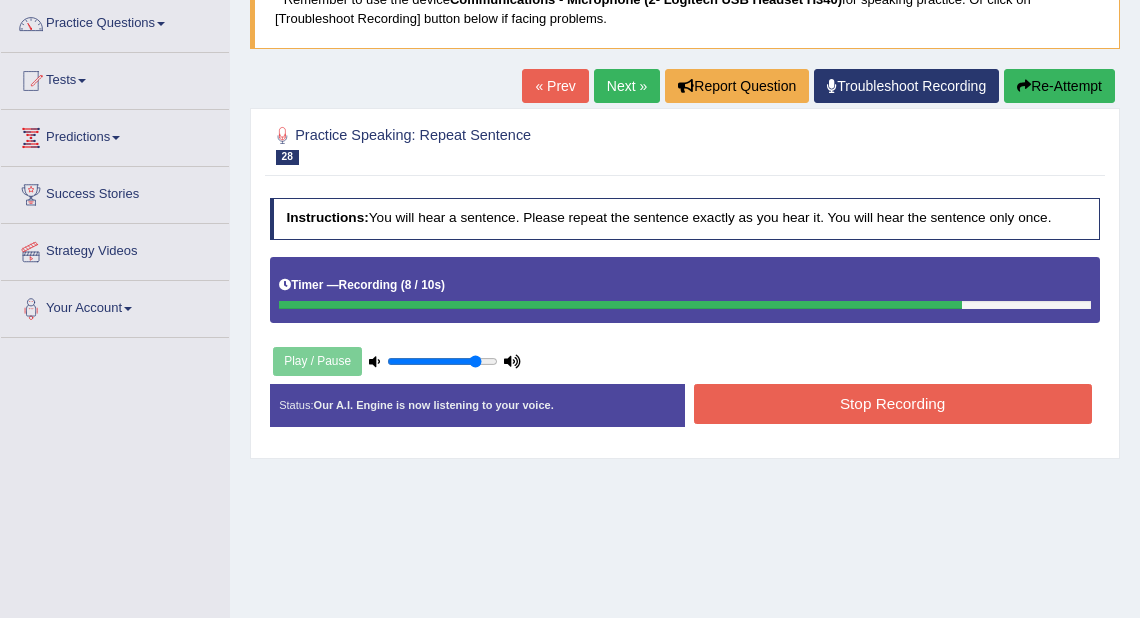click on "Stop Recording" at bounding box center [893, 403] 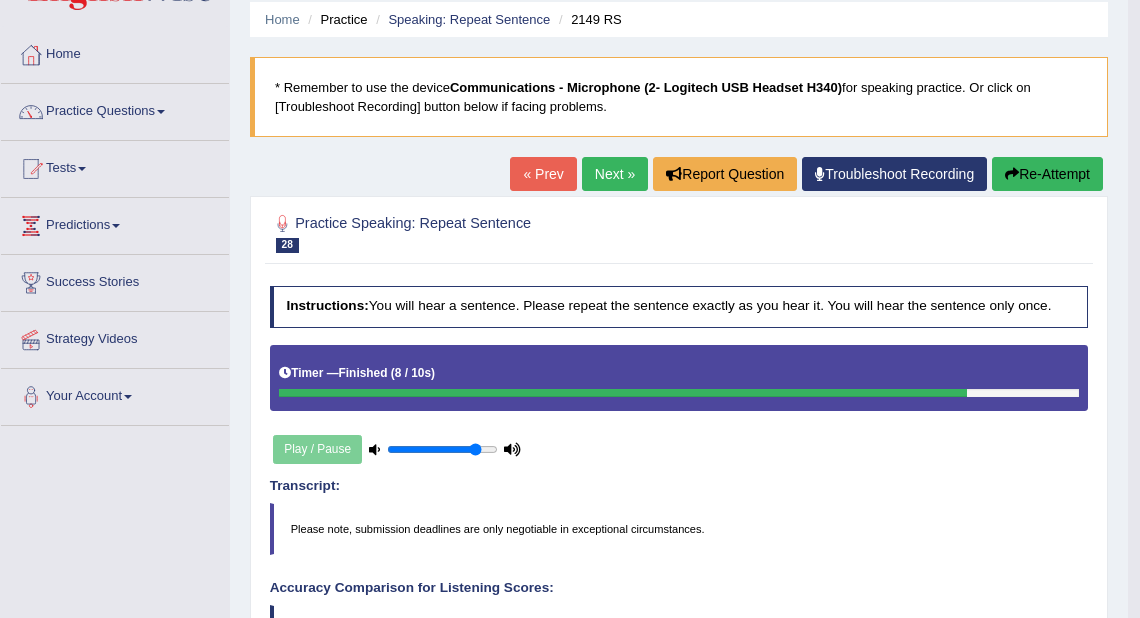 scroll, scrollTop: 0, scrollLeft: 0, axis: both 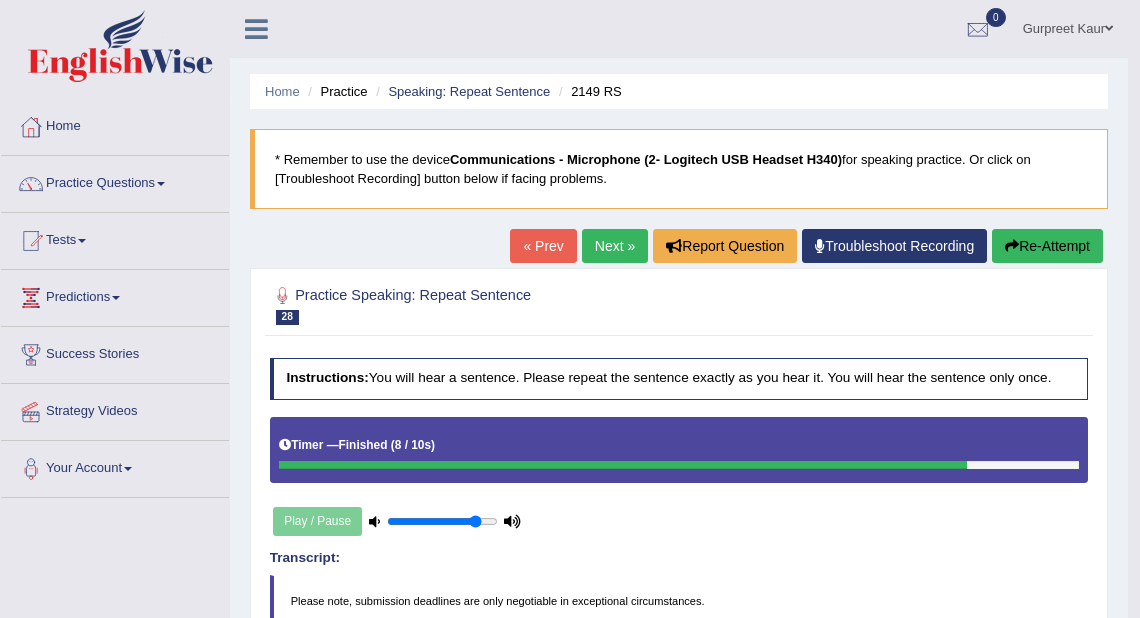 click on "Next »" at bounding box center [615, 246] 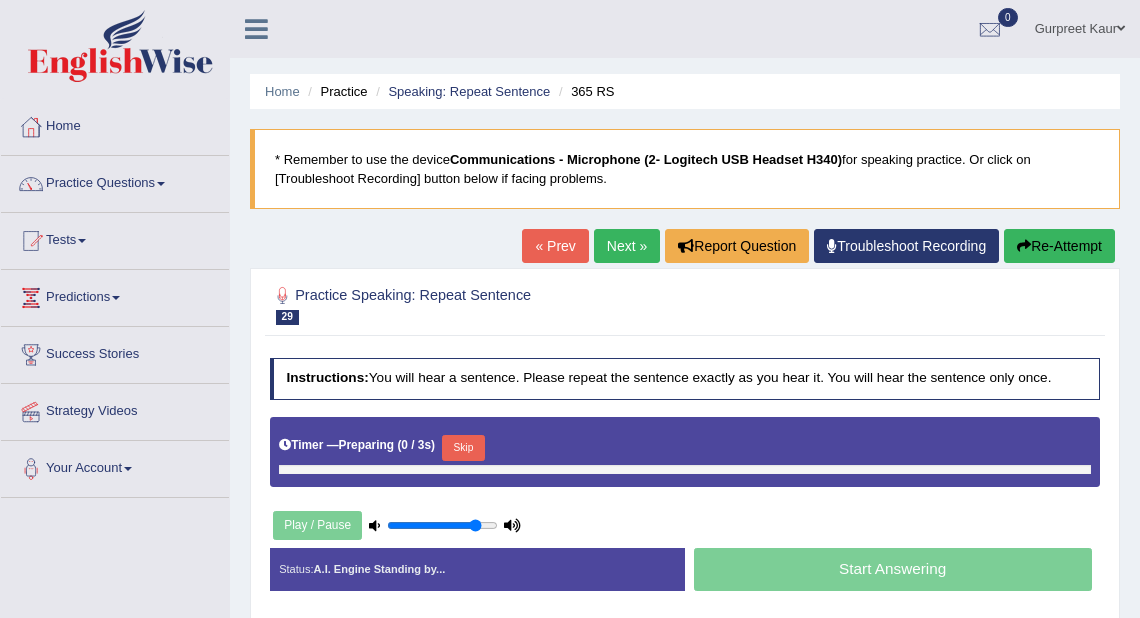 scroll, scrollTop: 0, scrollLeft: 0, axis: both 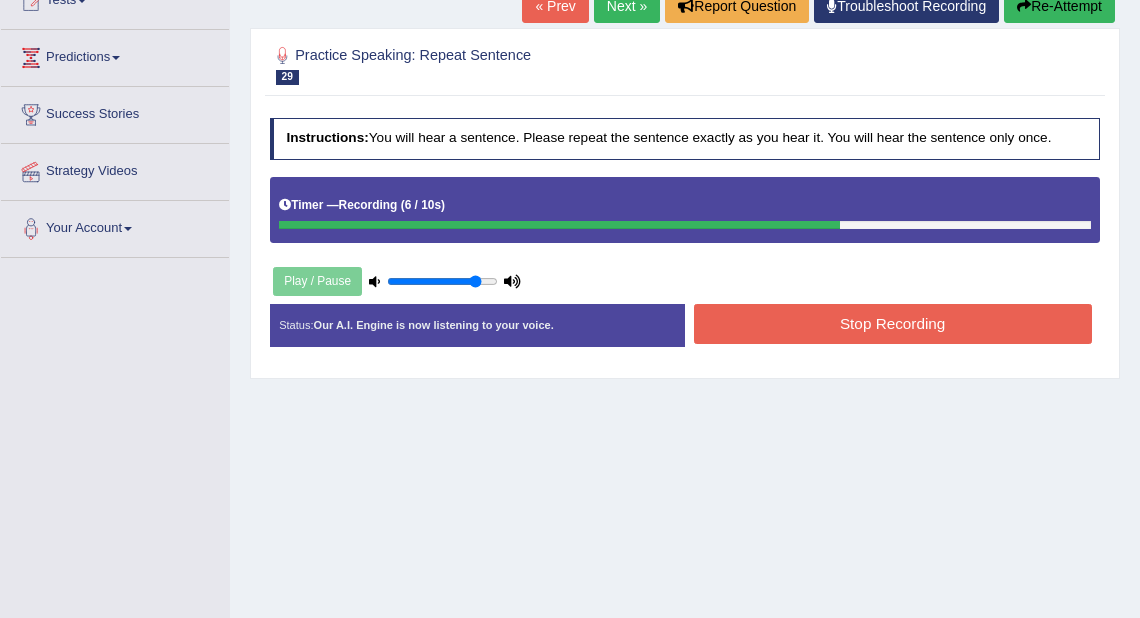 click on "Stop Recording" at bounding box center [893, 323] 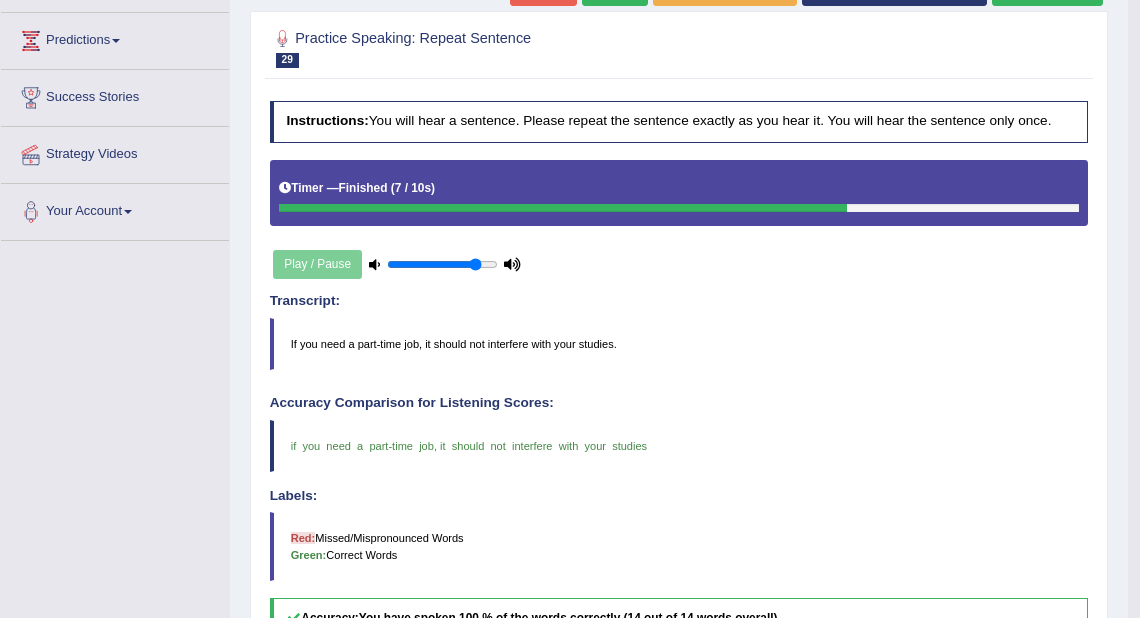 scroll, scrollTop: 0, scrollLeft: 0, axis: both 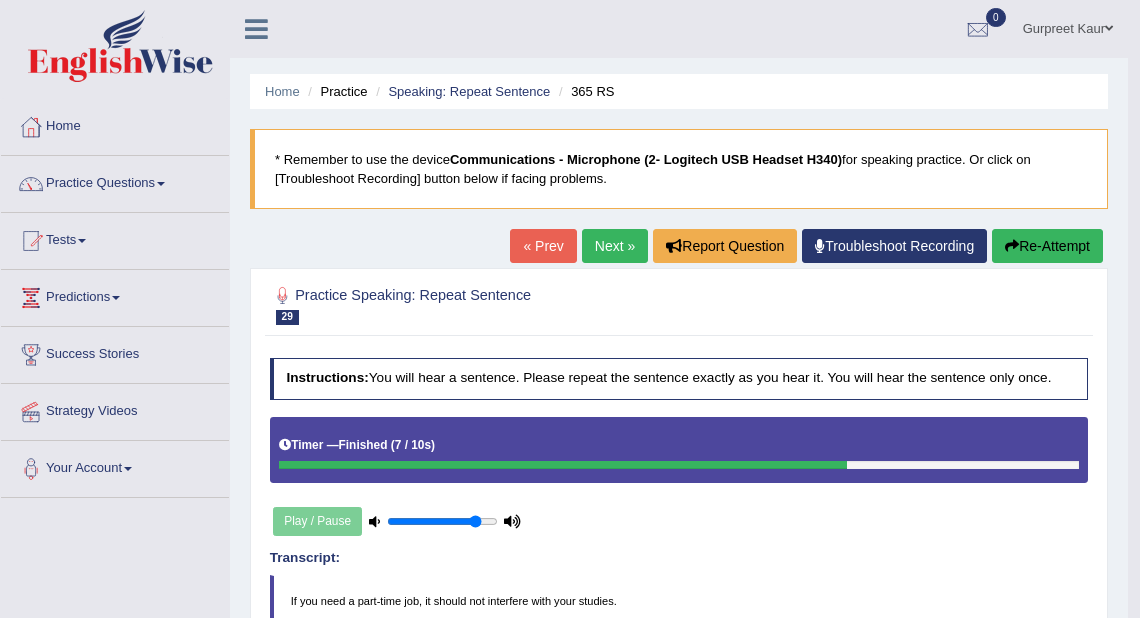 click on "Next »" at bounding box center (615, 246) 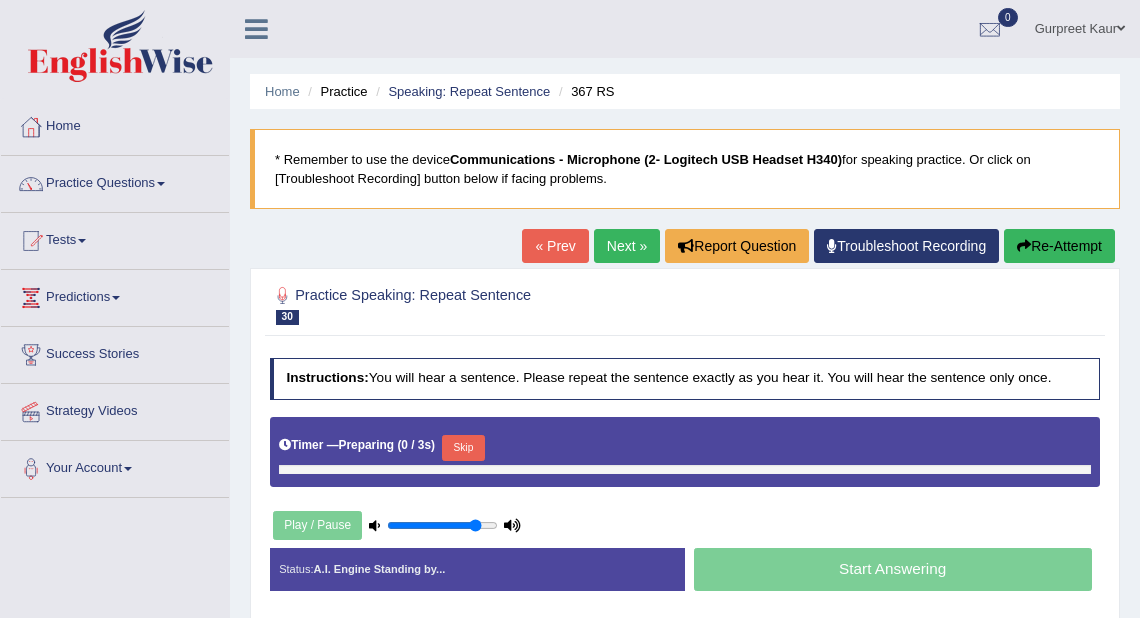 scroll, scrollTop: 0, scrollLeft: 0, axis: both 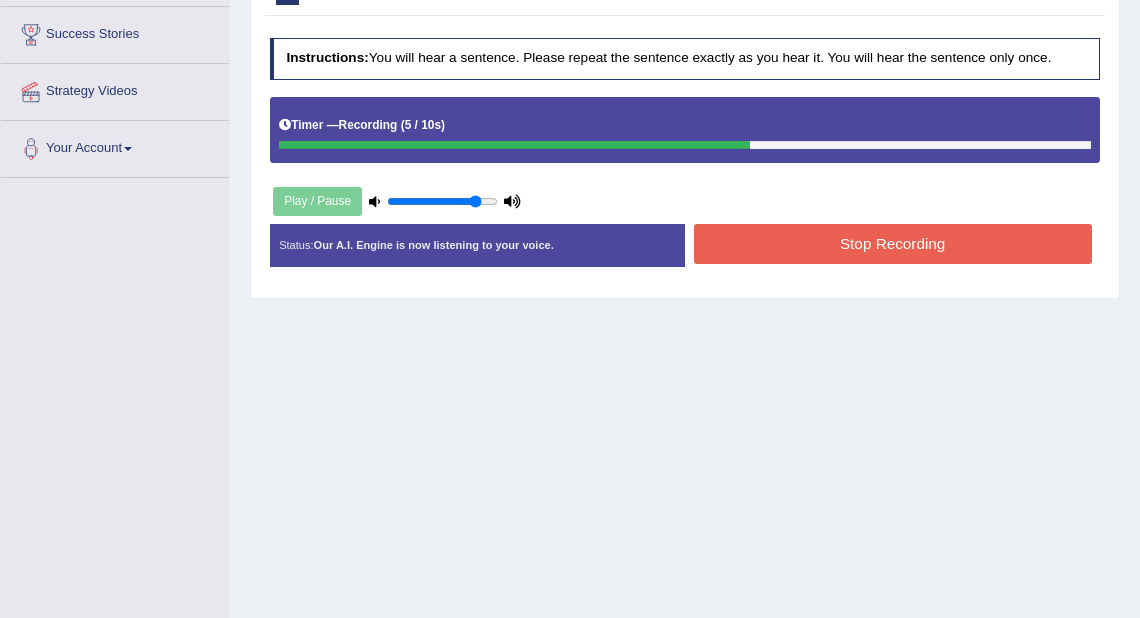 click on "Stop Recording" at bounding box center (893, 243) 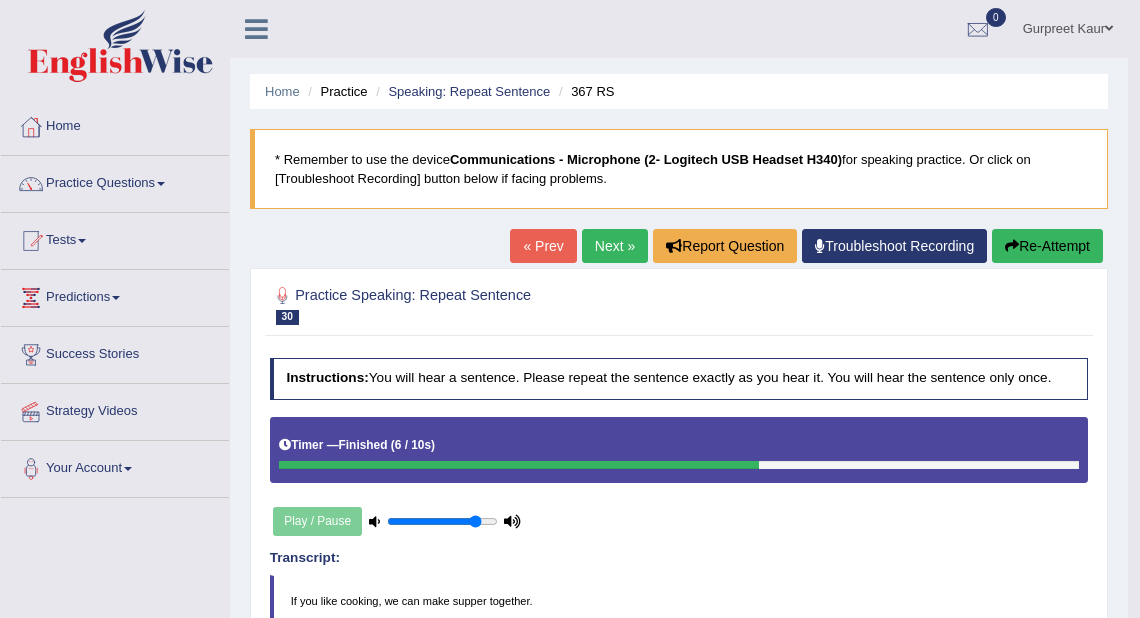 scroll, scrollTop: 0, scrollLeft: 0, axis: both 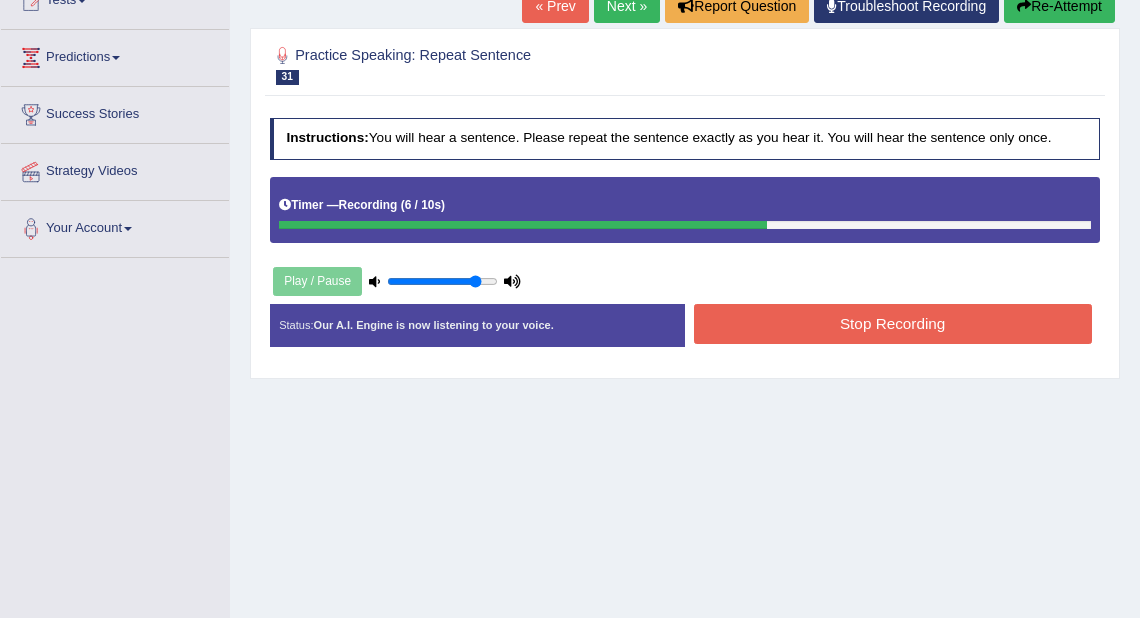 click on "Stop Recording" at bounding box center [893, 323] 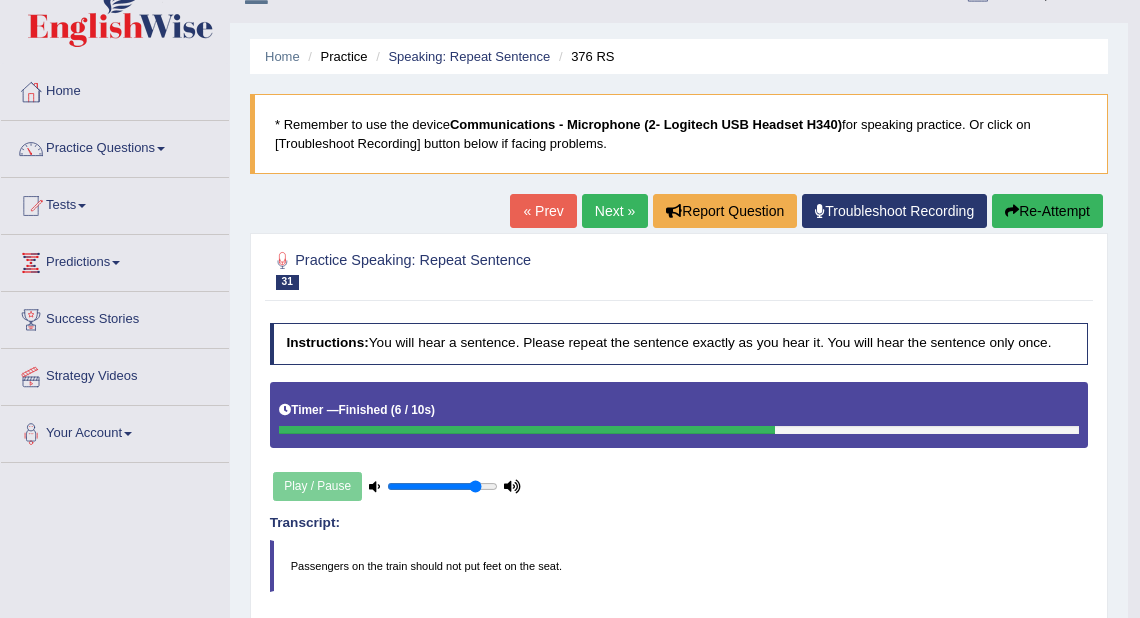 scroll, scrollTop: 0, scrollLeft: 0, axis: both 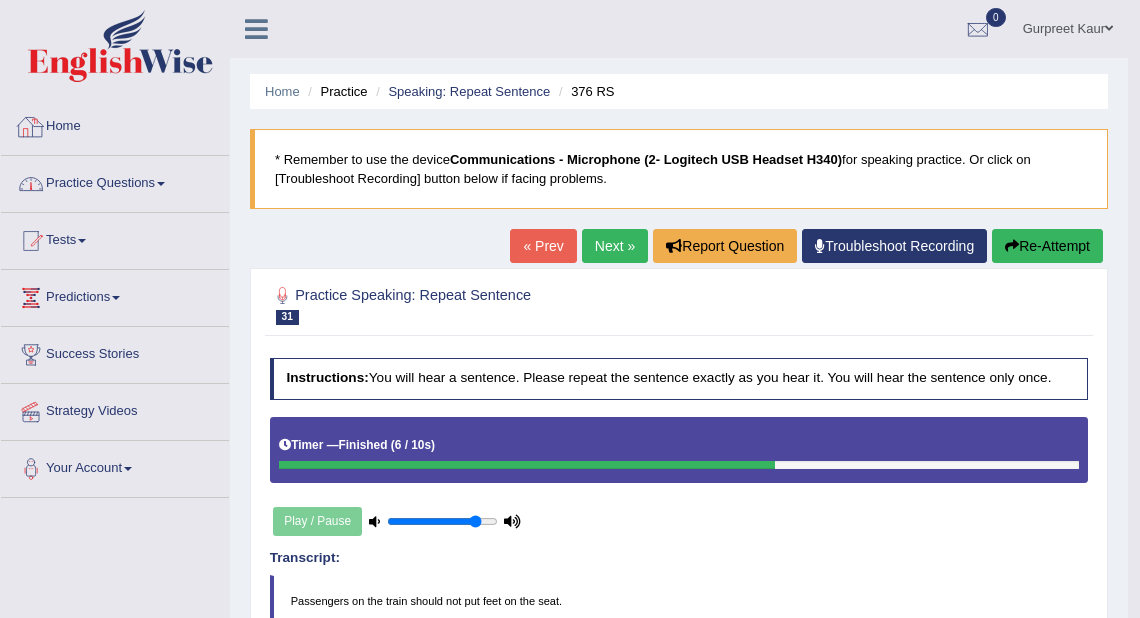 click on "Practice Questions" at bounding box center (115, 181) 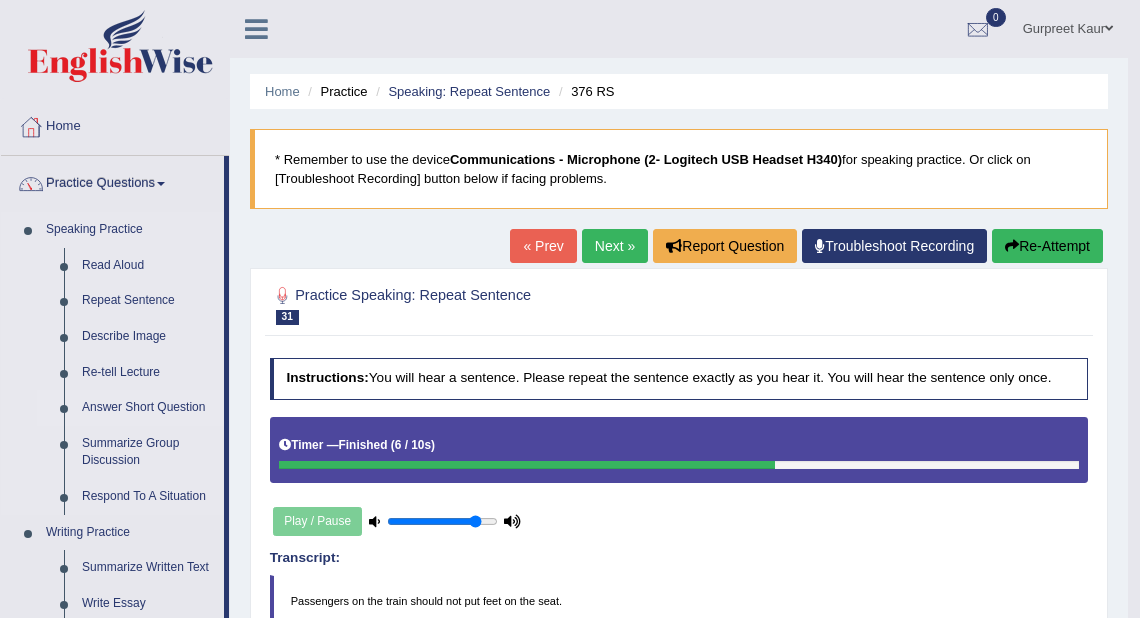 click on "Answer Short Question" at bounding box center (148, 408) 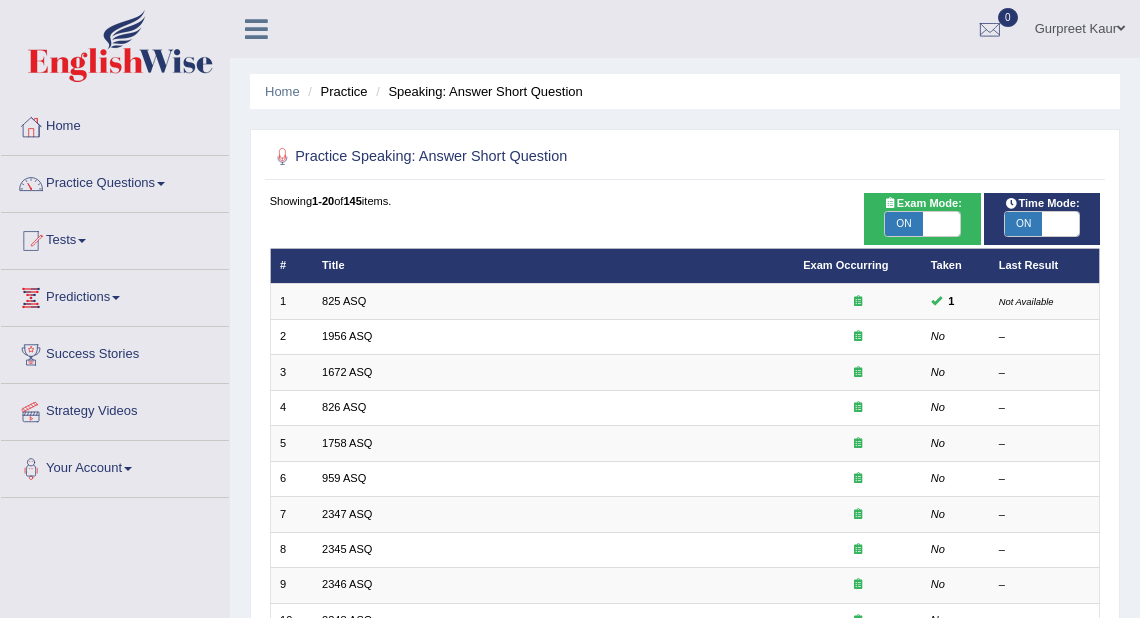 scroll, scrollTop: 0, scrollLeft: 0, axis: both 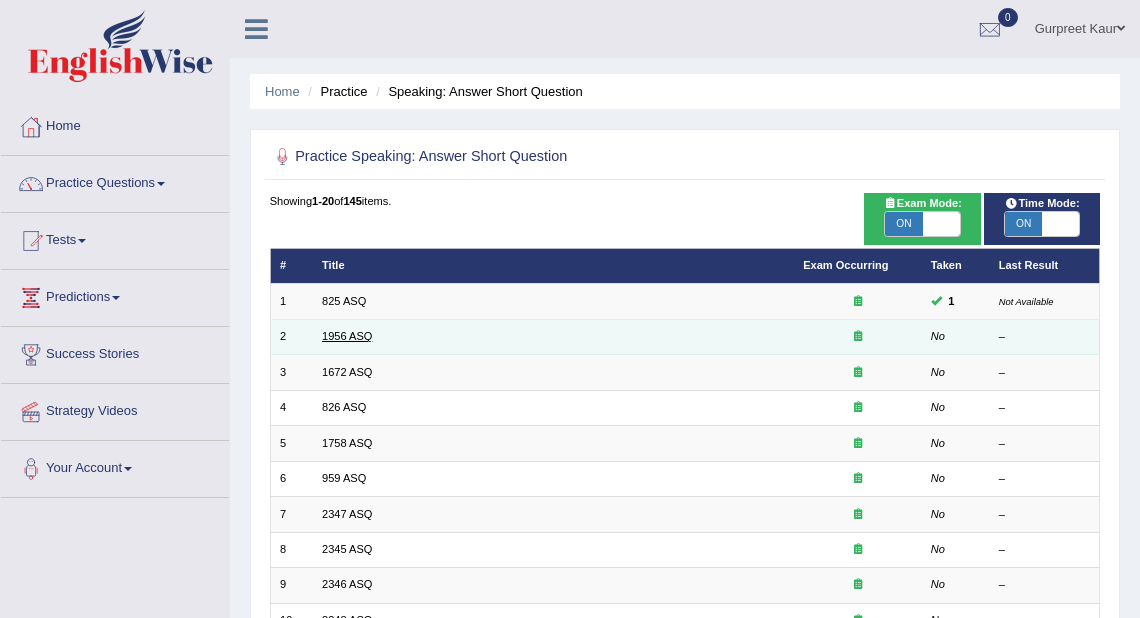 drag, startPoint x: 348, startPoint y: 336, endPoint x: 362, endPoint y: 338, distance: 14.142136 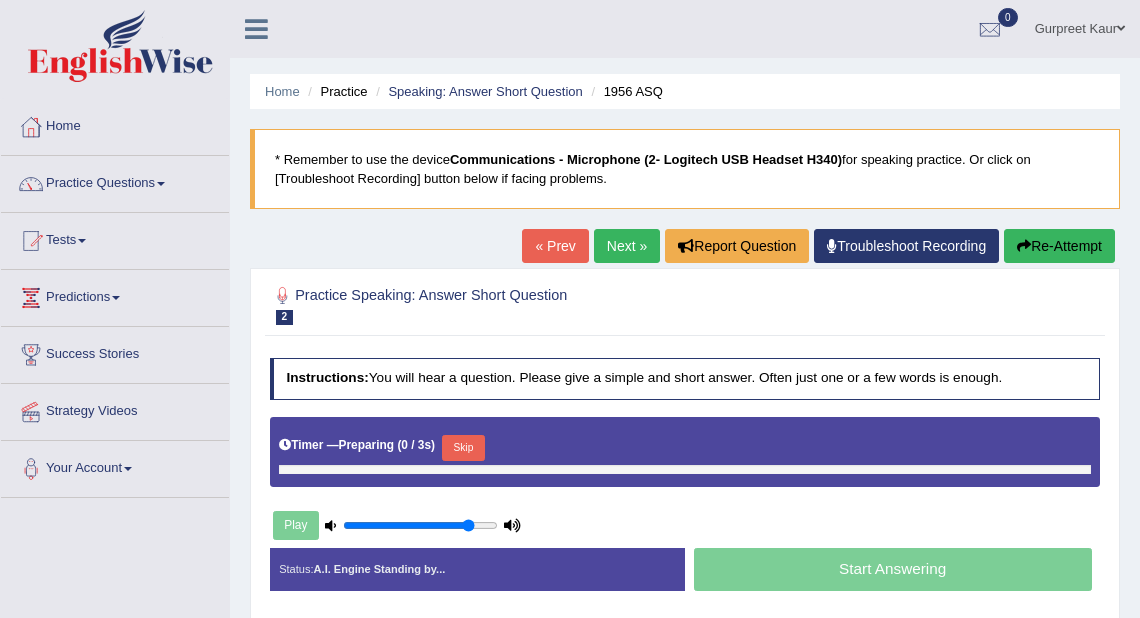 scroll, scrollTop: 0, scrollLeft: 0, axis: both 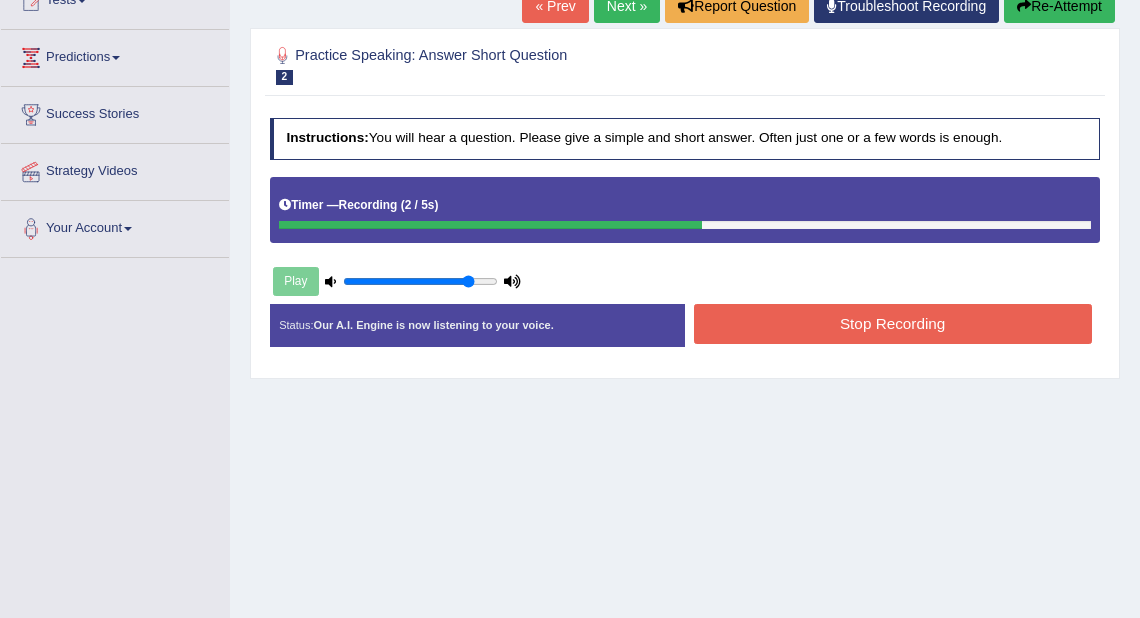 click on "Stop Recording" at bounding box center (893, 323) 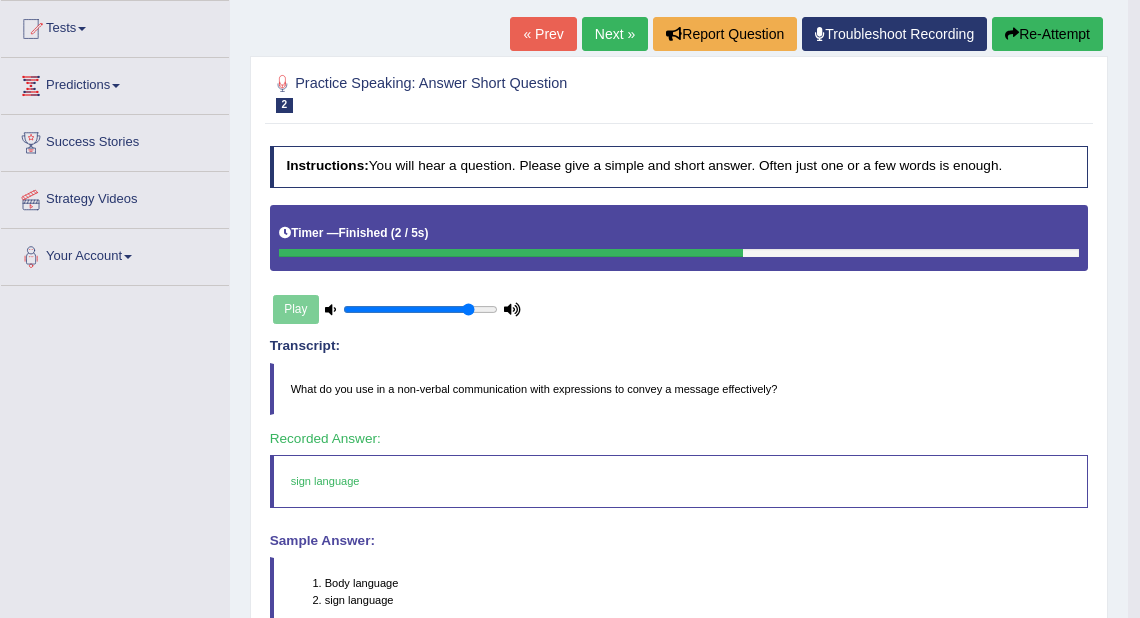scroll, scrollTop: 0, scrollLeft: 0, axis: both 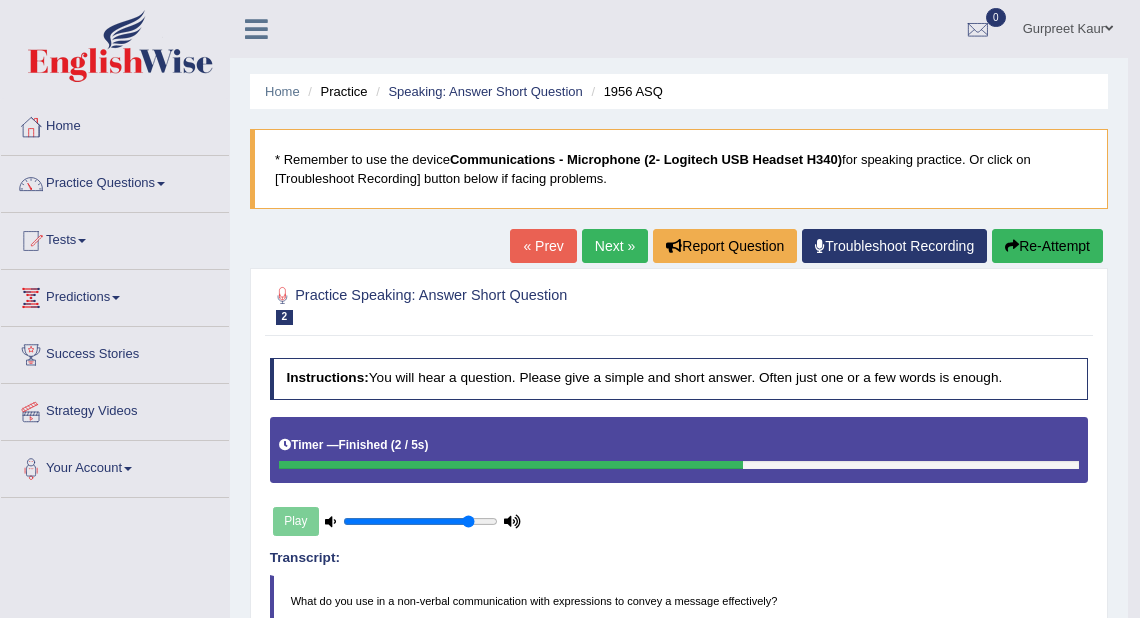 click on "Next »" at bounding box center [615, 246] 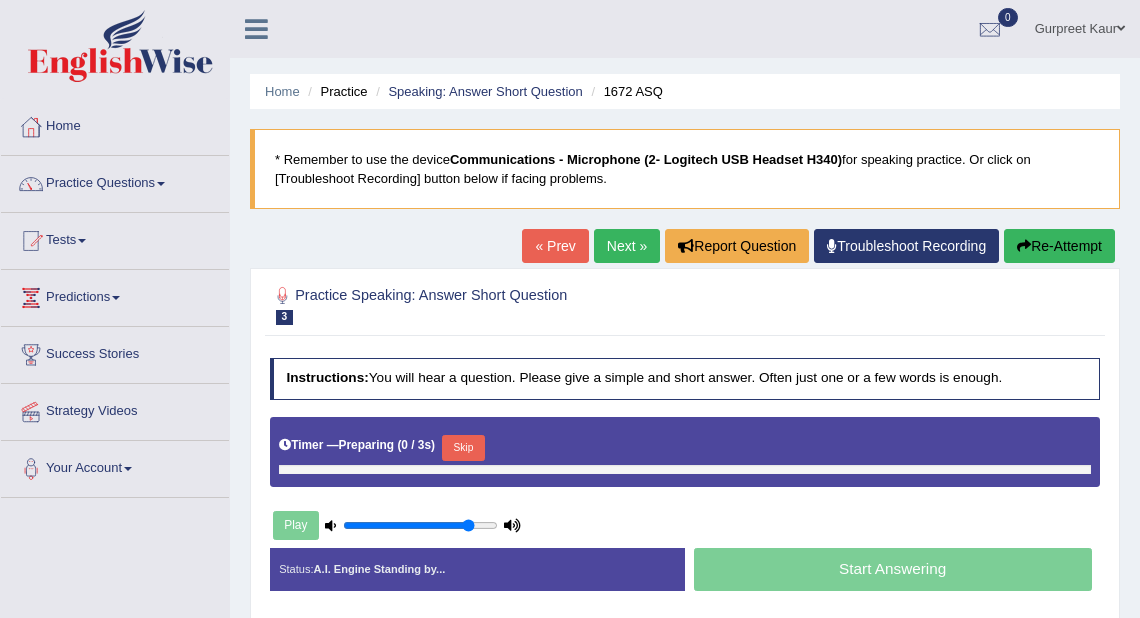 scroll, scrollTop: 0, scrollLeft: 0, axis: both 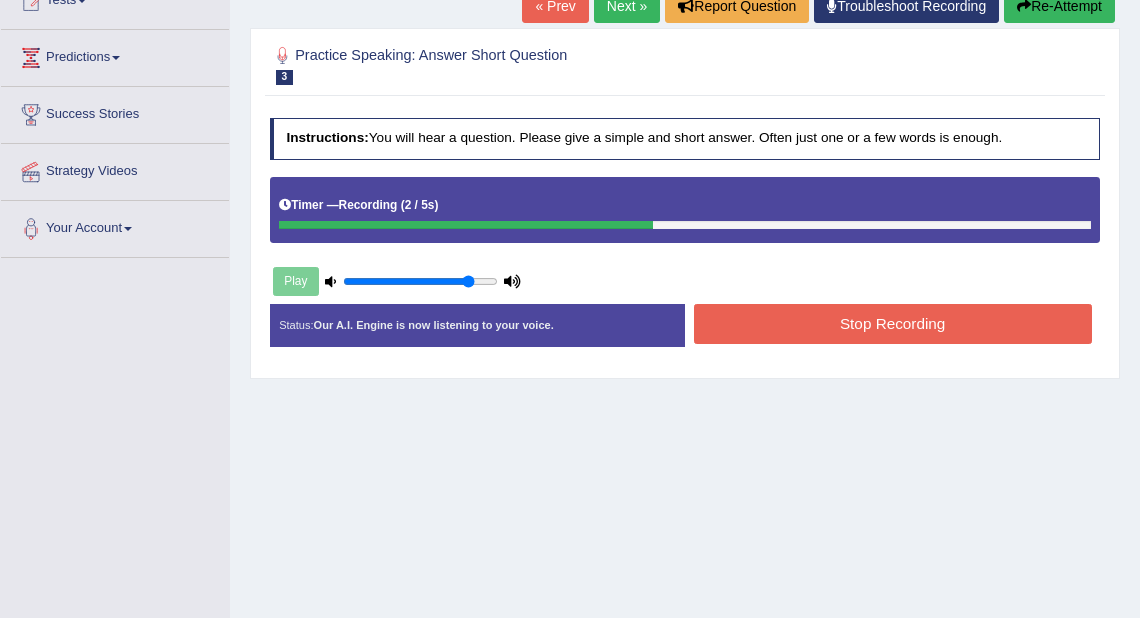 click on "Stop Recording" at bounding box center (893, 323) 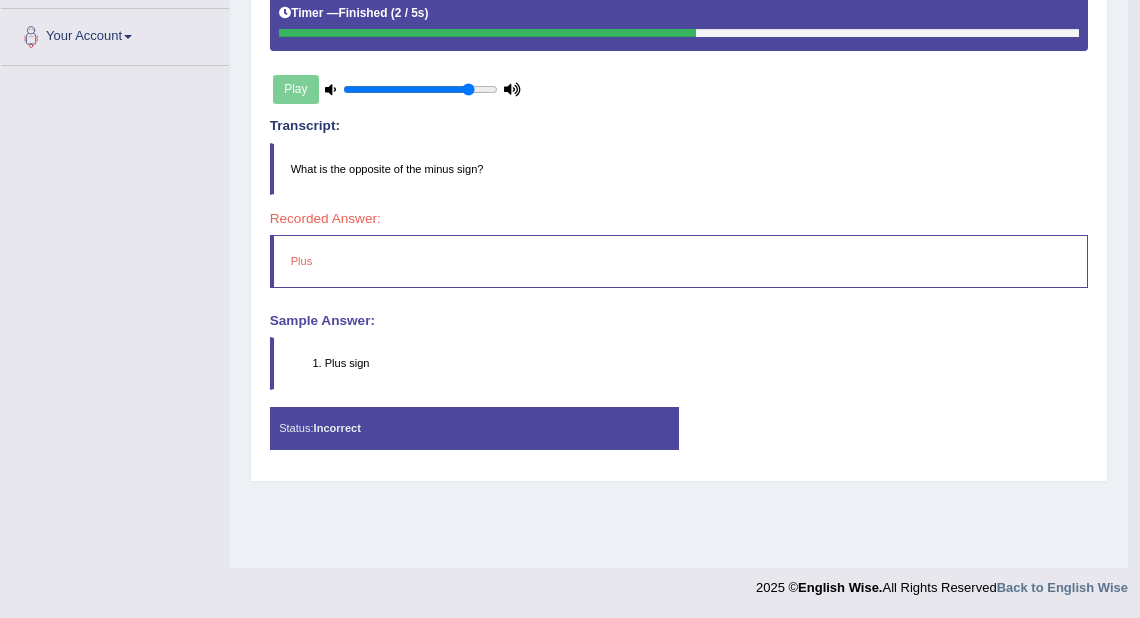 scroll, scrollTop: 32, scrollLeft: 0, axis: vertical 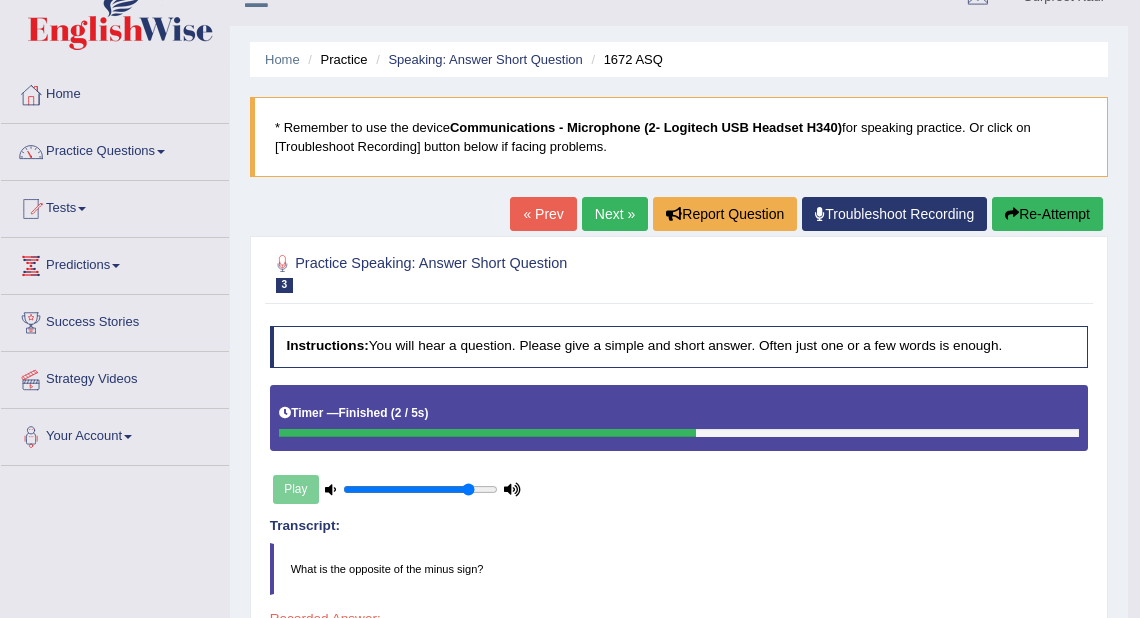 click on "Next »" at bounding box center [615, 214] 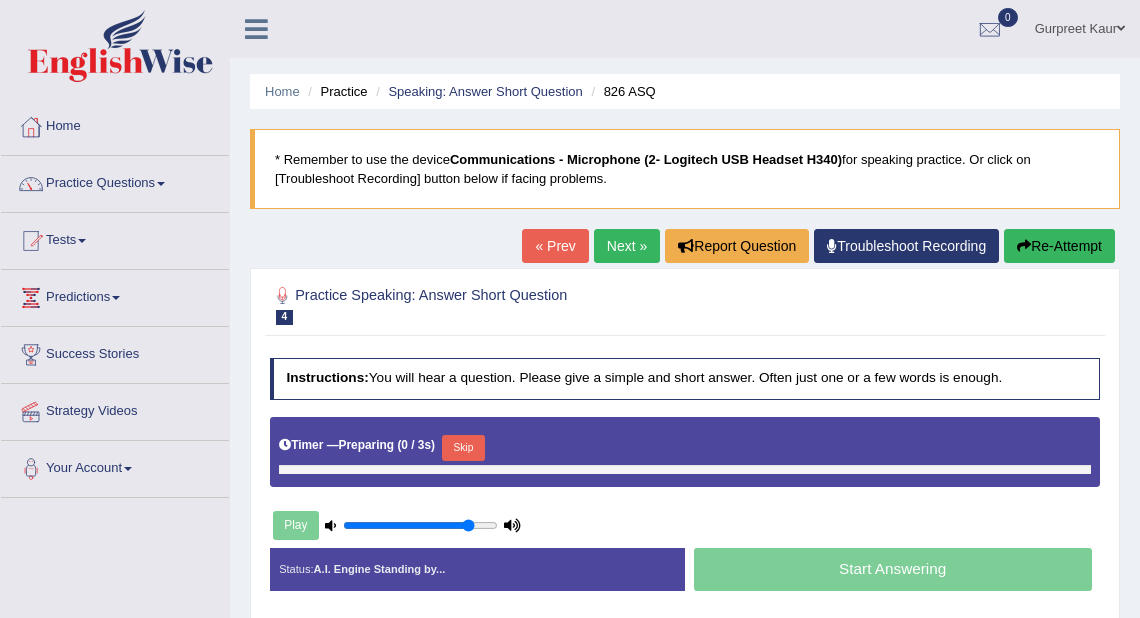 scroll, scrollTop: 0, scrollLeft: 0, axis: both 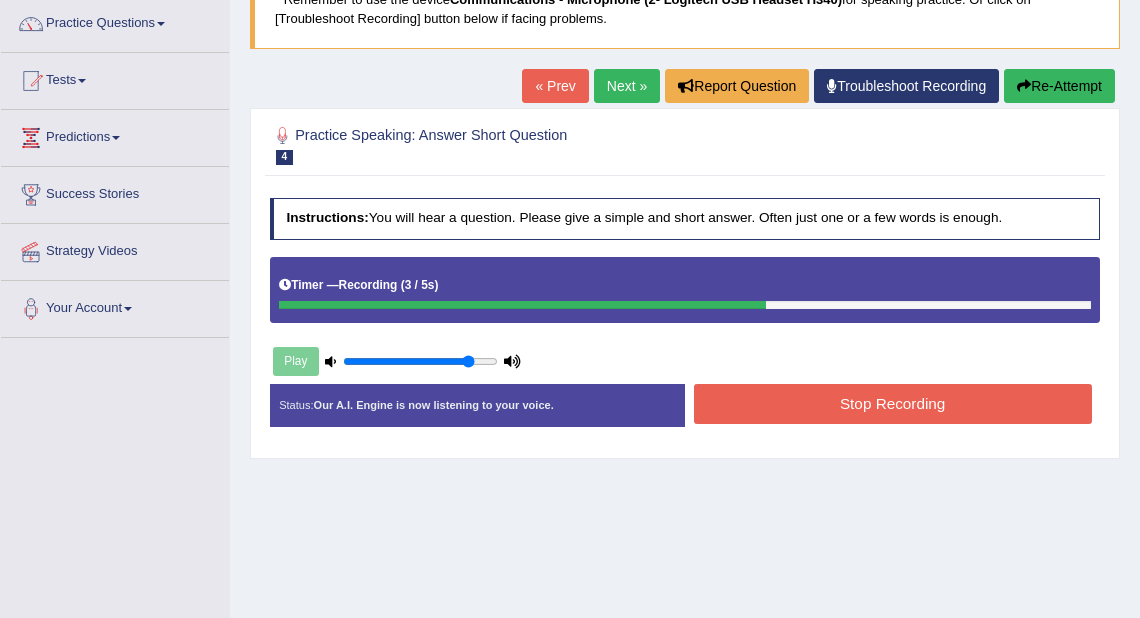 click on "Stop Recording" at bounding box center (893, 403) 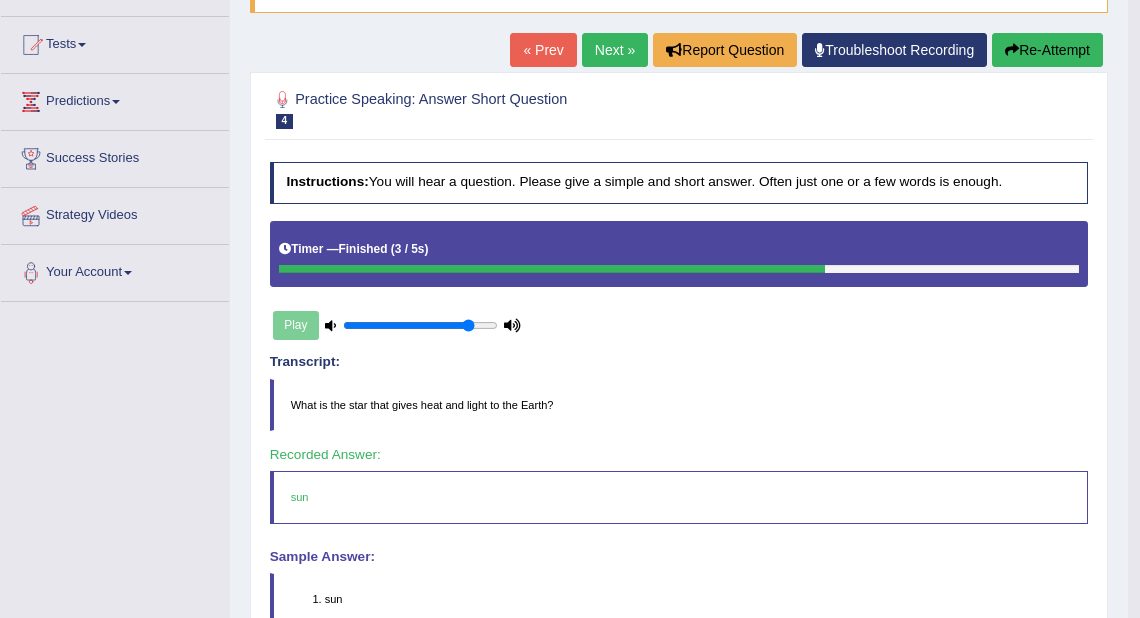 scroll, scrollTop: 0, scrollLeft: 0, axis: both 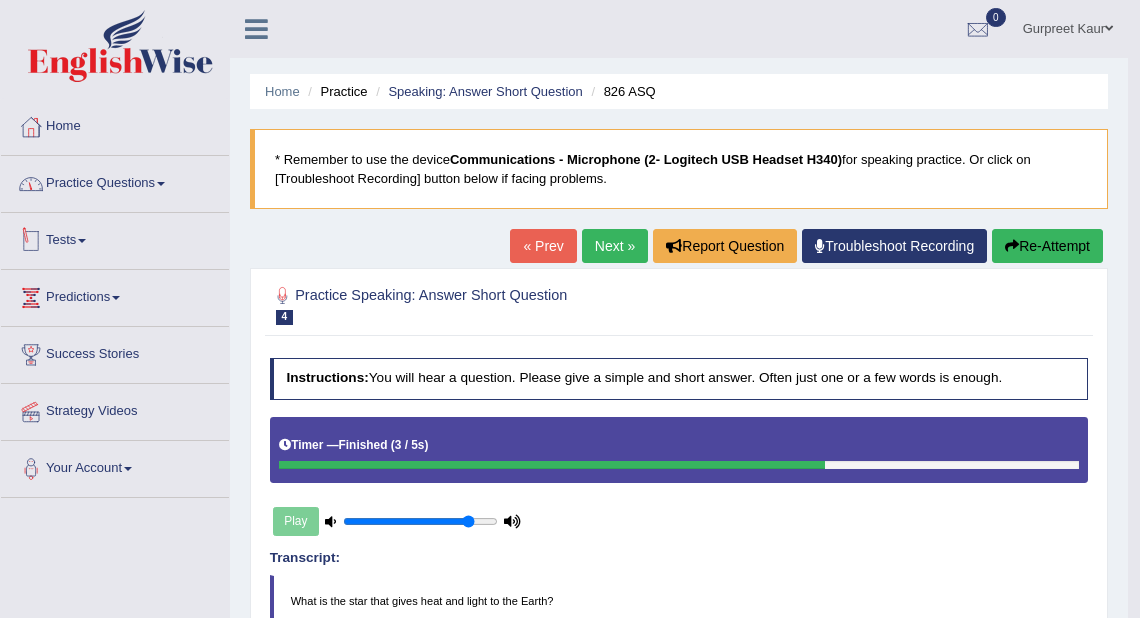 click on "Practice Questions" at bounding box center [115, 181] 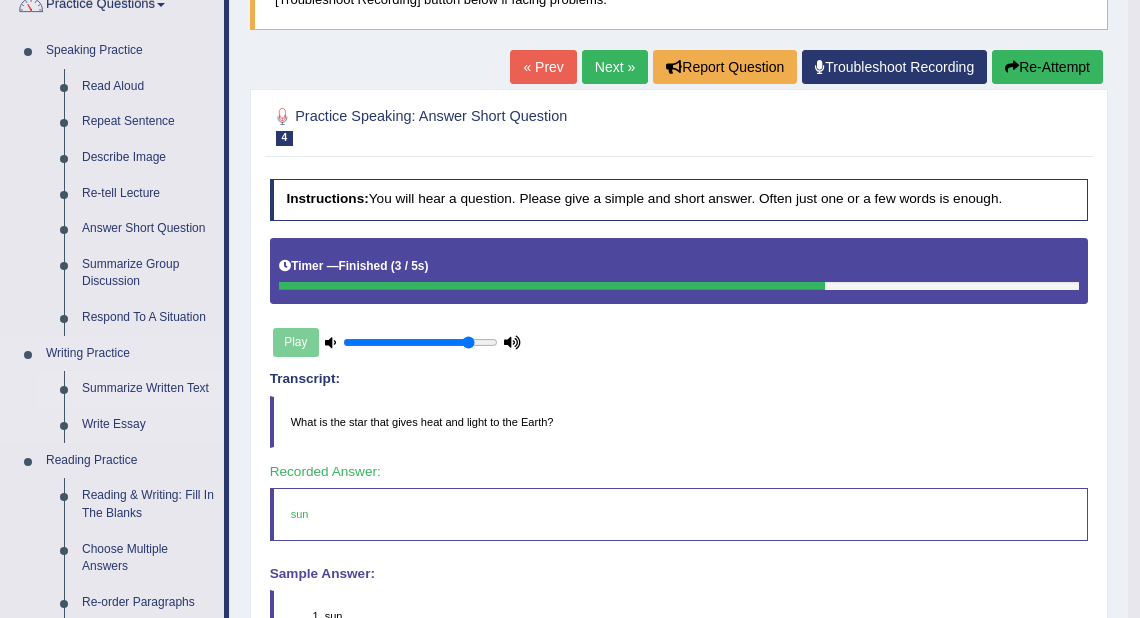 scroll, scrollTop: 160, scrollLeft: 0, axis: vertical 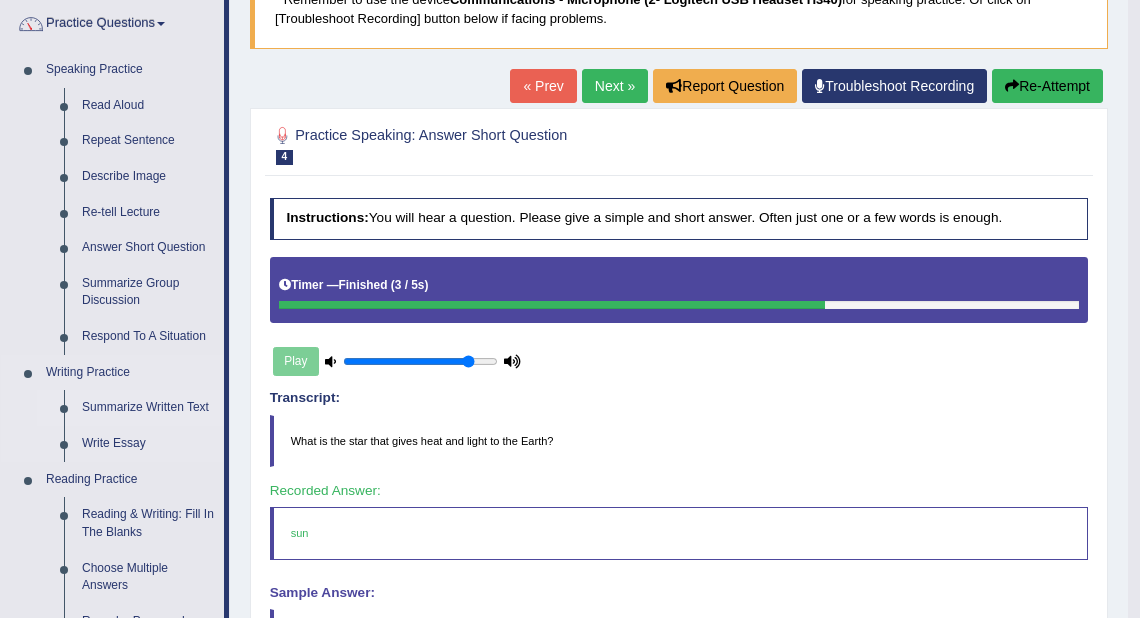 click on "Summarize Written Text" at bounding box center [148, 408] 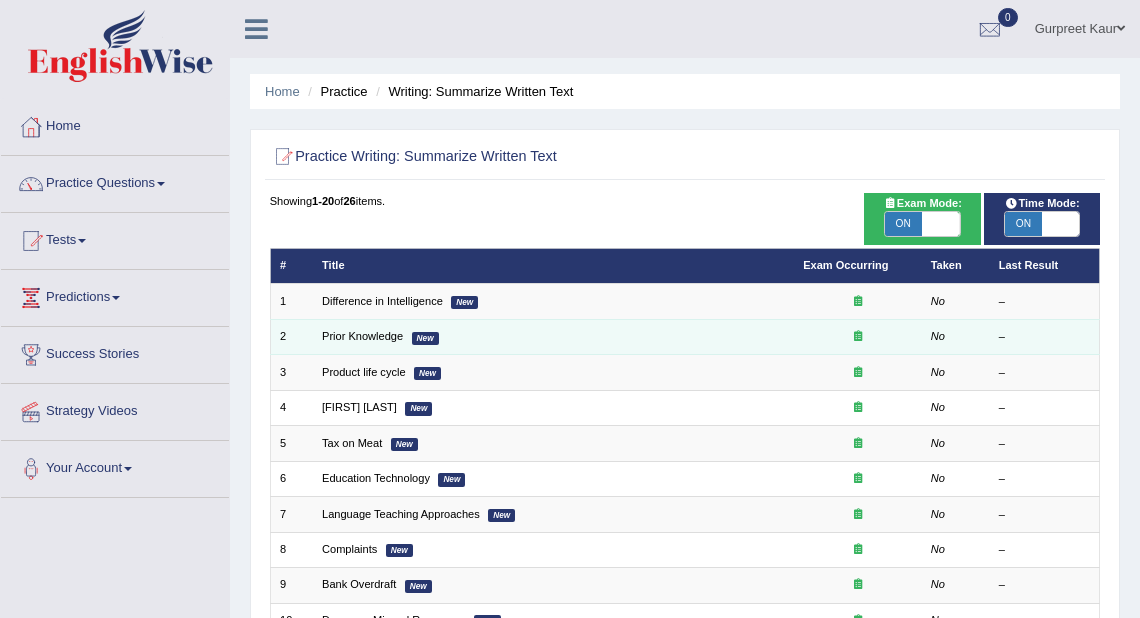 scroll, scrollTop: 0, scrollLeft: 0, axis: both 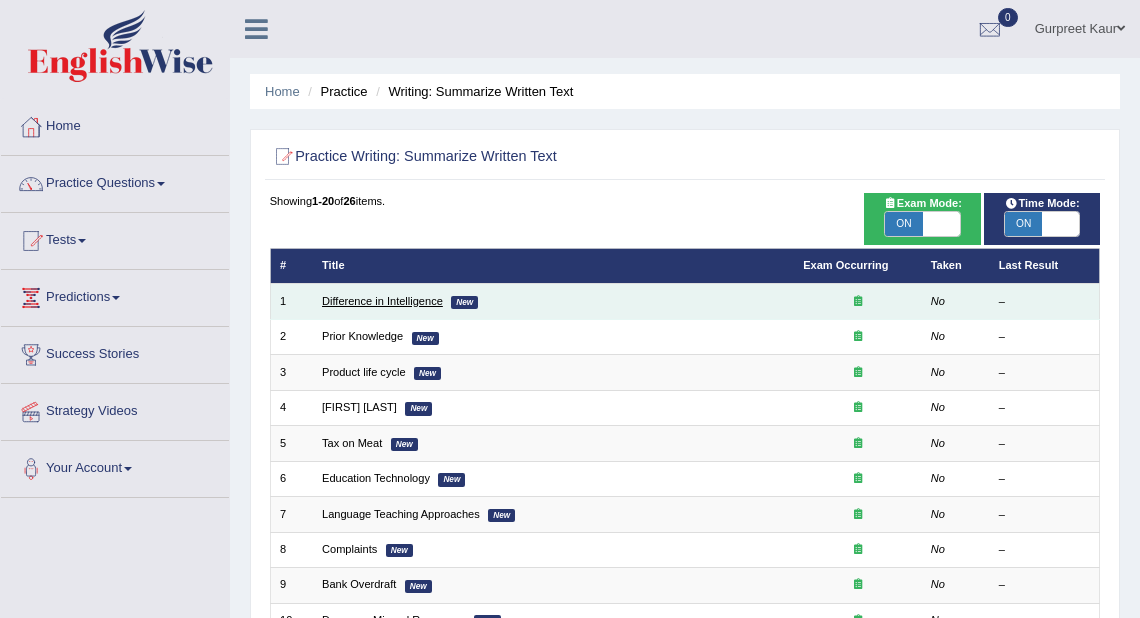click on "Difference in Intelligence" at bounding box center (382, 301) 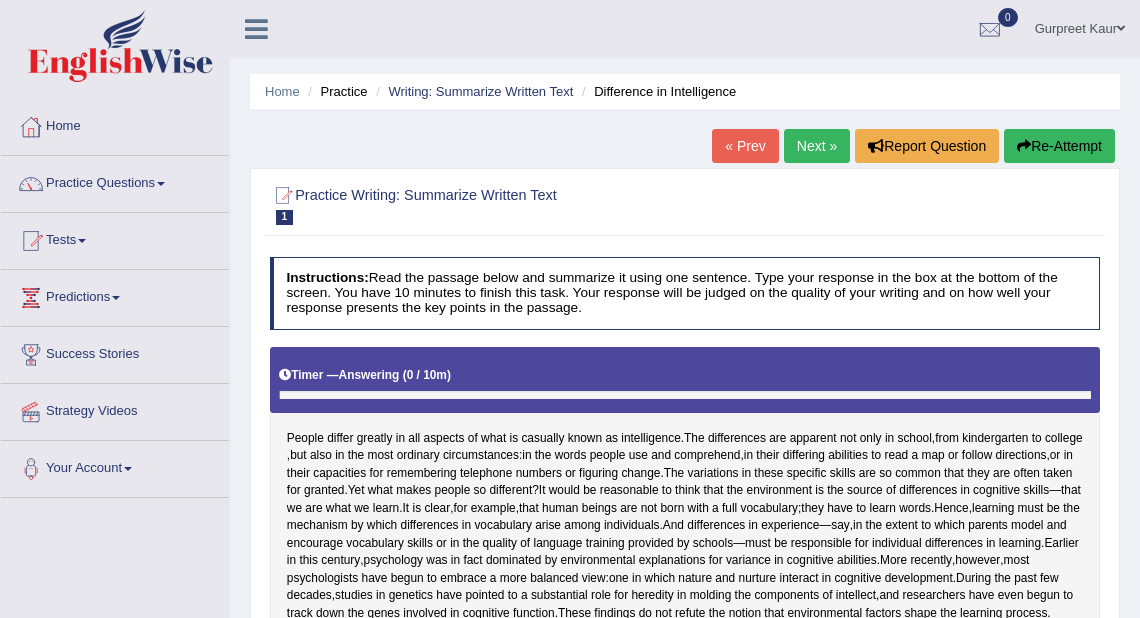 scroll, scrollTop: 0, scrollLeft: 0, axis: both 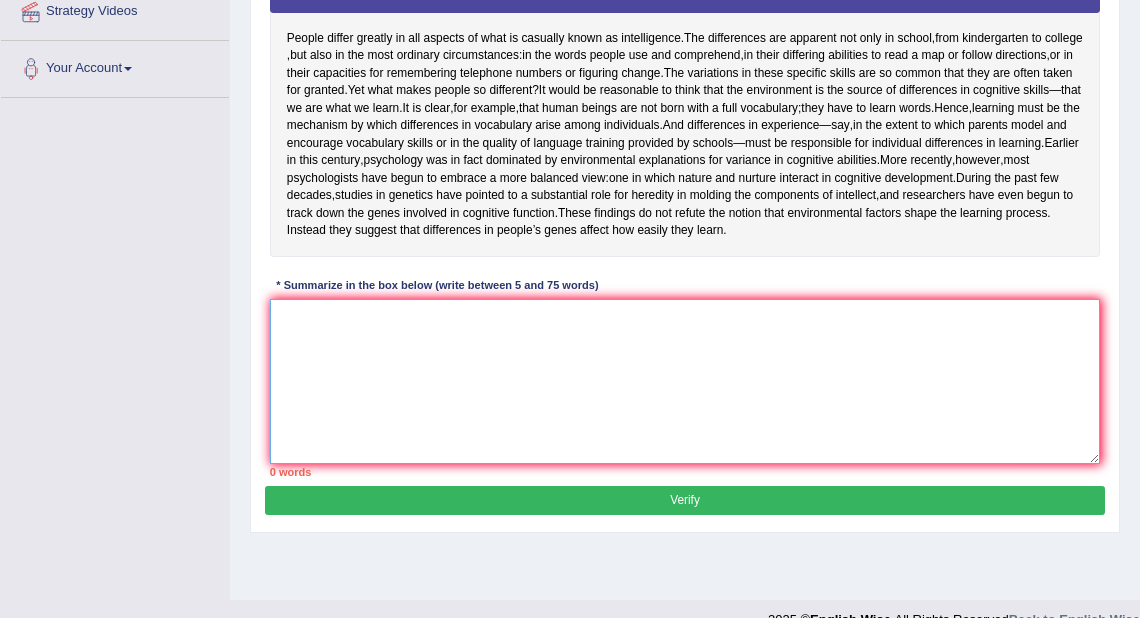 click at bounding box center (685, 381) 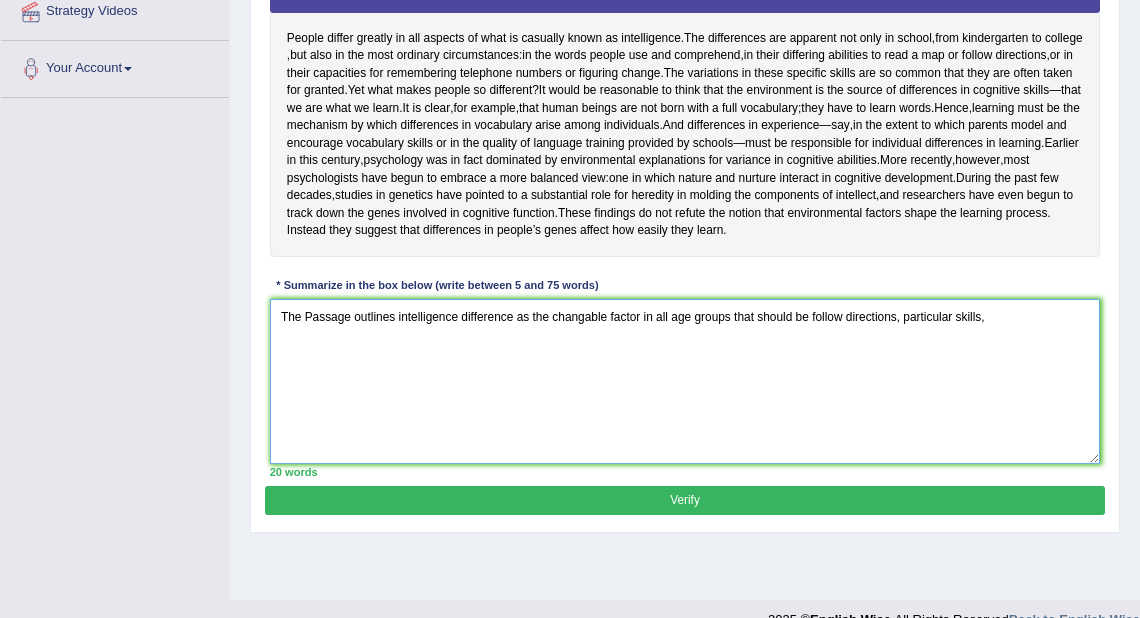 click on "The Passage outlines intelligence difference as the changable factor in all age groups that should be follow directions, particular skills," at bounding box center (685, 381) 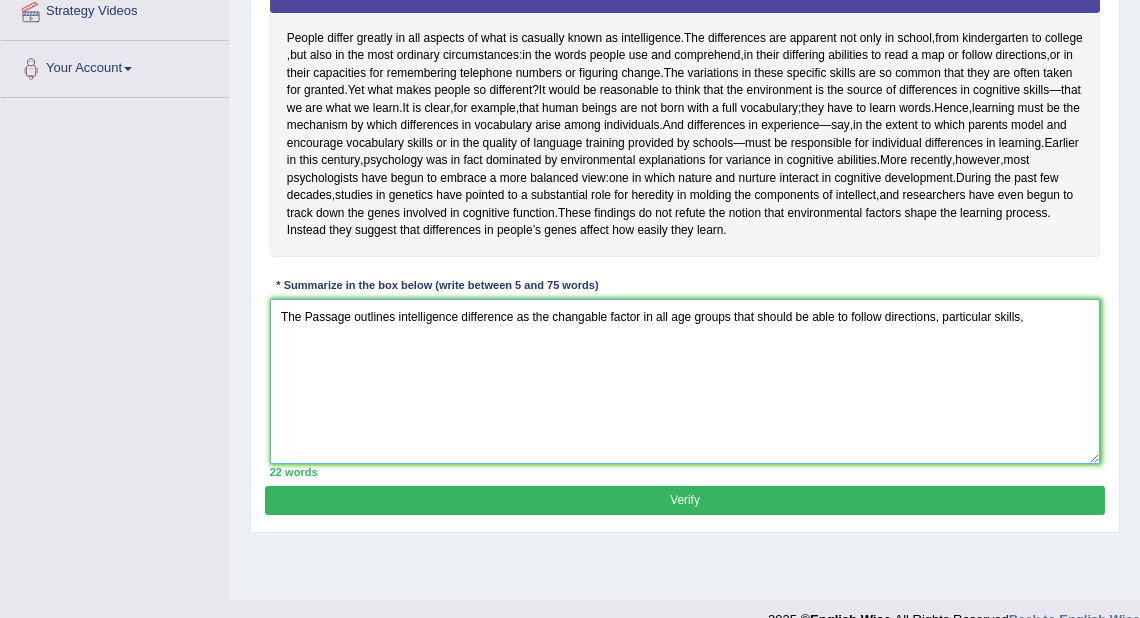 click on "The Passage outlines intelligence difference as the changable factor in all age groups that should be able to follow directions, particular skills," at bounding box center (685, 381) 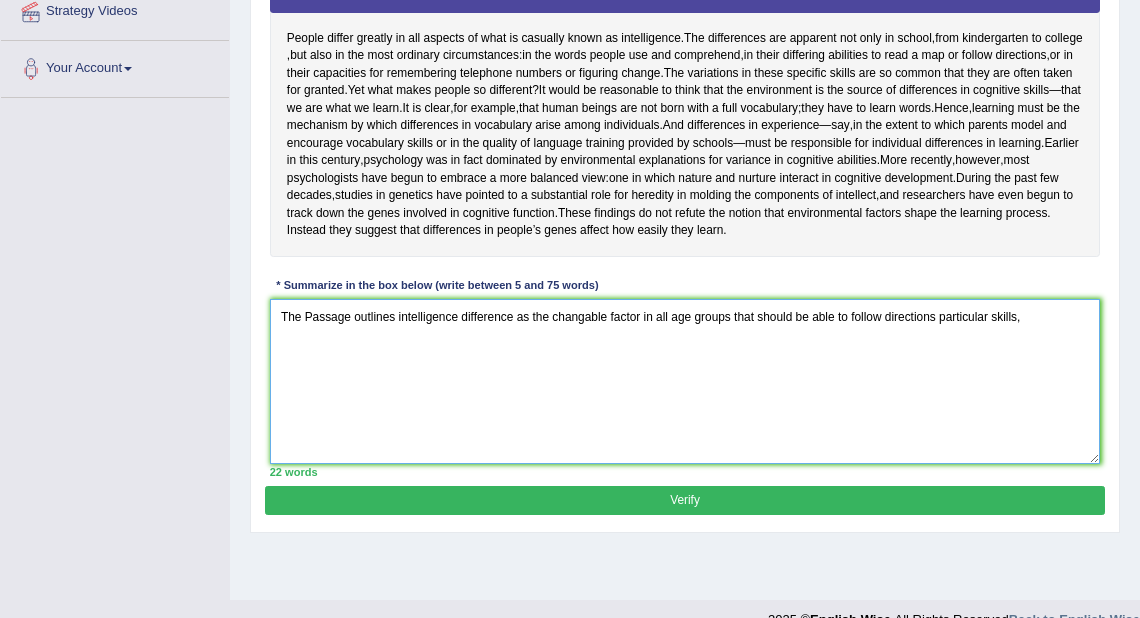 click on "The Passage outlines intelligence difference as the changable factor in all age groups that should be able to follow directions particular skills," at bounding box center (685, 381) 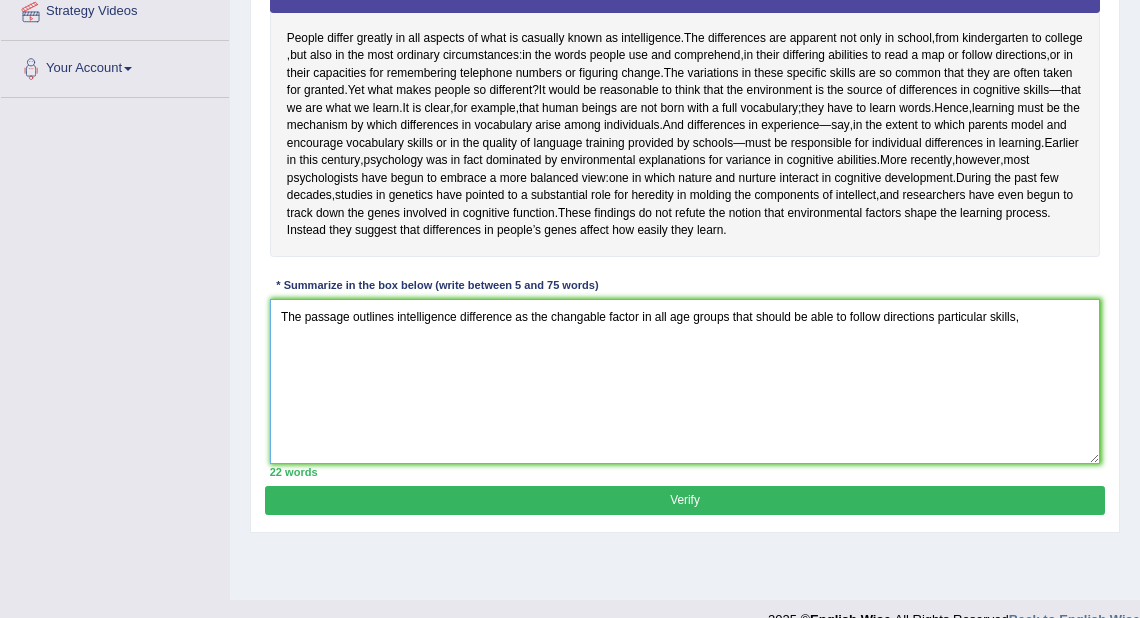 click on "The passage outlines intelligence difference as the changable factor in all age groups that should be able to follow directions particular skills," at bounding box center [685, 381] 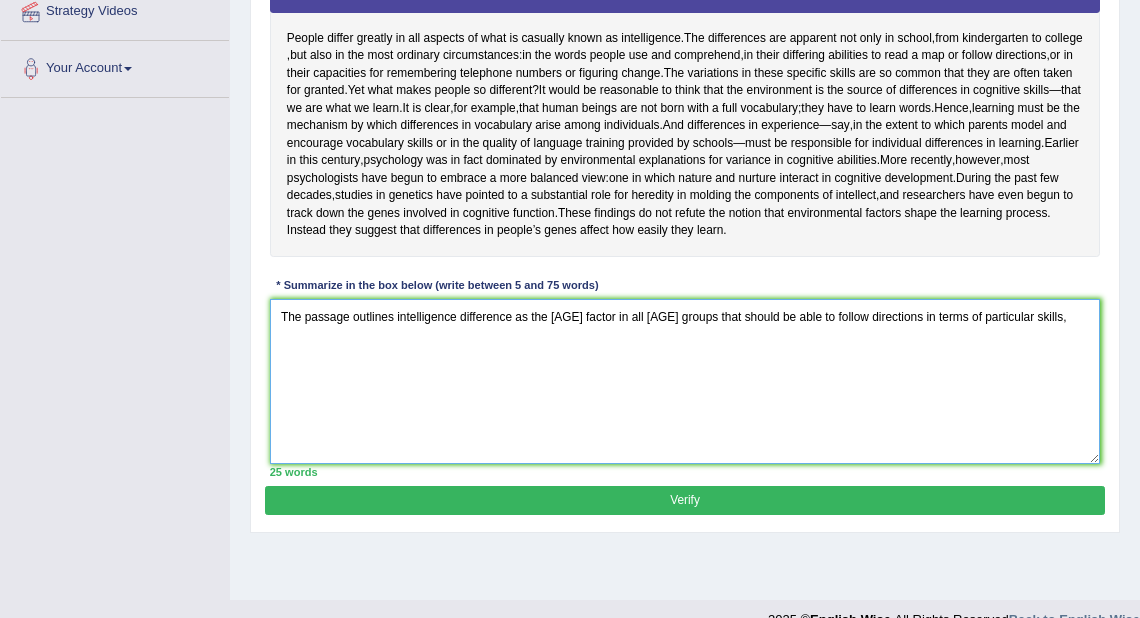 click on "The passage outlines intelligence difference as the changable factor in all age groups that should be able to follow directions in terms of particular skills," at bounding box center [685, 381] 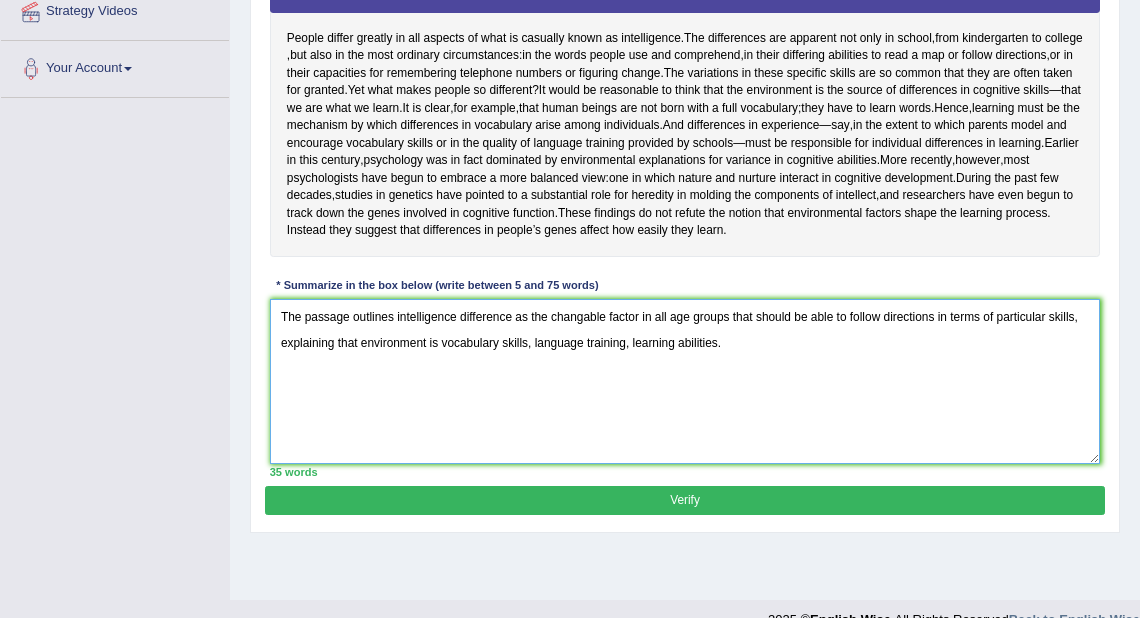 click on "The passage outlines intelligence difference as the changable factor in all age groups that should be able to follow directions in terms of particular skills, explaining that environment is vocabulary skills, language training, learning abilities." at bounding box center [685, 381] 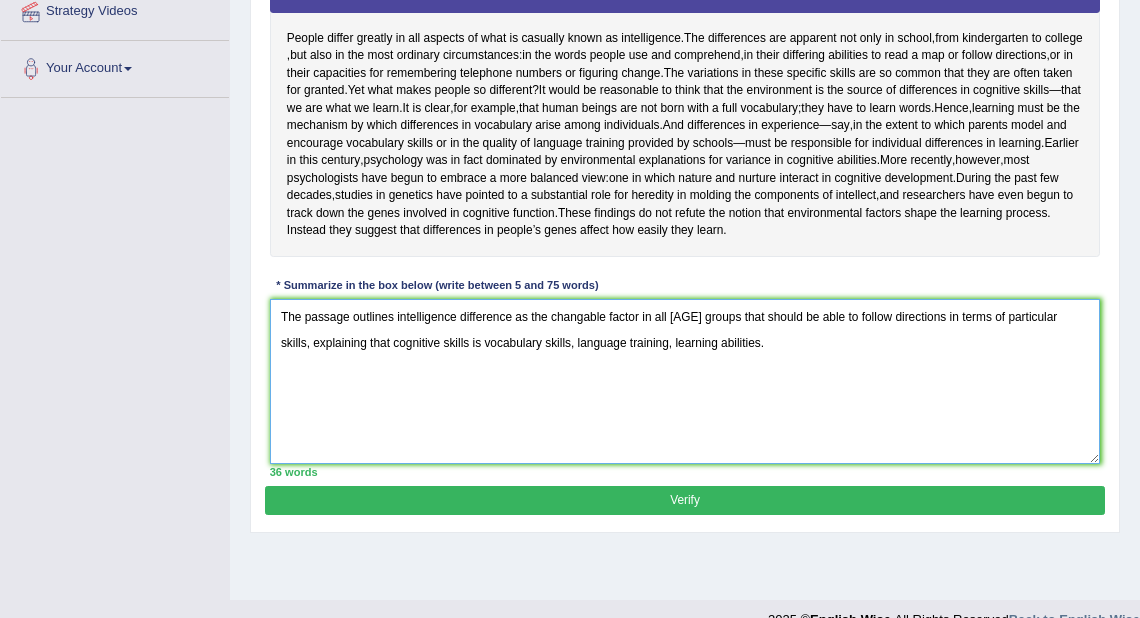 click on "The passage outlines intelligence difference as the changable factor in all age groups that should be able to follow directions in terms of particular skills, explaining that cognitive skills is vocabulary skills, language training, learning abilities." at bounding box center [685, 381] 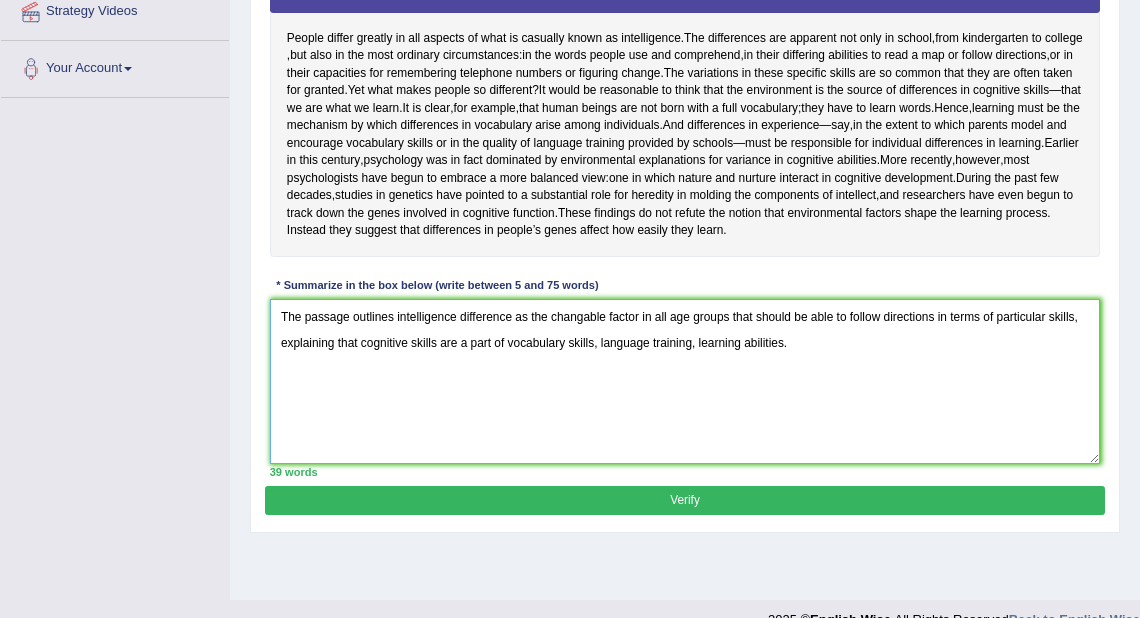 click on "The passage outlines intelligence difference as the changable factor in all age groups that should be able to follow directions in terms of particular skills, explaining that cognitive skills are a part of vocabulary skills, language training, learning abilities." at bounding box center [685, 381] 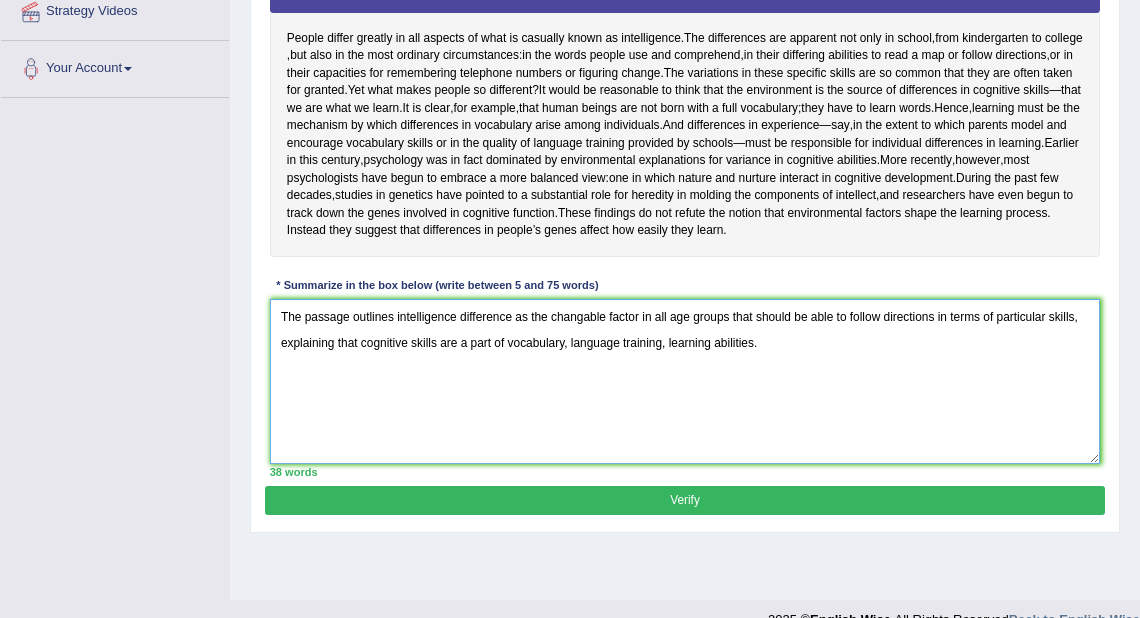 click on "The passage outlines intelligence difference as the changable factor in all age groups that should be able to follow directions in terms of particular skills, explaining that cognitive skills are a part of vocabulary, language training, learning abilities." at bounding box center (685, 381) 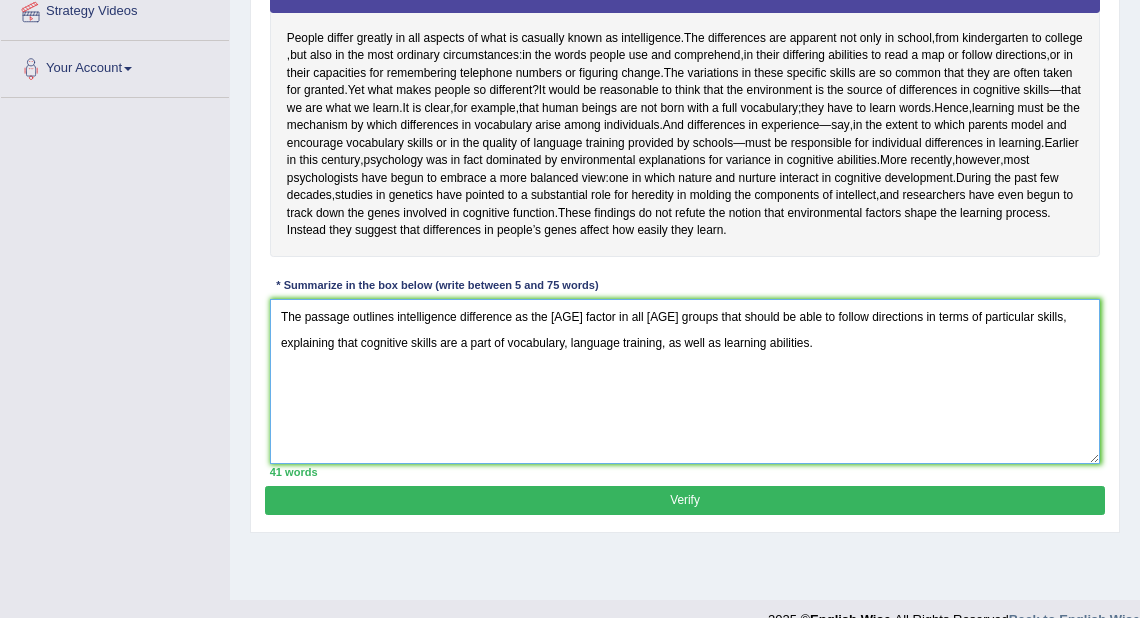 click on "The passage outlines intelligence difference as the changable factor in all age groups that should be able to follow directions in terms of particular skills, explaining that cognitive skills are a part of vocabulary, language training, as well as learning abilities." at bounding box center (685, 381) 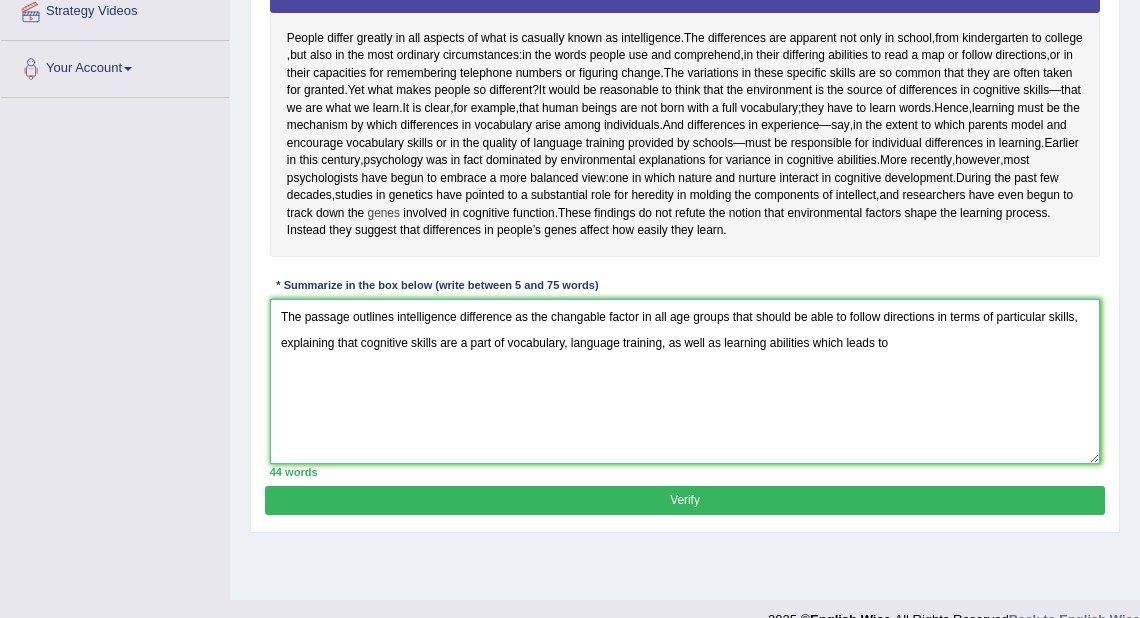 type on "The passage outlines intelligence difference as the changable factor in all age groups that should be able to follow directions in terms of particular skills, explaining that cognitive skills are a part of vocabulary, language training, as well as learning abilities which leads to" 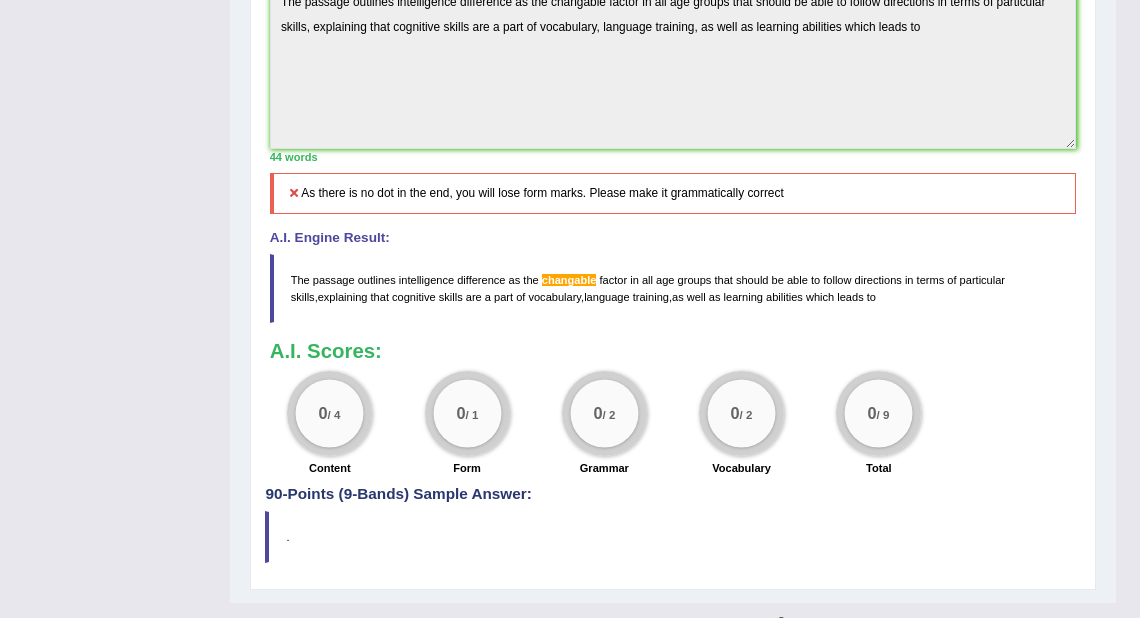 scroll, scrollTop: 776, scrollLeft: 0, axis: vertical 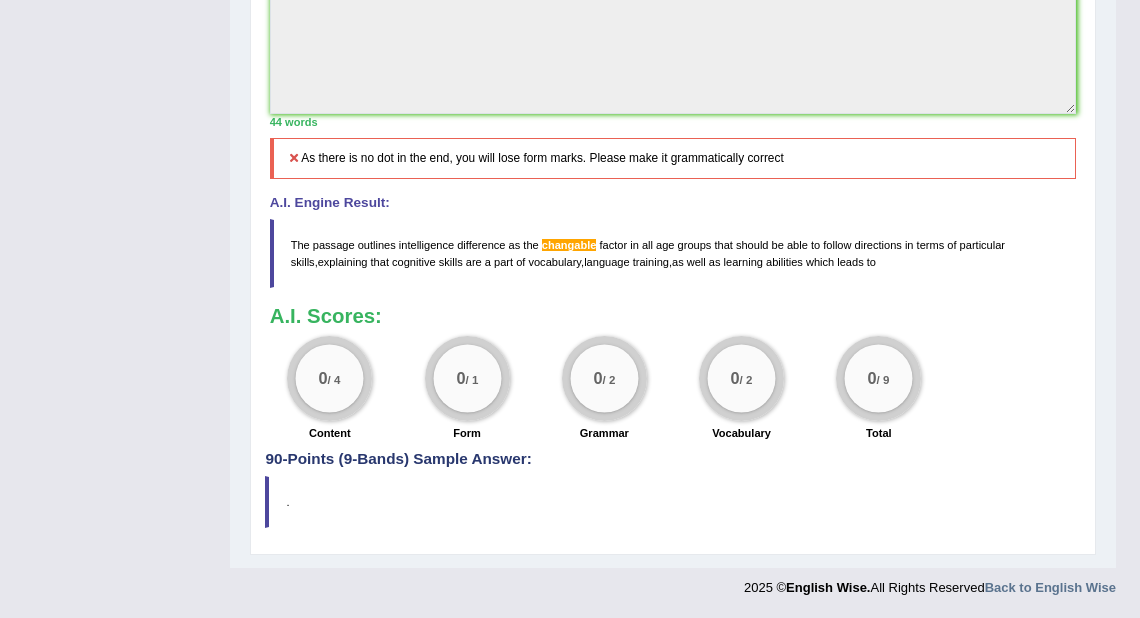 drag, startPoint x: 876, startPoint y: 283, endPoint x: 524, endPoint y: 226, distance: 356.5852 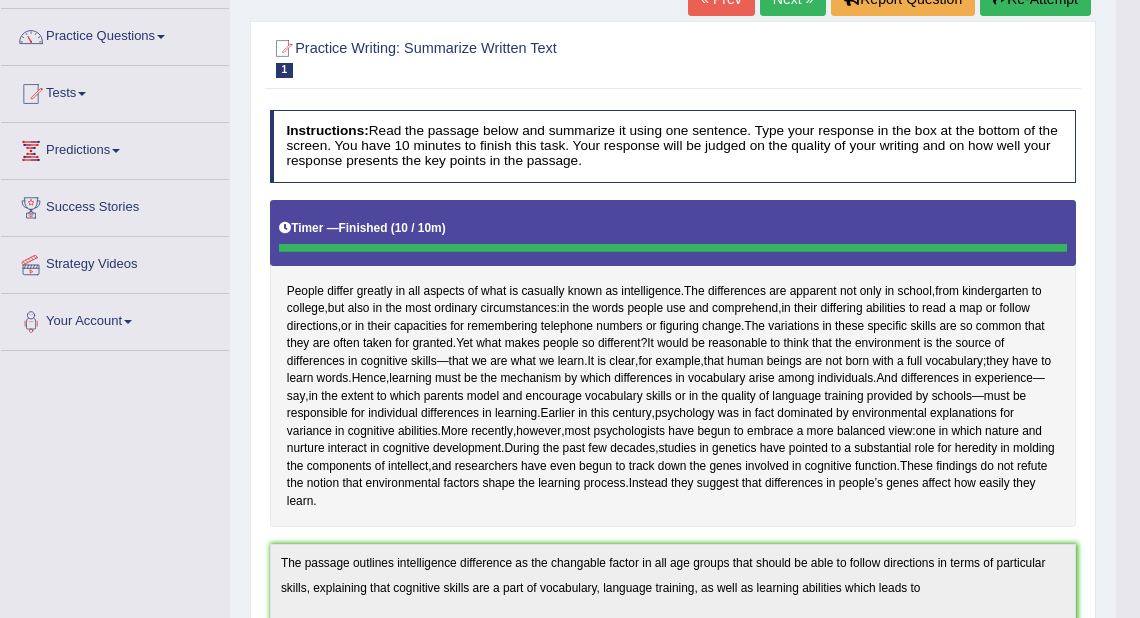 scroll, scrollTop: 0, scrollLeft: 0, axis: both 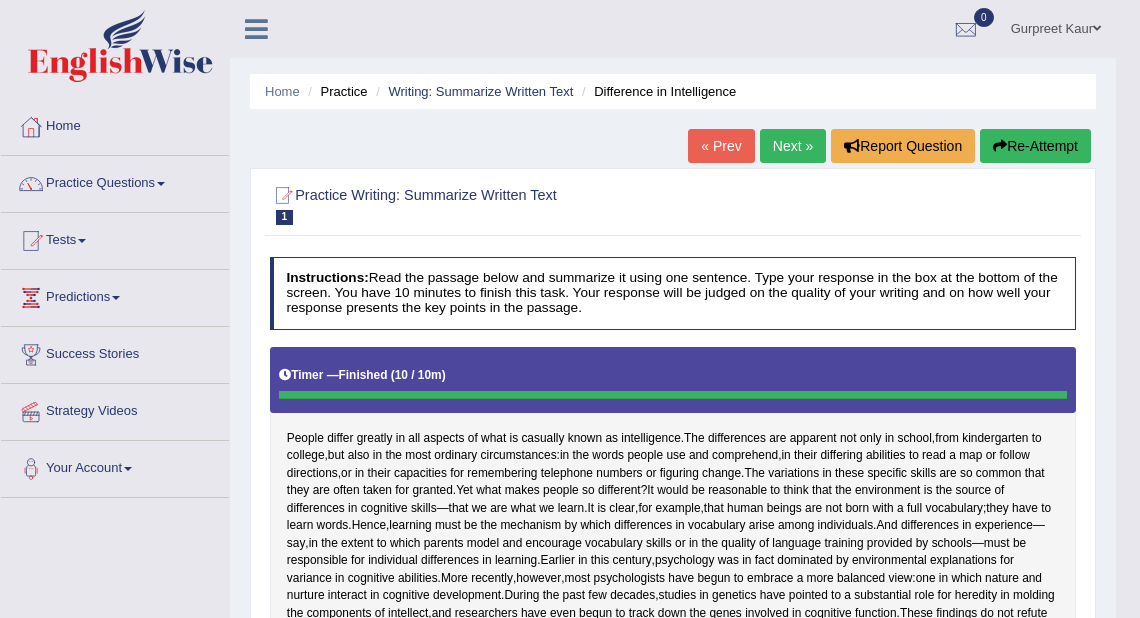 click on "Re-Attempt" at bounding box center (1035, 146) 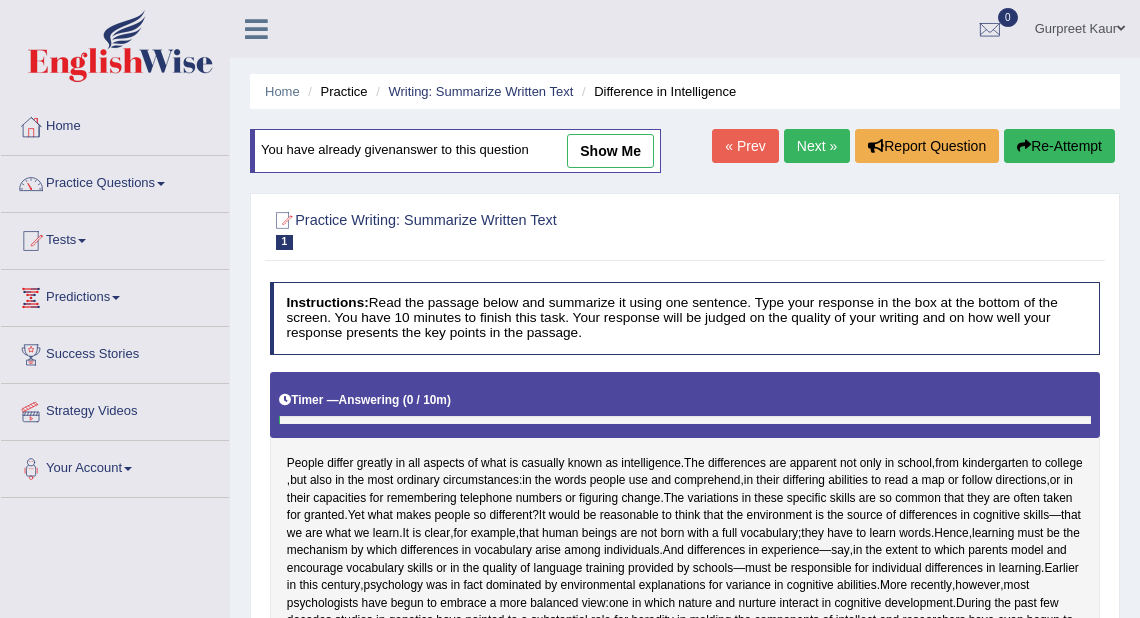 scroll, scrollTop: 453, scrollLeft: 0, axis: vertical 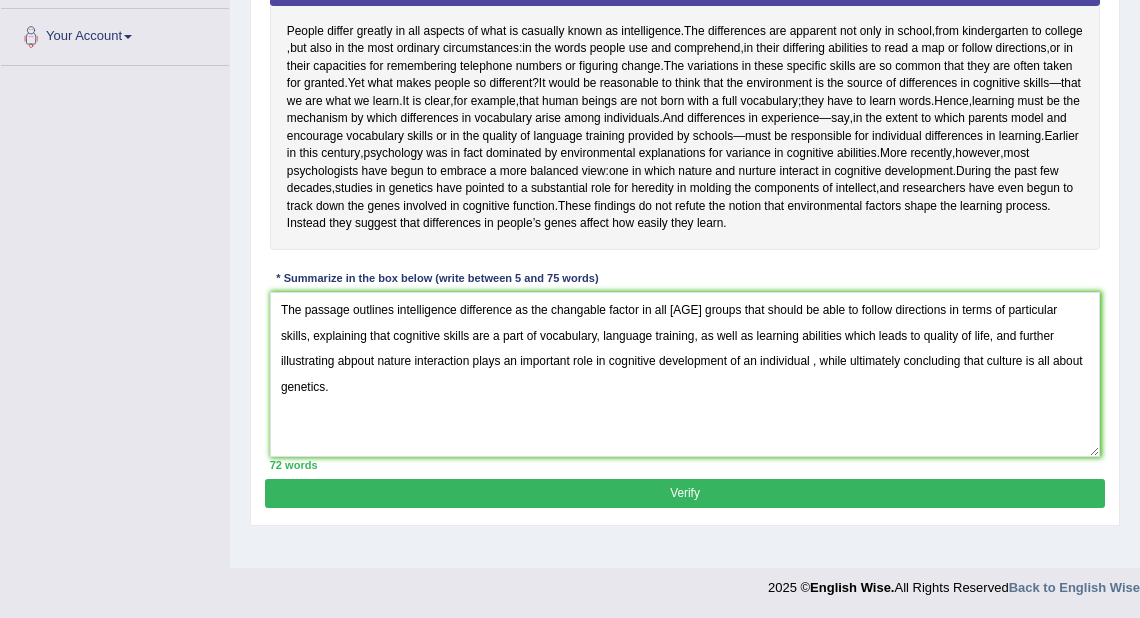 click on "The passage outlines intelligence difference as the changable factor in all [AGE] groups that should be able to follow directions in terms of particular skills, explaining that cognitive skills are a part of vocabulary, language training, as well as learning abilities which leads to quality of life, and further illustrating abpout nature interaction plays an important role in cognitive development of an individual , while ultimately concluding that culture is all about genetics." at bounding box center [685, 374] 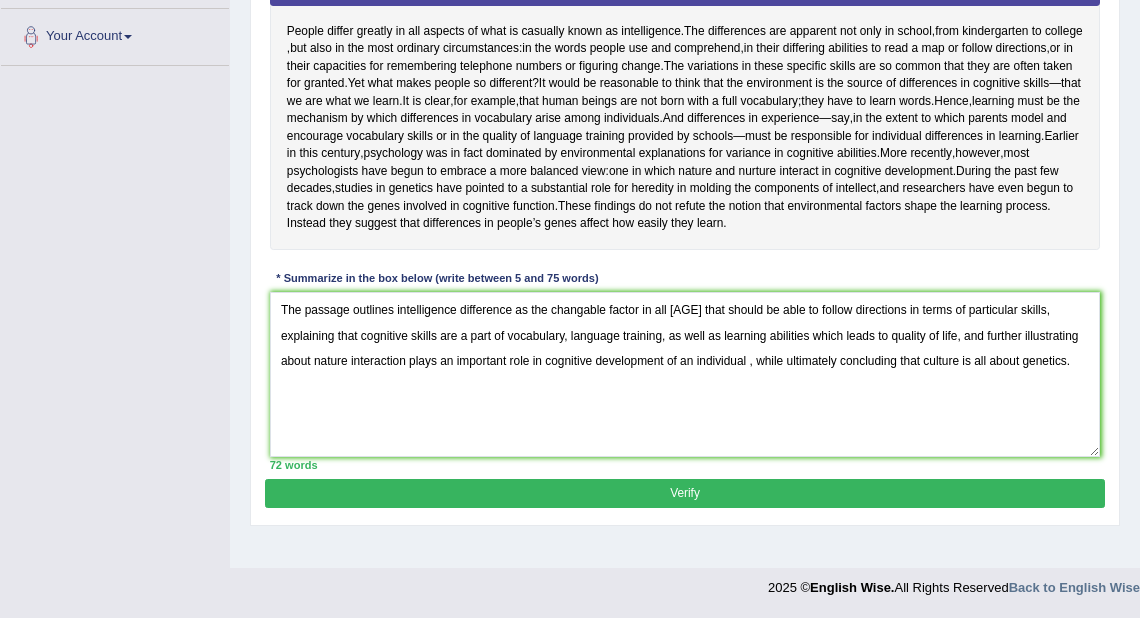 click on "The passage outlines intelligence difference as the changable factor in all [AGE] that should be able to follow directions in terms of particular skills, explaining that cognitive skills are a part of vocabulary, language training, as well as learning abilities which leads to quality of life, and further illustrating about nature interaction plays an important role in cognitive development of an individual , while ultimately concluding that culture is all about genetics." at bounding box center (685, 374) 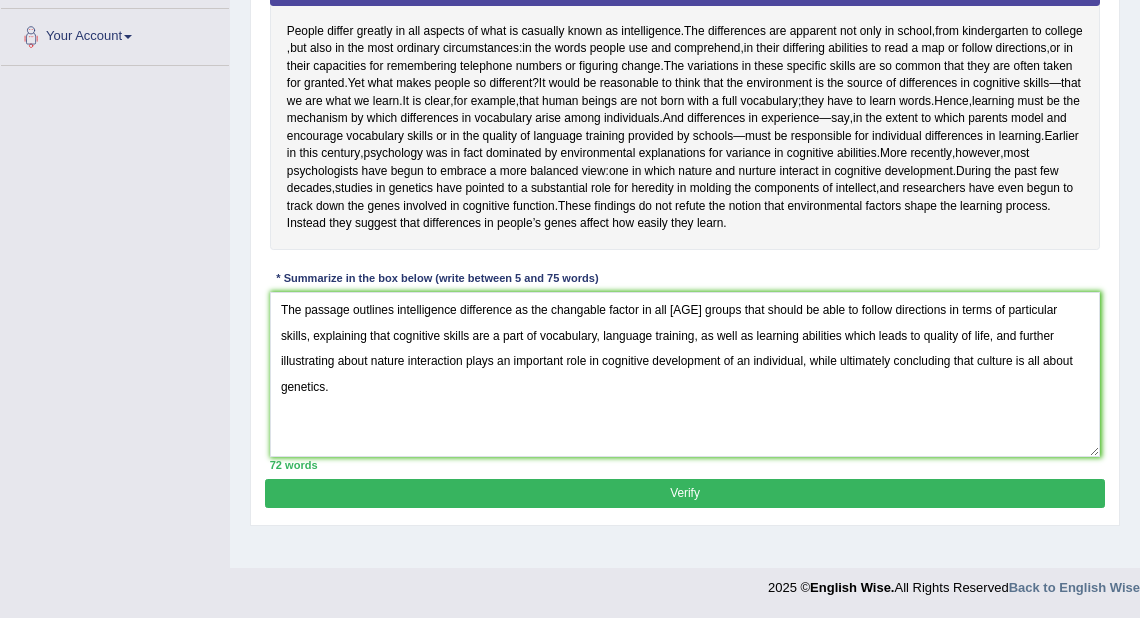 type on "The passage outlines intelligence difference as the changable factor in all age groups that should be able to follow directions in terms of particular skills, explaining that cognitive skills are a part of vocabulary, language training, as well as learning abilities which leads to quality of life, and further illustrating about nature interaction plays an important role in cognitive development of an individual, while ultimately concluding that culture is all about genetics." 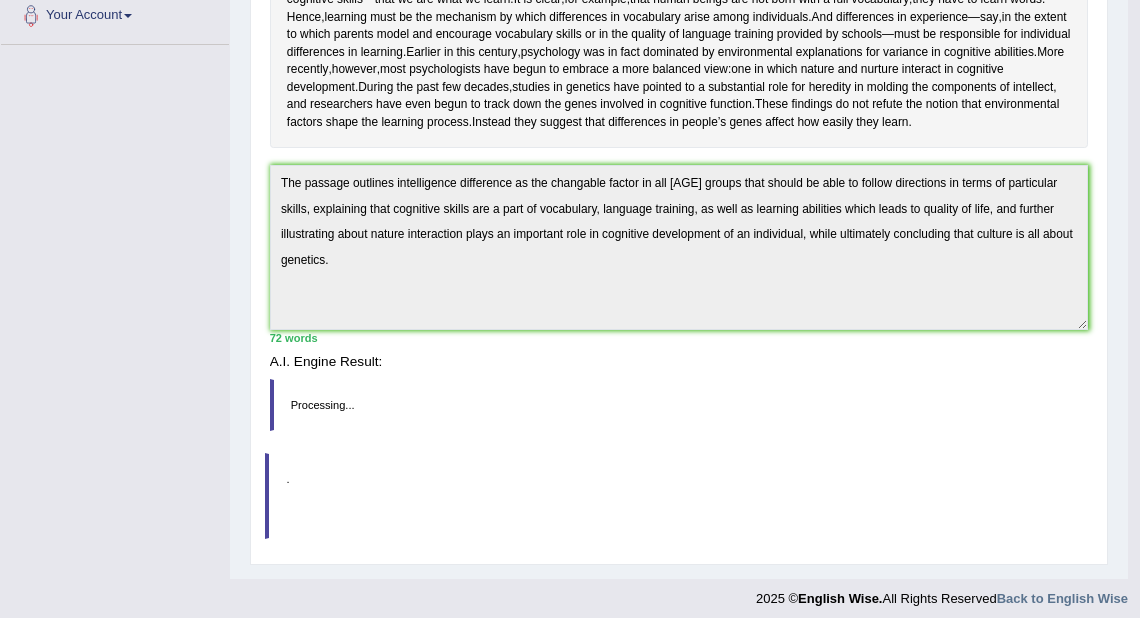 scroll, scrollTop: 432, scrollLeft: 0, axis: vertical 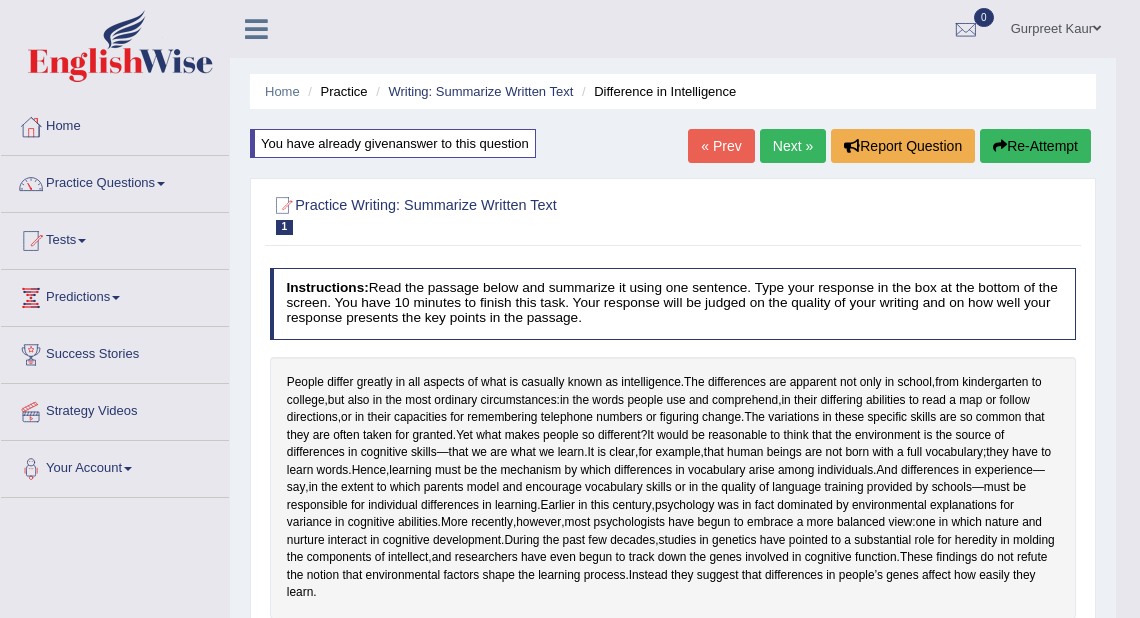 click on "Re-Attempt" at bounding box center [1035, 146] 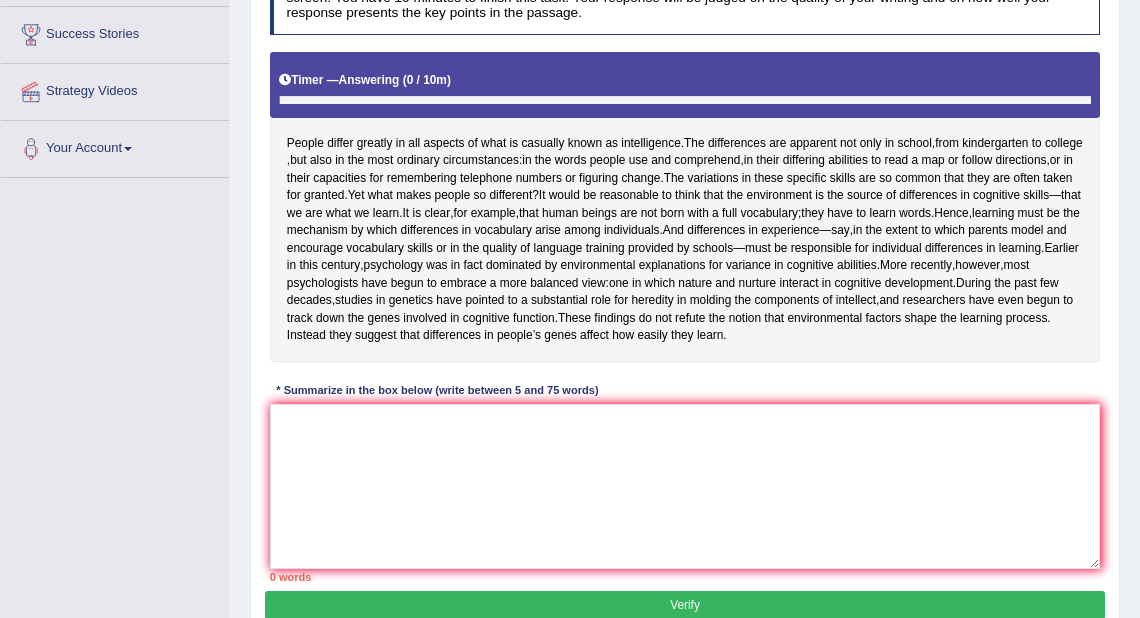 scroll, scrollTop: 320, scrollLeft: 0, axis: vertical 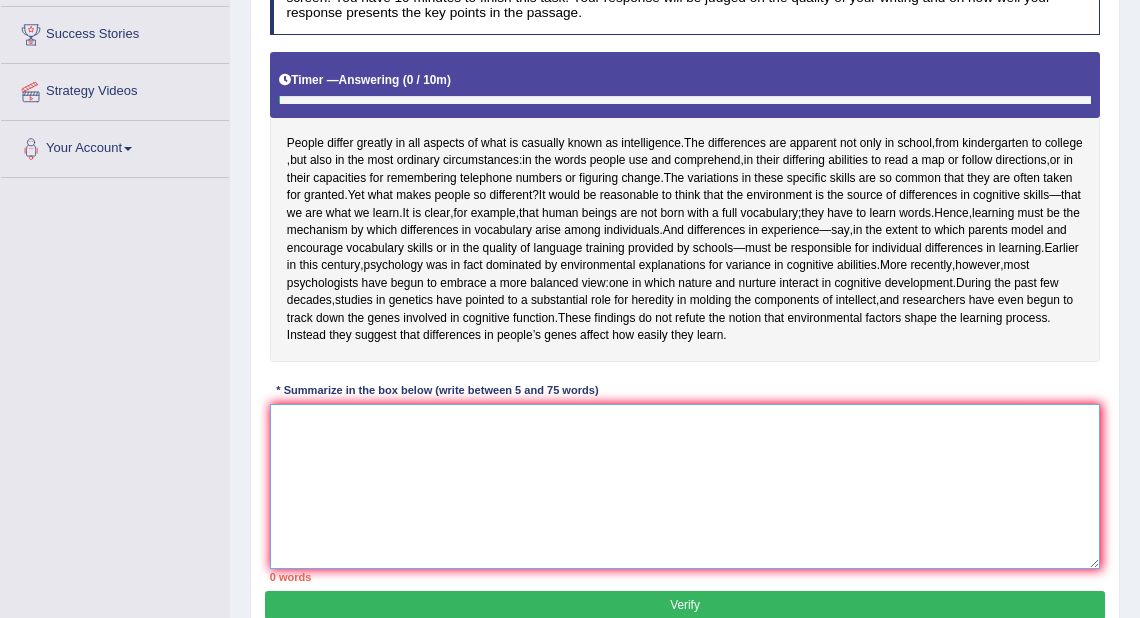 click at bounding box center (685, 486) 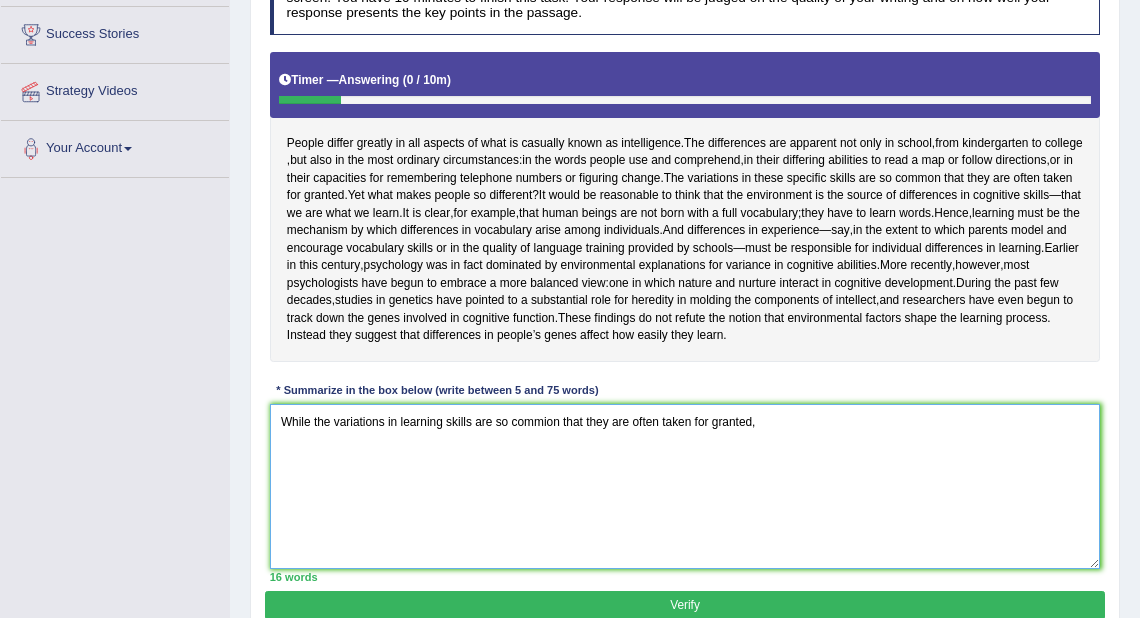 click on "While the variations in learning skills are so commion that they are often taken for granted," at bounding box center [685, 486] 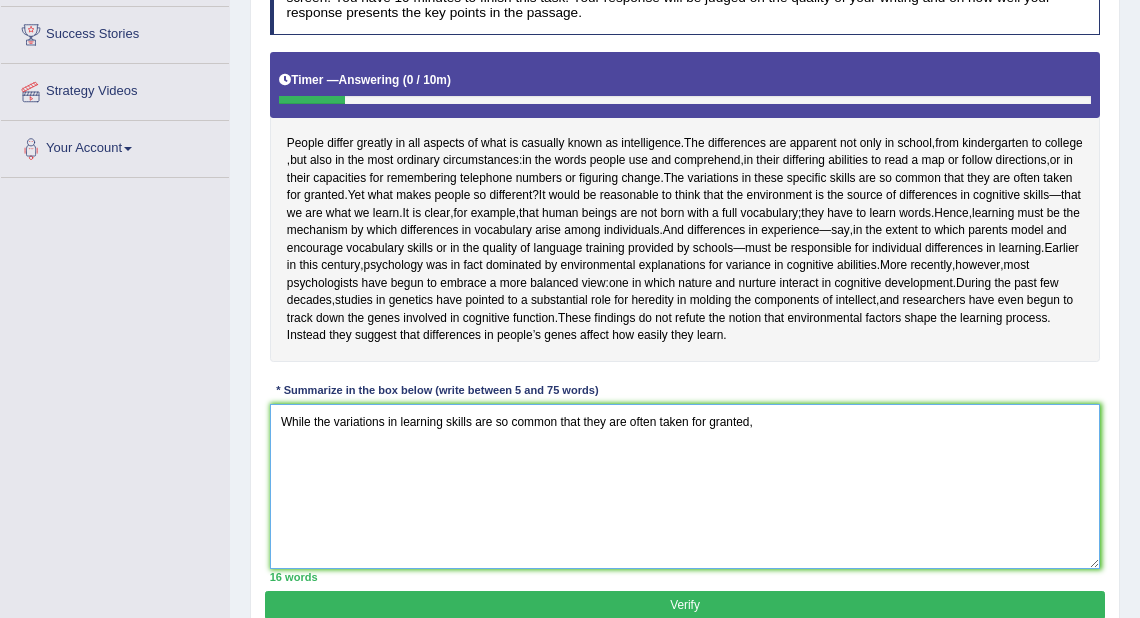 click on "While the variations in learning skills are so common that they are often taken for granted," at bounding box center (685, 486) 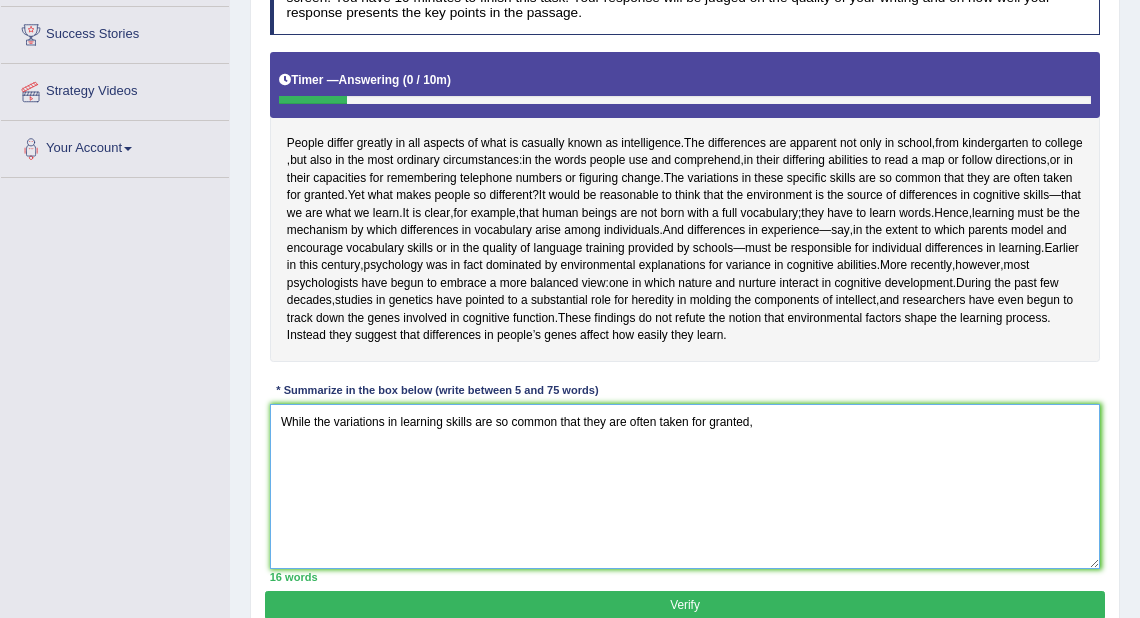 click on "While the variations in learning skills are so common that they are often taken for granted," at bounding box center (685, 486) 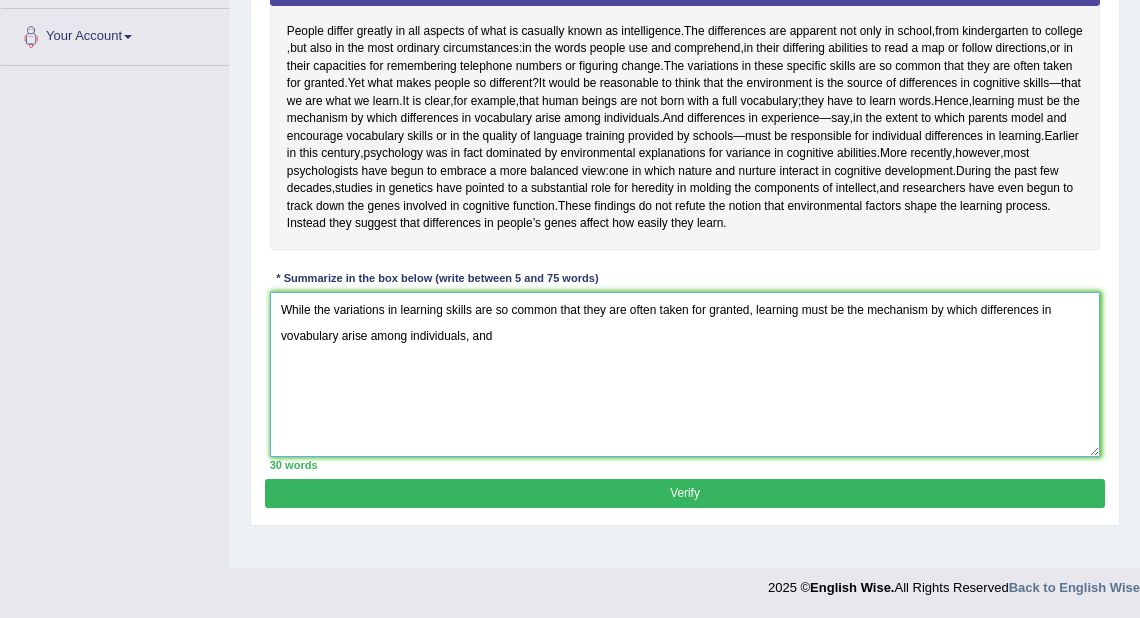 scroll, scrollTop: 453, scrollLeft: 0, axis: vertical 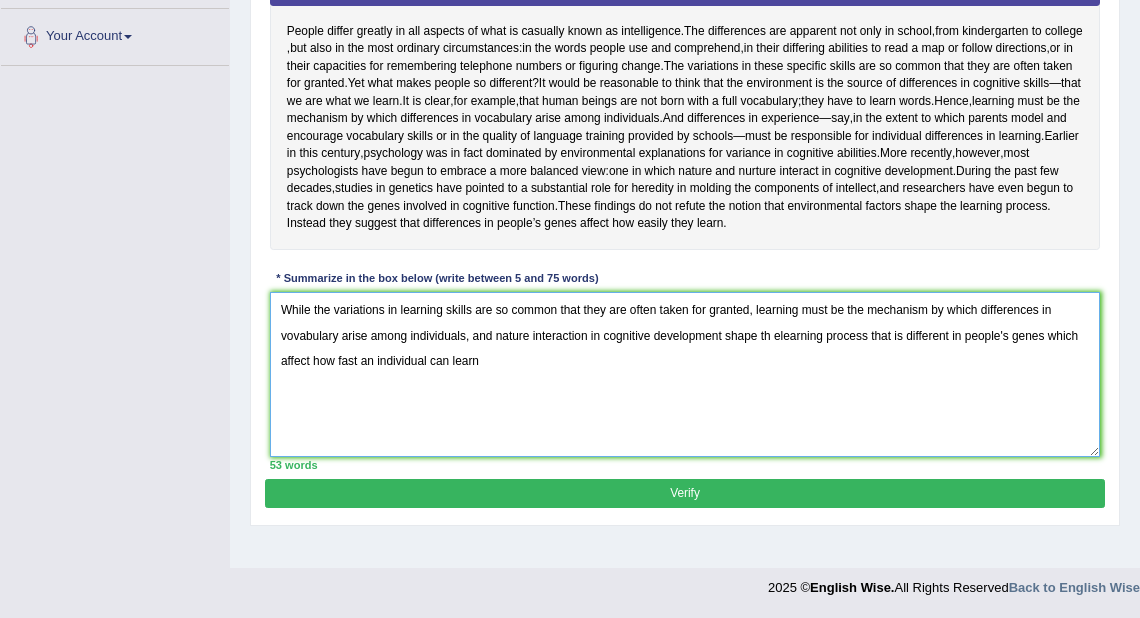 click on "While the variations in learning skills are so common that they are often taken for granted, learning must be the mechanism by which differences in vovabulary arise among individuals, and nature interaction in cognitive development shape th elearning process that is different in people's genes which affect how fast an individual can learn" at bounding box center [685, 374] 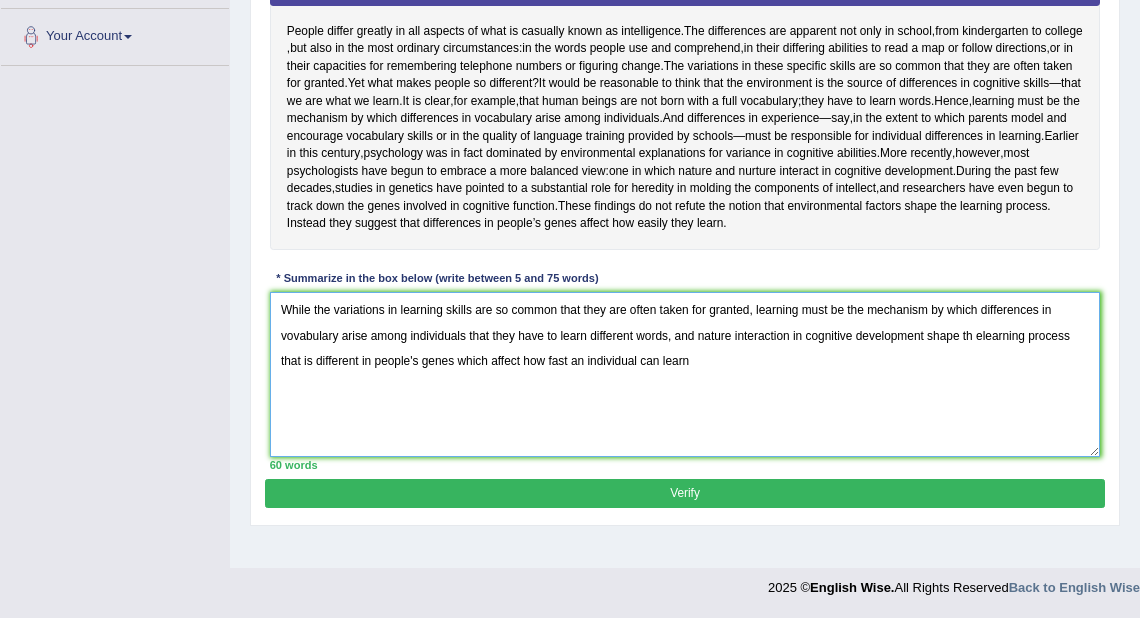 click on "While the variations in learning skills are so common that they are often taken for granted, learning must be the mechanism by which differences in vovabulary arise among individuals that they have to learn different words, and nature interaction in cognitive development shape th elearning process that is different in people's genes which affect how fast an individual can learn" at bounding box center (685, 374) 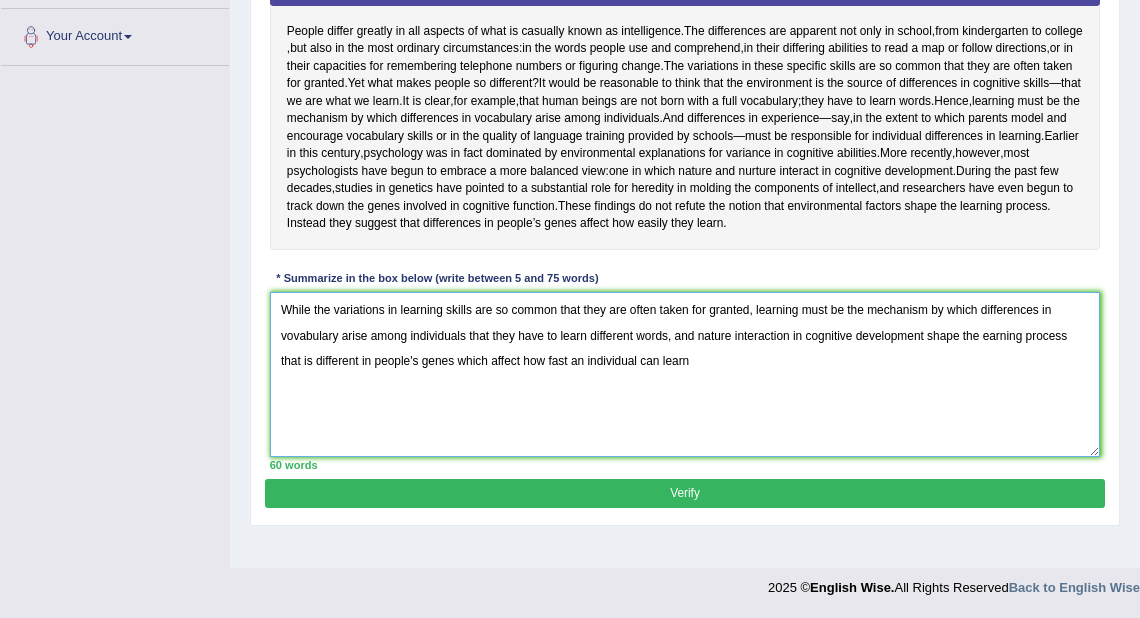 click on "While the variations in learning skills are so common that they are often taken for granted, learning must be the mechanism by which differences in vovabulary arise among individuals that they have to learn different words, and nature interaction in cognitive development shape the earning process that is different in people's genes which affect how fast an individual can learn" at bounding box center [685, 374] 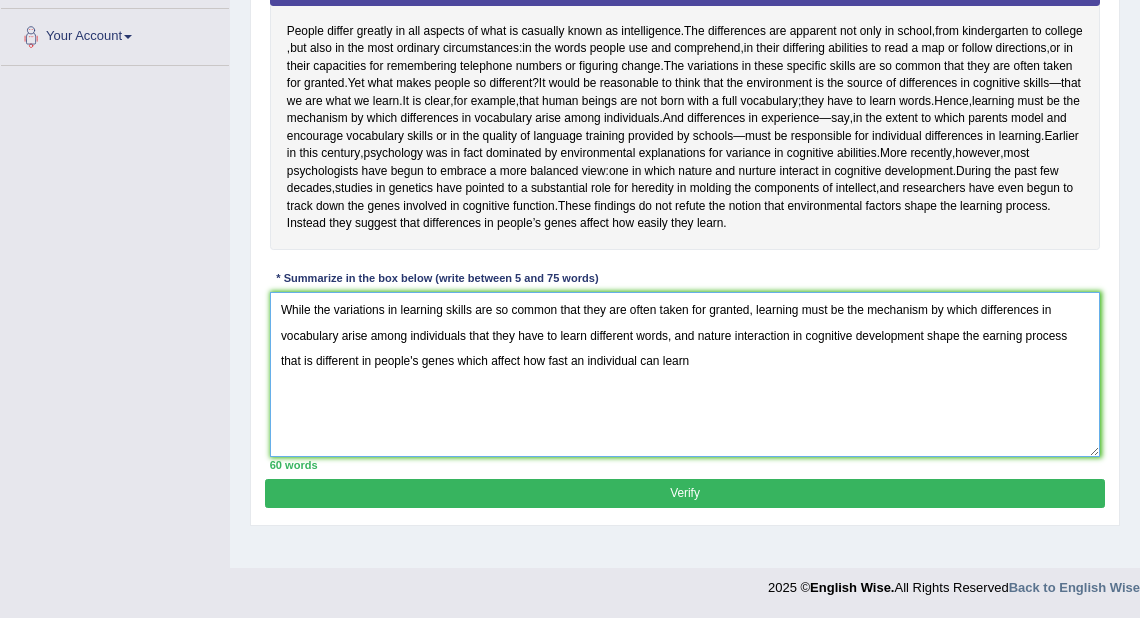 click on "While the variations in learning skills are so common that they are often taken for granted, learning must be the mechanism by which differences in vocabulary arise among individuals that they have to learn different words, and nature interaction in cognitive development shape the earning process that is different in people's genes which affect how fast an individual can learn" at bounding box center (685, 374) 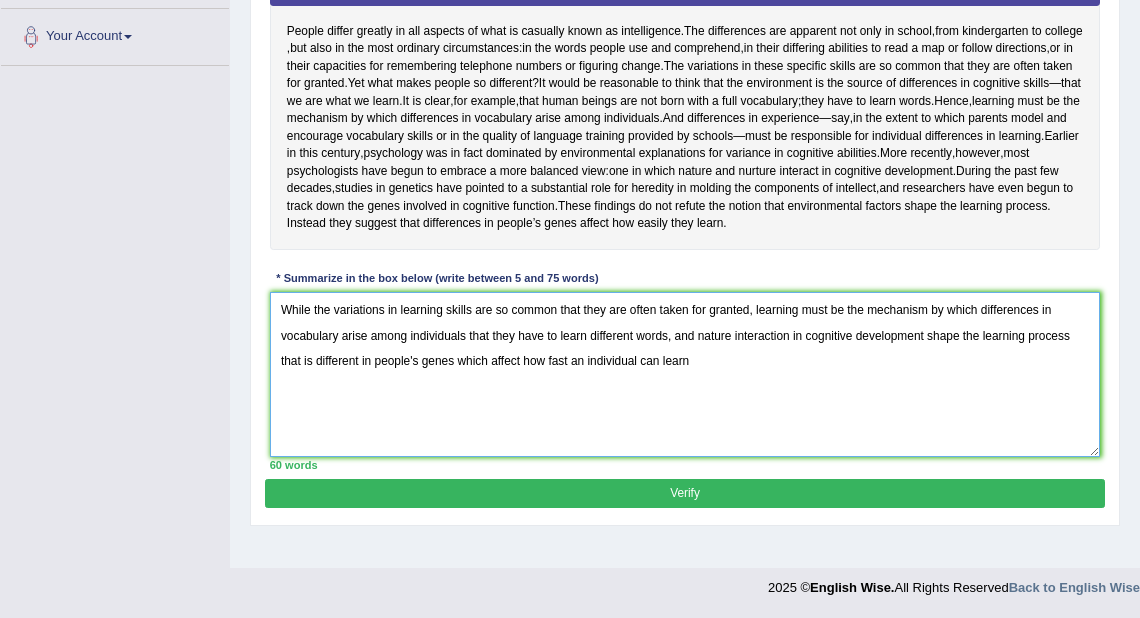 type on "While the variations in learning skills are so common that they are often taken for granted, learning must be the mechanism by which differences in vocabulary arise among individuals that they have to learn different words, and nature interaction in cognitive development shape the learning process that is different in people's genes which affect how fast an individual can learn" 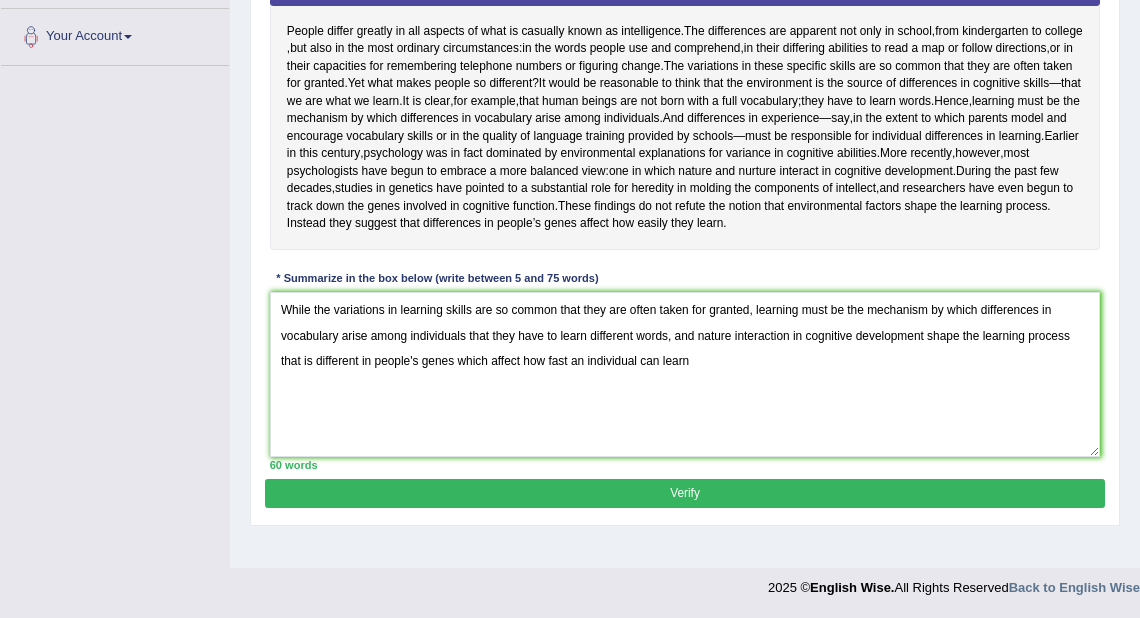click on "Verify" at bounding box center (684, 493) 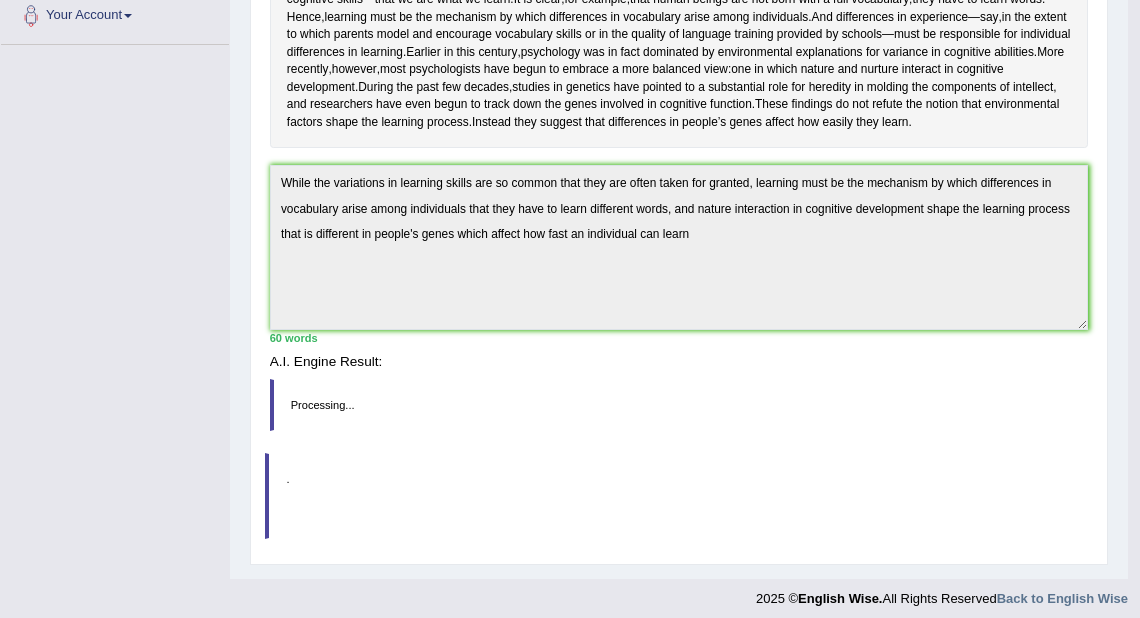 scroll, scrollTop: 432, scrollLeft: 0, axis: vertical 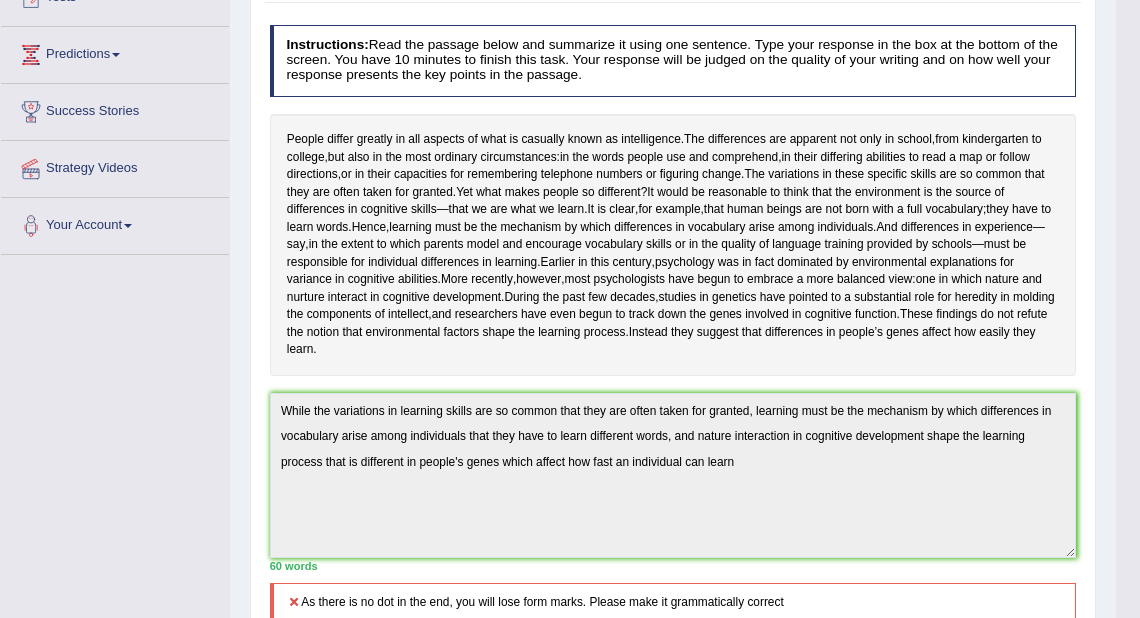 click on "Instructions:  Read the passage below and summarize it using one sentence. Type your response in the box at the bottom of the screen. You have 10 minutes to finish this task. Your response will be judged on the quality of your writing and on how well your response presents the key points in the passage.
Timer —  Answering   ( 4 / 10m ) Skip People   differ   greatly   in   all   aspects   of   what   is   casually   known   as   intelligence .  The   differences   are   apparent   not   only   in   school ,  from   kindergarten   to   college ,  but   also   in   the   most   ordinary   circumstances :  in   the   words   people   use   and   comprehend ,  in   their   differing   abilities   to   read   a   map   or   follow   directions ,  or   in   their   capacities   for   remembering   telephone   numbers   or   figuring   change .  The   variations   in   these   specific   skills   are   so   common   that   they   are   often   taken   for   granted .  Yet   what   makes   people" at bounding box center (672, 463) 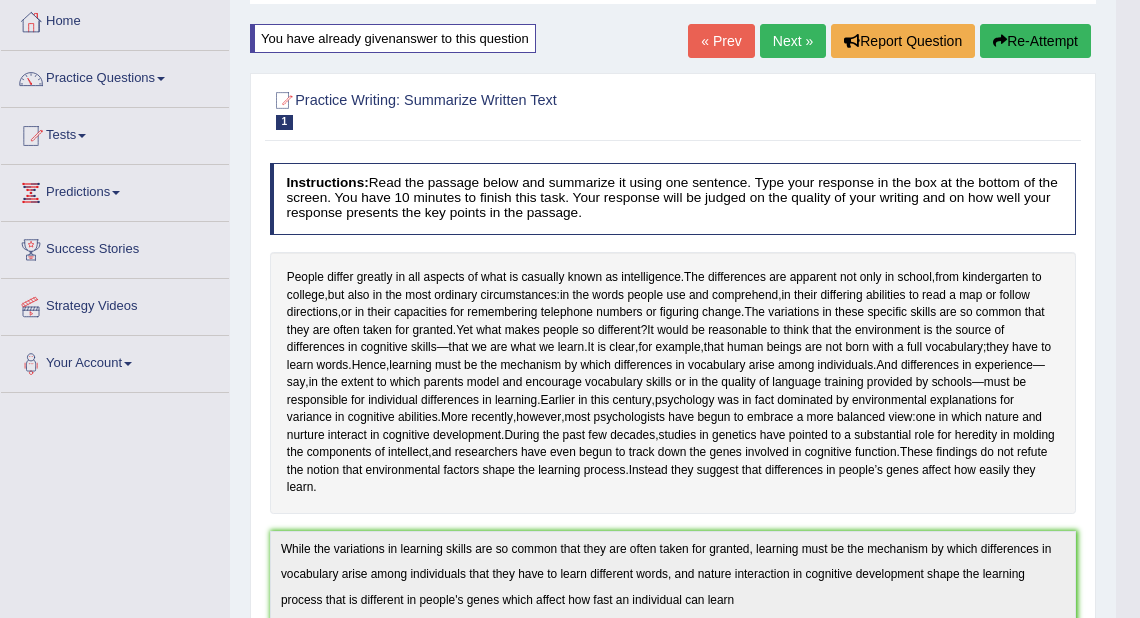 scroll, scrollTop: 0, scrollLeft: 0, axis: both 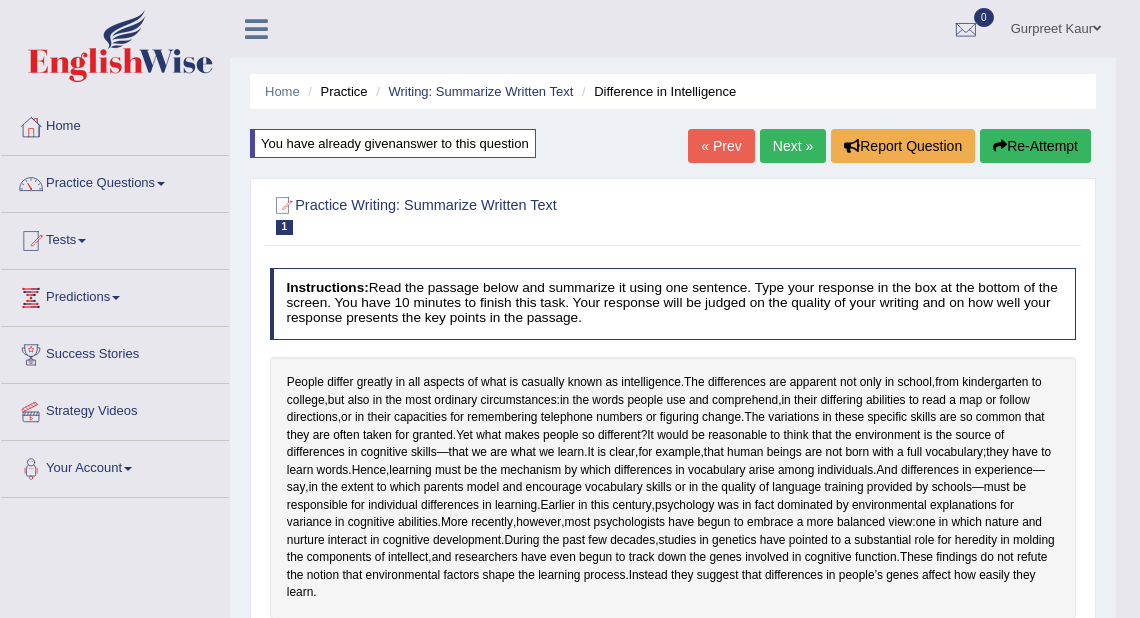 click on "Re-Attempt" at bounding box center [1035, 146] 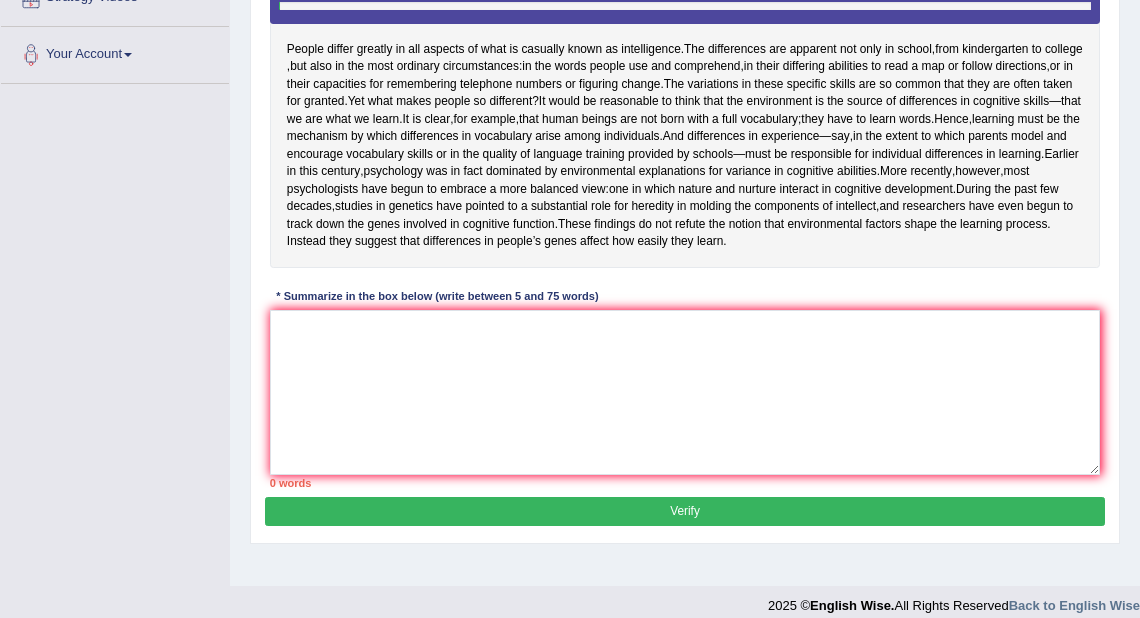 scroll, scrollTop: 453, scrollLeft: 0, axis: vertical 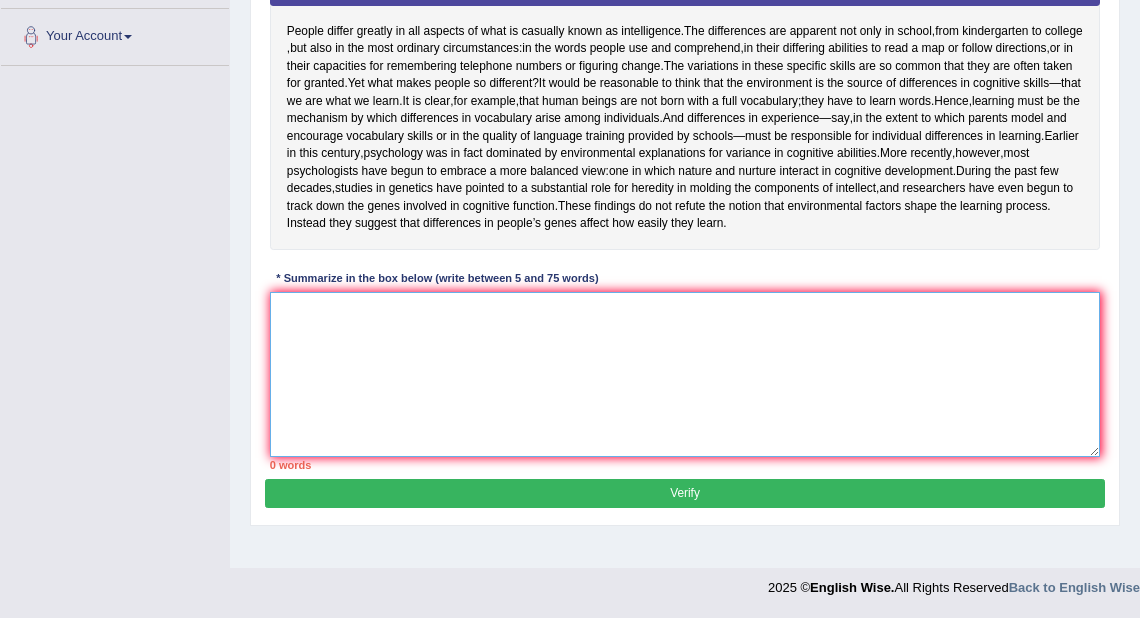 click at bounding box center (685, 374) 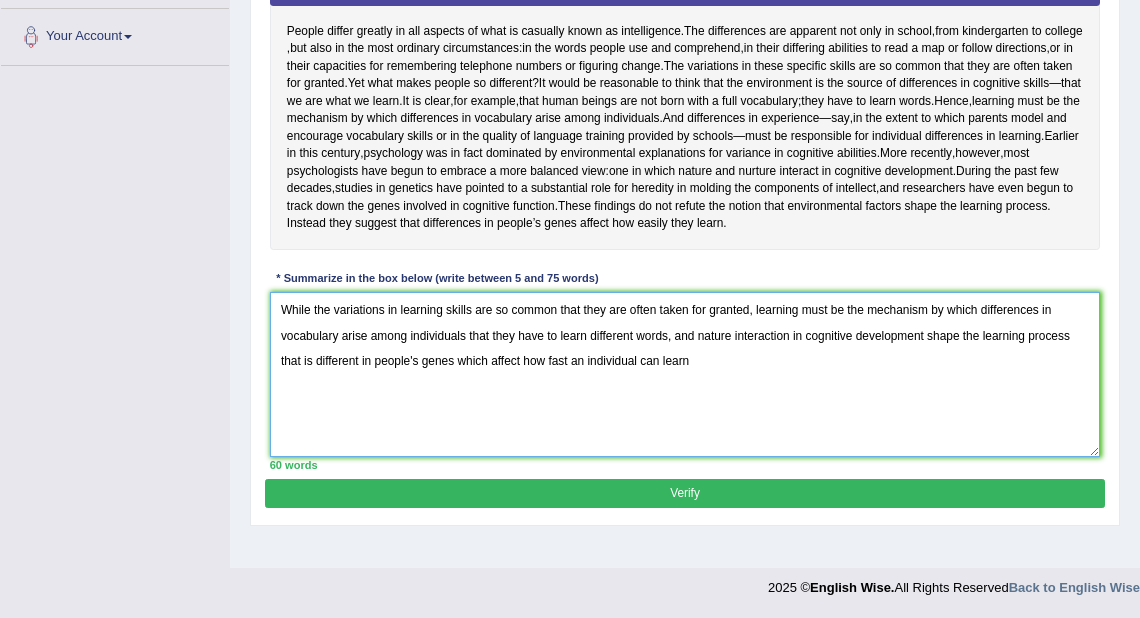 type on "While the variations in learning skills are so common that they are often taken for granted, learning must be the mechanism by which differences in vocabulary arise among individuals that they have to learn different words, and nature interaction in cognitive development shape the learning process that is different in people's genes which affect how fast an individual can learn" 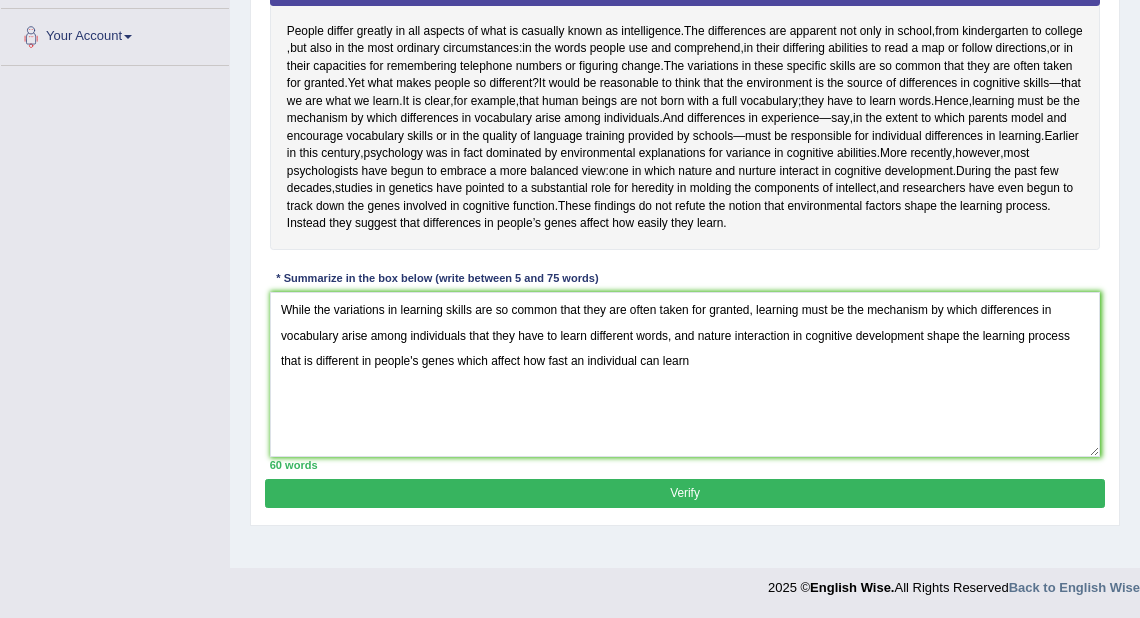 click on "Verify" at bounding box center [684, 493] 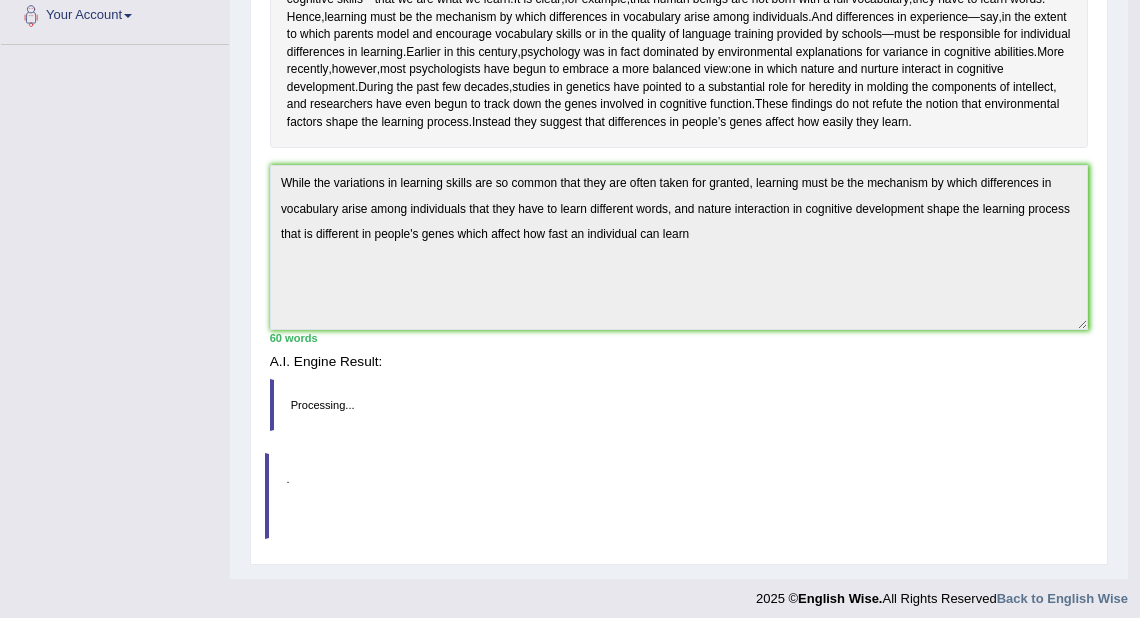 scroll, scrollTop: 432, scrollLeft: 0, axis: vertical 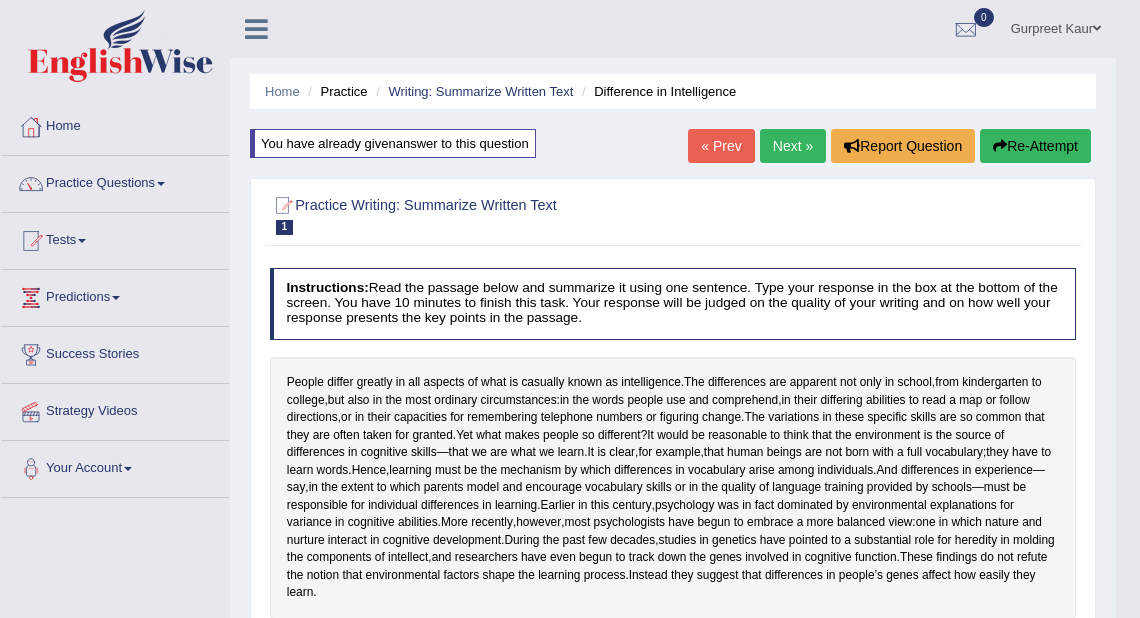 click on "Re-Attempt" at bounding box center [1035, 146] 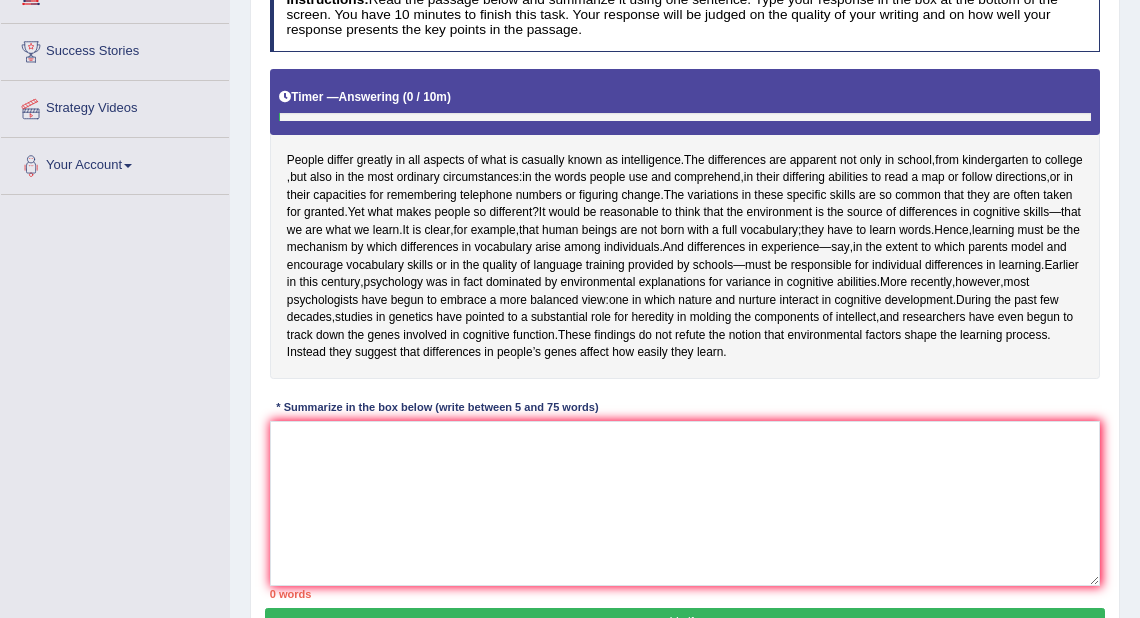 scroll, scrollTop: 400, scrollLeft: 0, axis: vertical 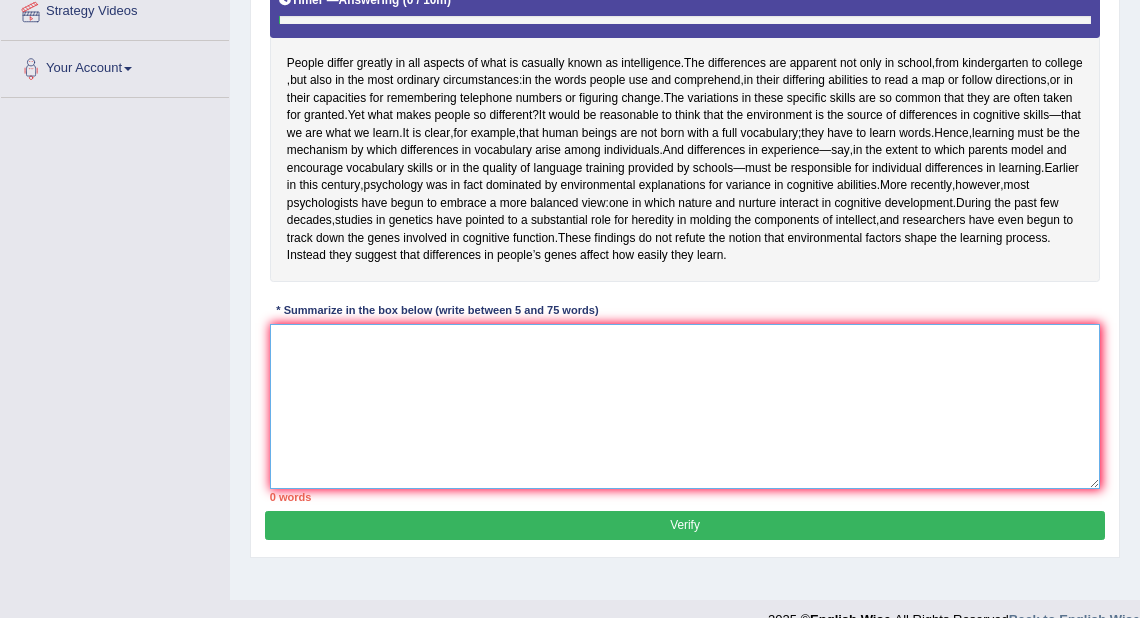 click at bounding box center (685, 406) 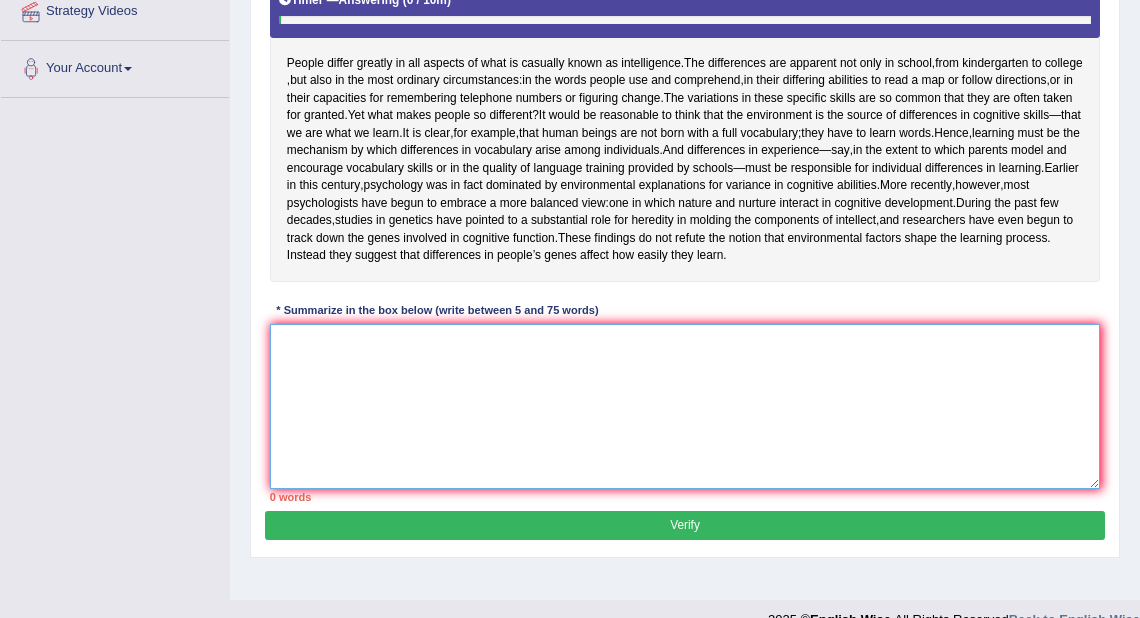 paste on "While the variations in learning skills are so common that they are often taken for granted, learning must be the mechanism by which differences in vocabulary arise among individuals that they have to learn different words, and nature interaction in cognitive development shape the learning process that is different in people's genes which affect how fast an individual can learn" 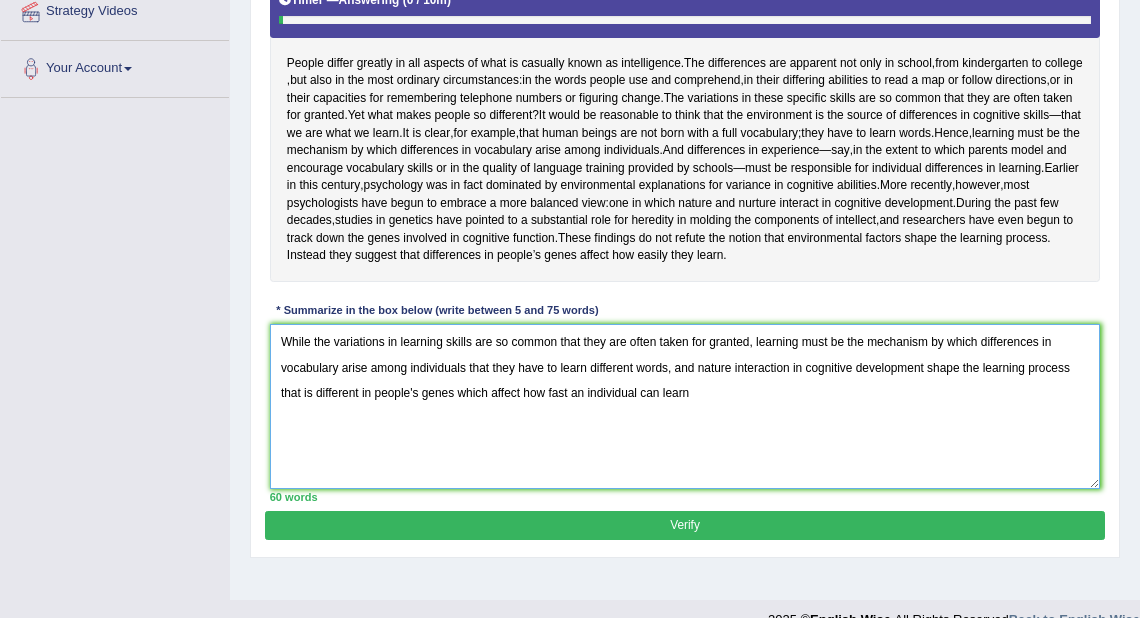 click on "While the variations in learning skills are so common that they are often taken for granted, learning must be the mechanism by which differences in vocabulary arise among individuals that they have to learn different words, and nature interaction in cognitive development shape the learning process that is different in people's genes which affect how fast an individual can learn" at bounding box center [685, 406] 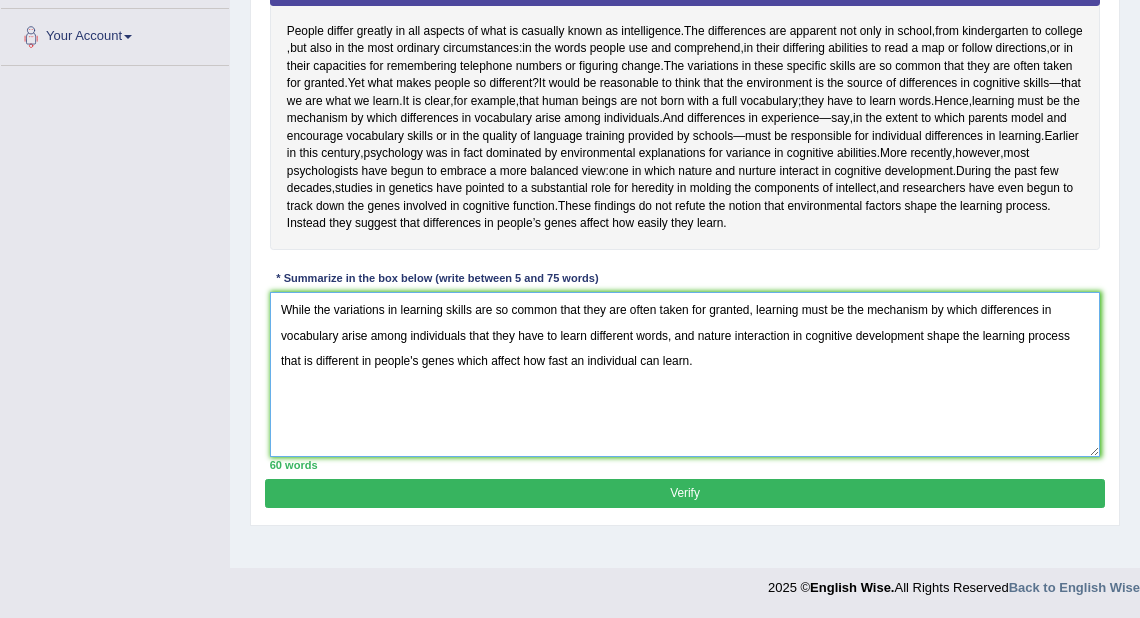 type on "While the variations in learning skills are so common that they are often taken for granted, learning must be the mechanism by which differences in vocabulary arise among individuals that they have to learn different words, and nature interaction in cognitive development shape the learning process that is different in people's genes which affect how fast an individual can learn." 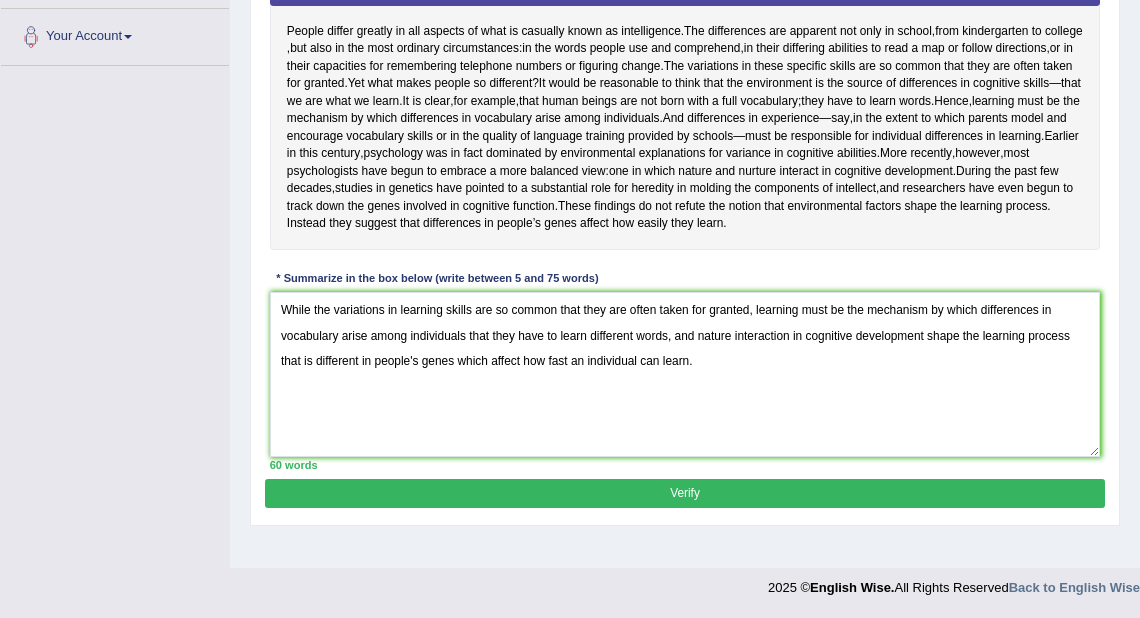 click on "Verify" at bounding box center (684, 493) 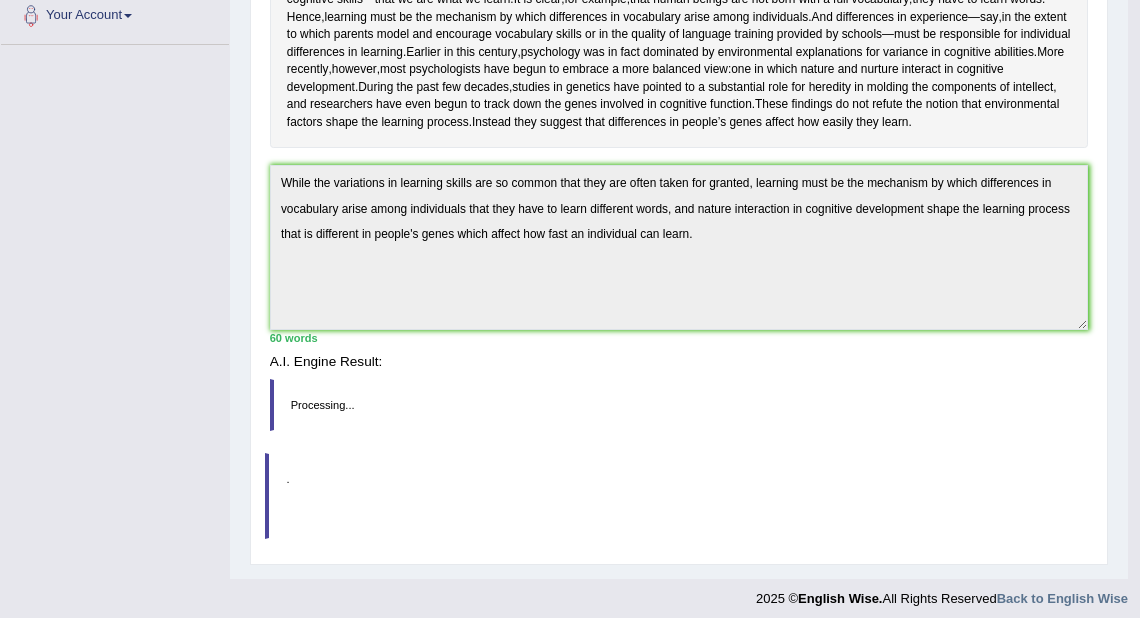 scroll, scrollTop: 432, scrollLeft: 0, axis: vertical 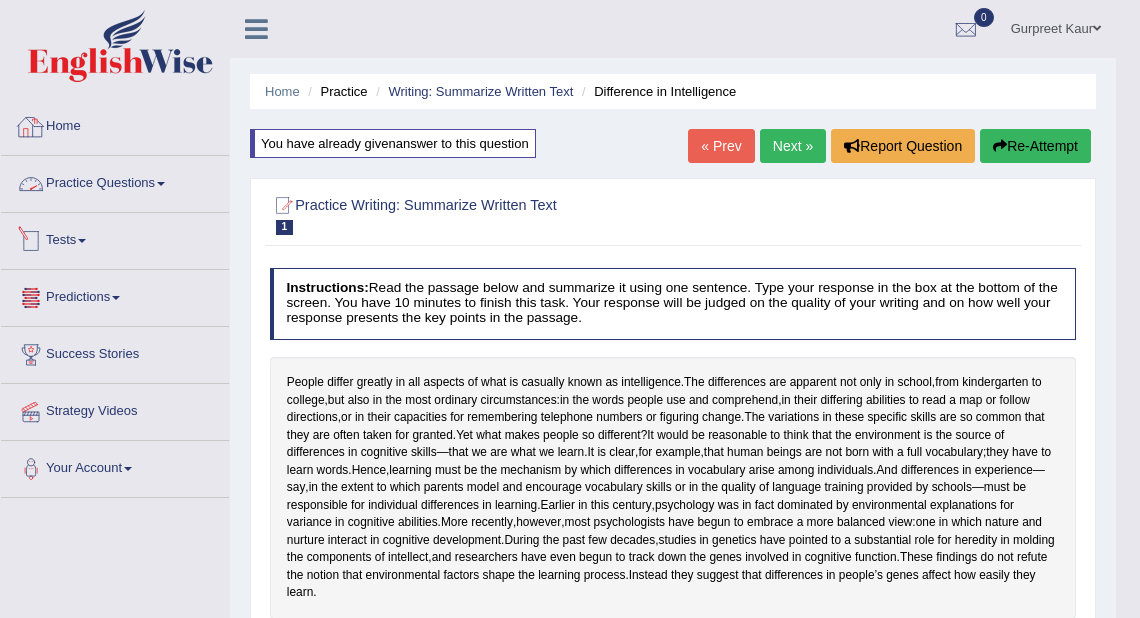 click on "Practice Questions" at bounding box center (115, 181) 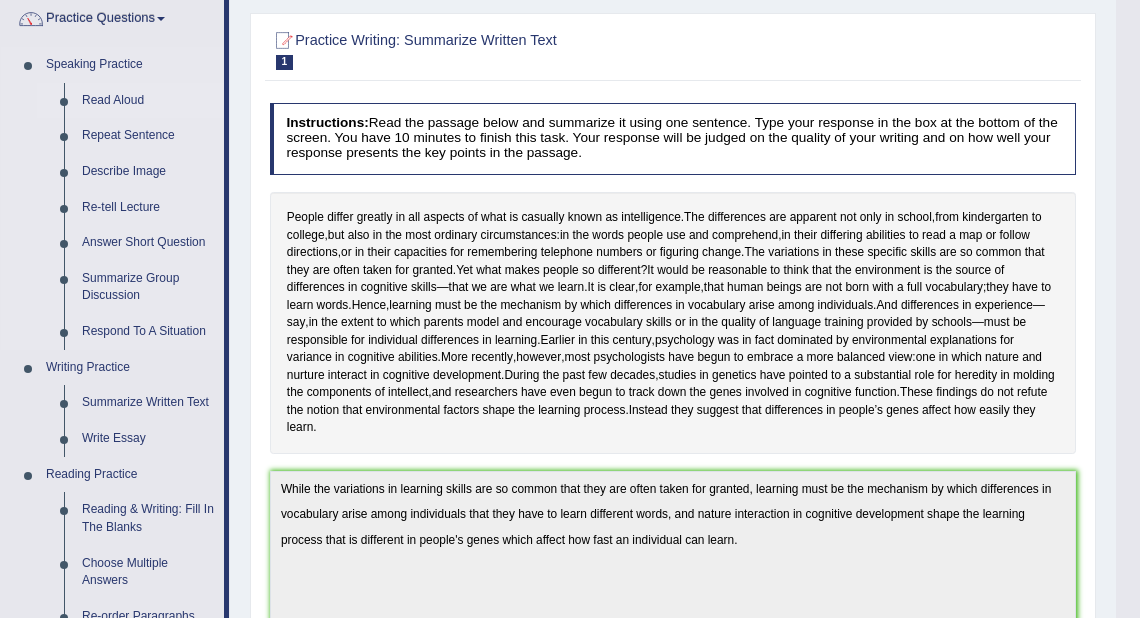 scroll, scrollTop: 160, scrollLeft: 0, axis: vertical 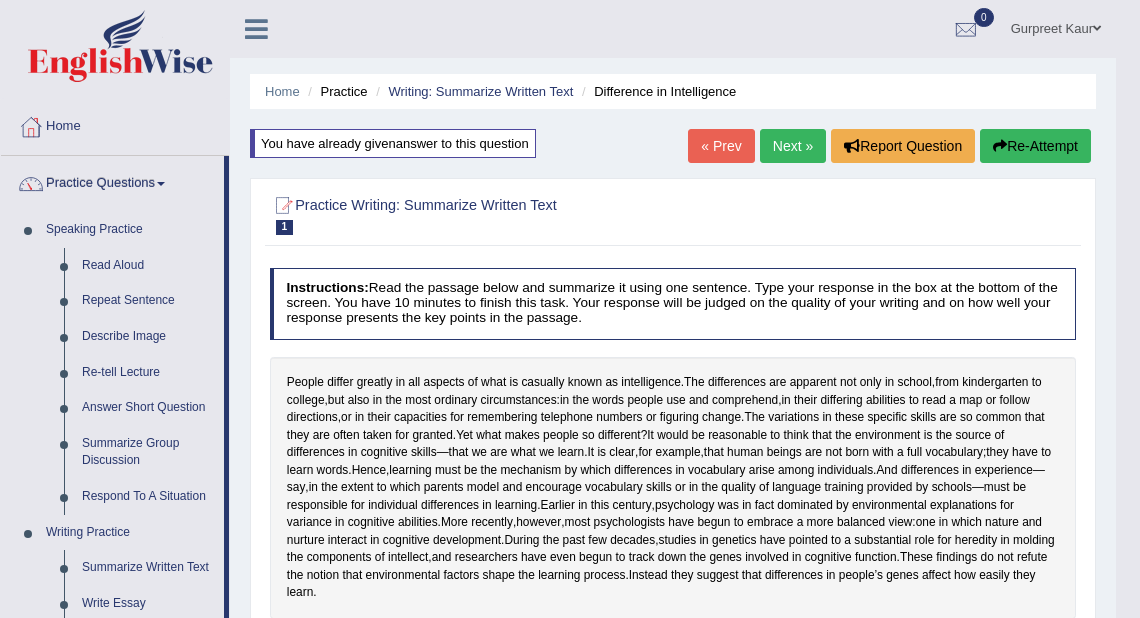 click at bounding box center [1097, 28] 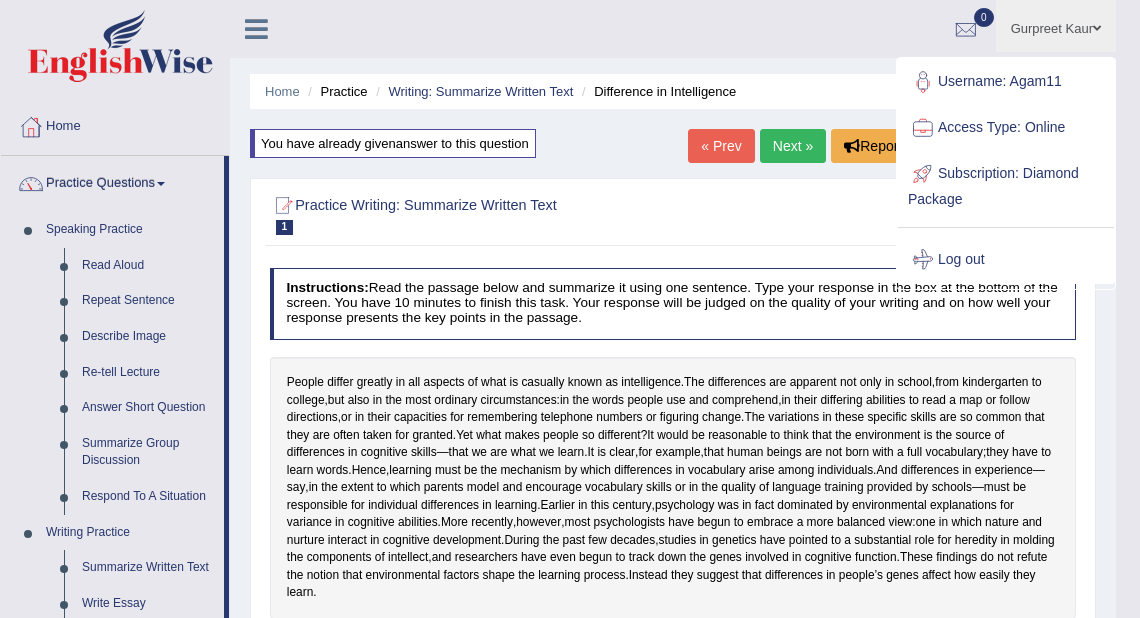 click on "Log out" at bounding box center [1006, 260] 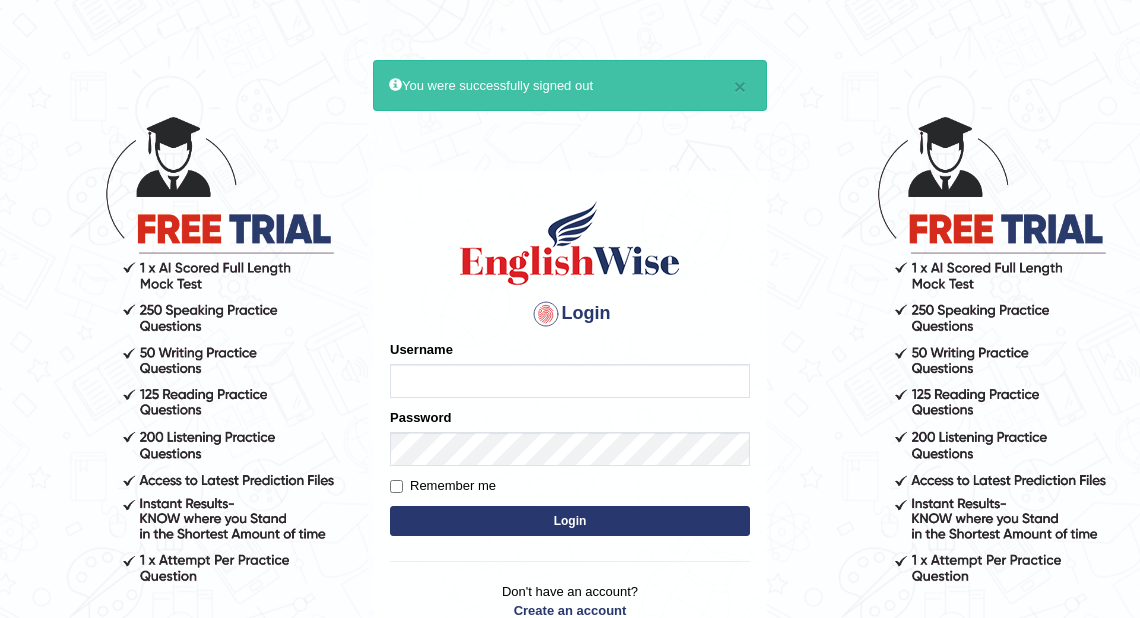 scroll, scrollTop: 0, scrollLeft: 0, axis: both 